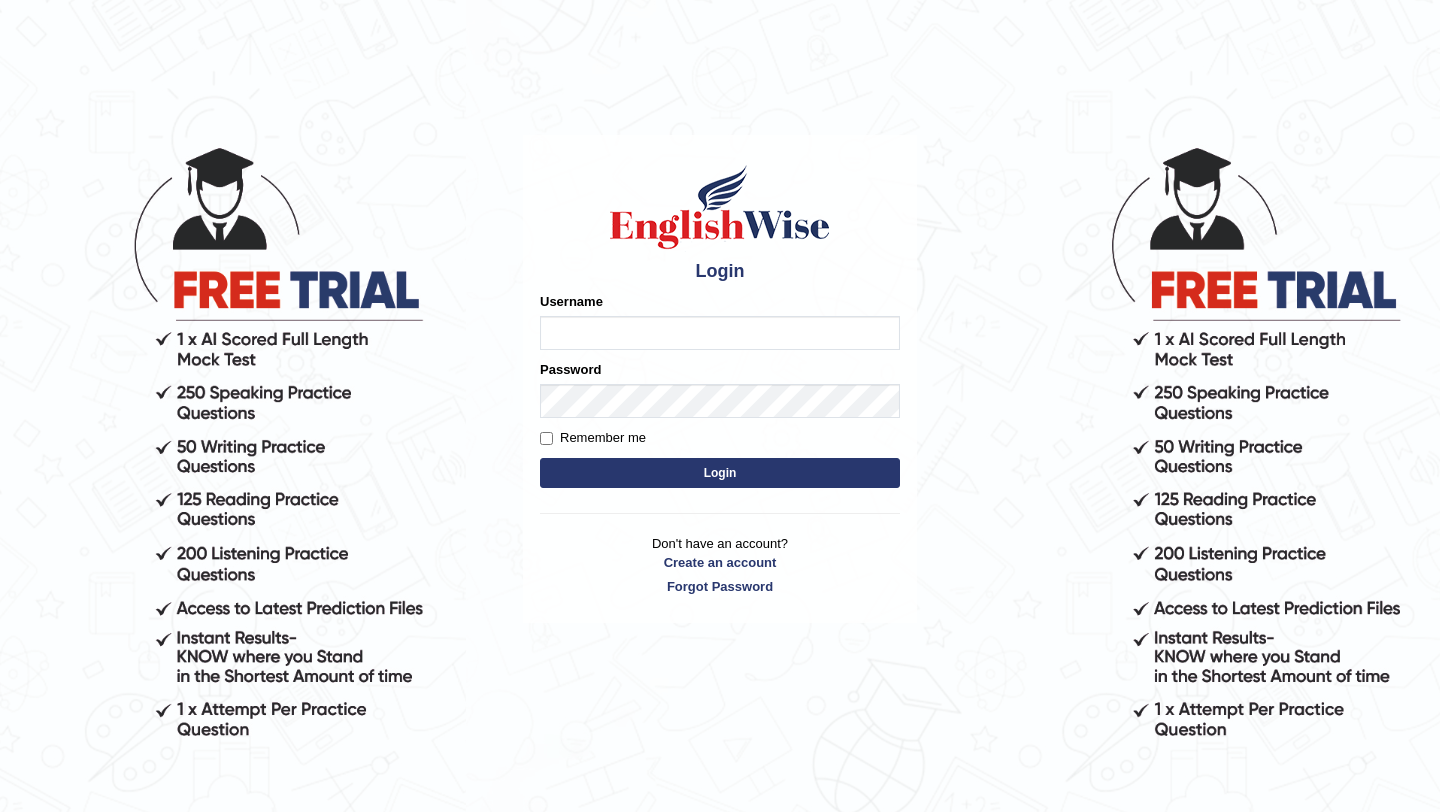 scroll, scrollTop: 0, scrollLeft: 0, axis: both 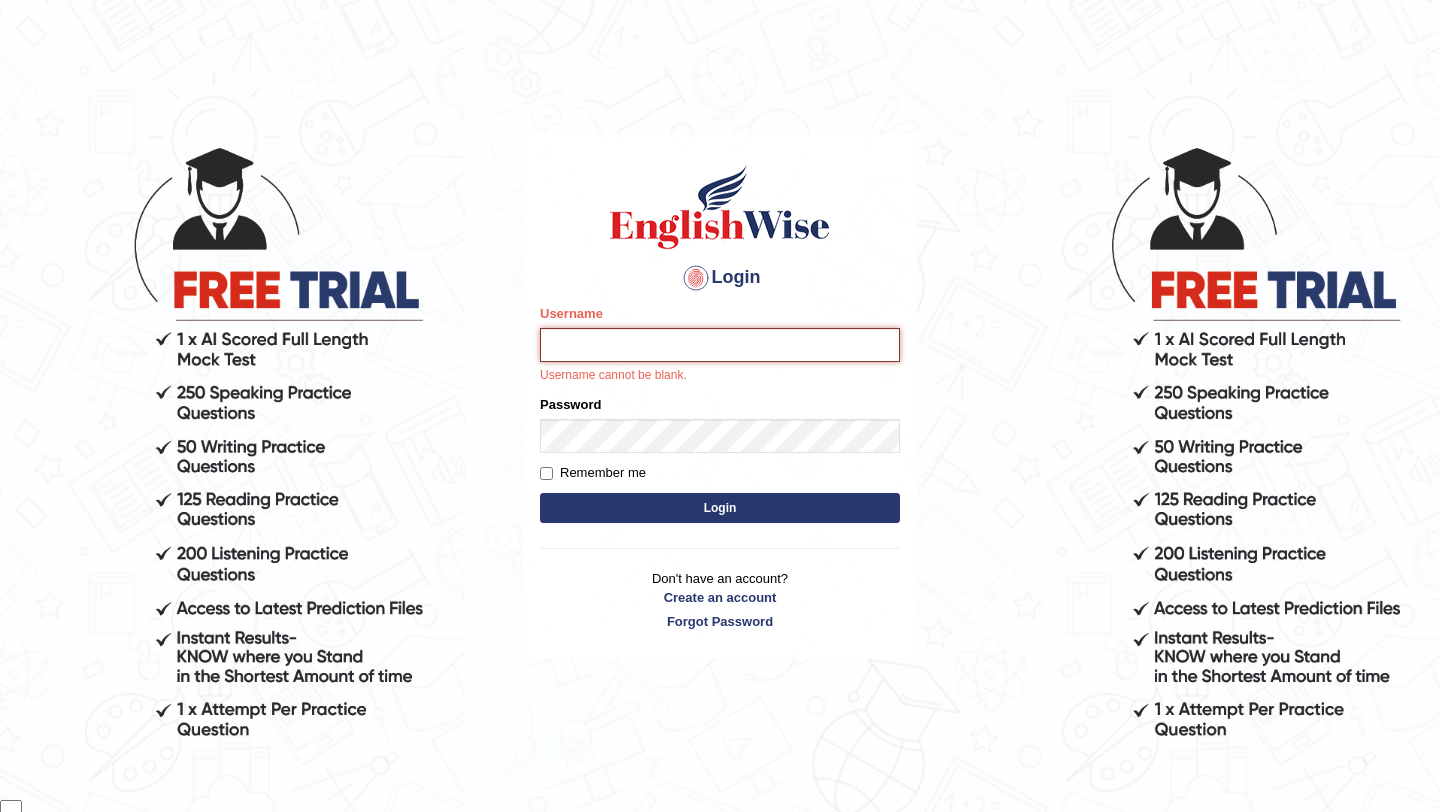 type on "[LAST]" 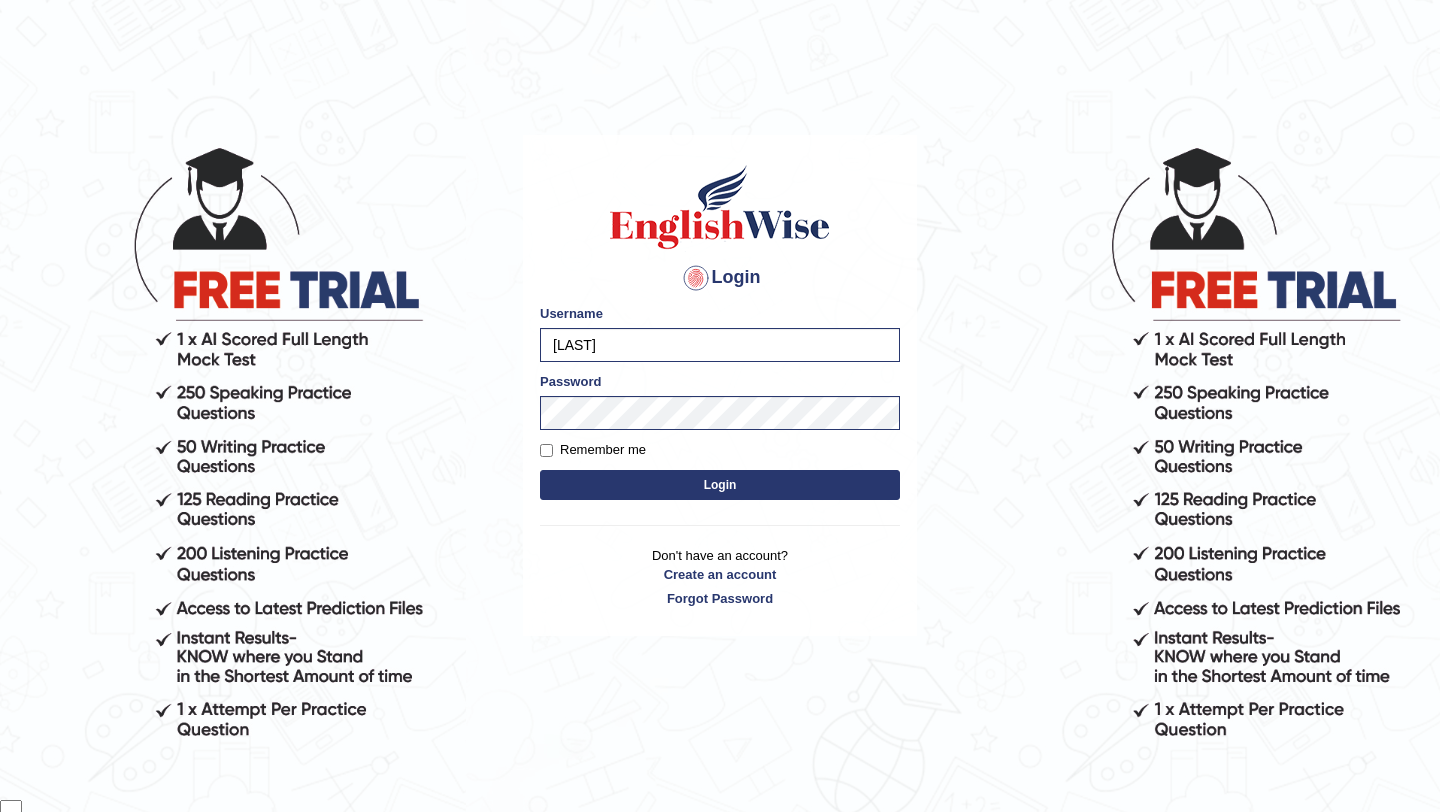 click on "Login" at bounding box center [720, 485] 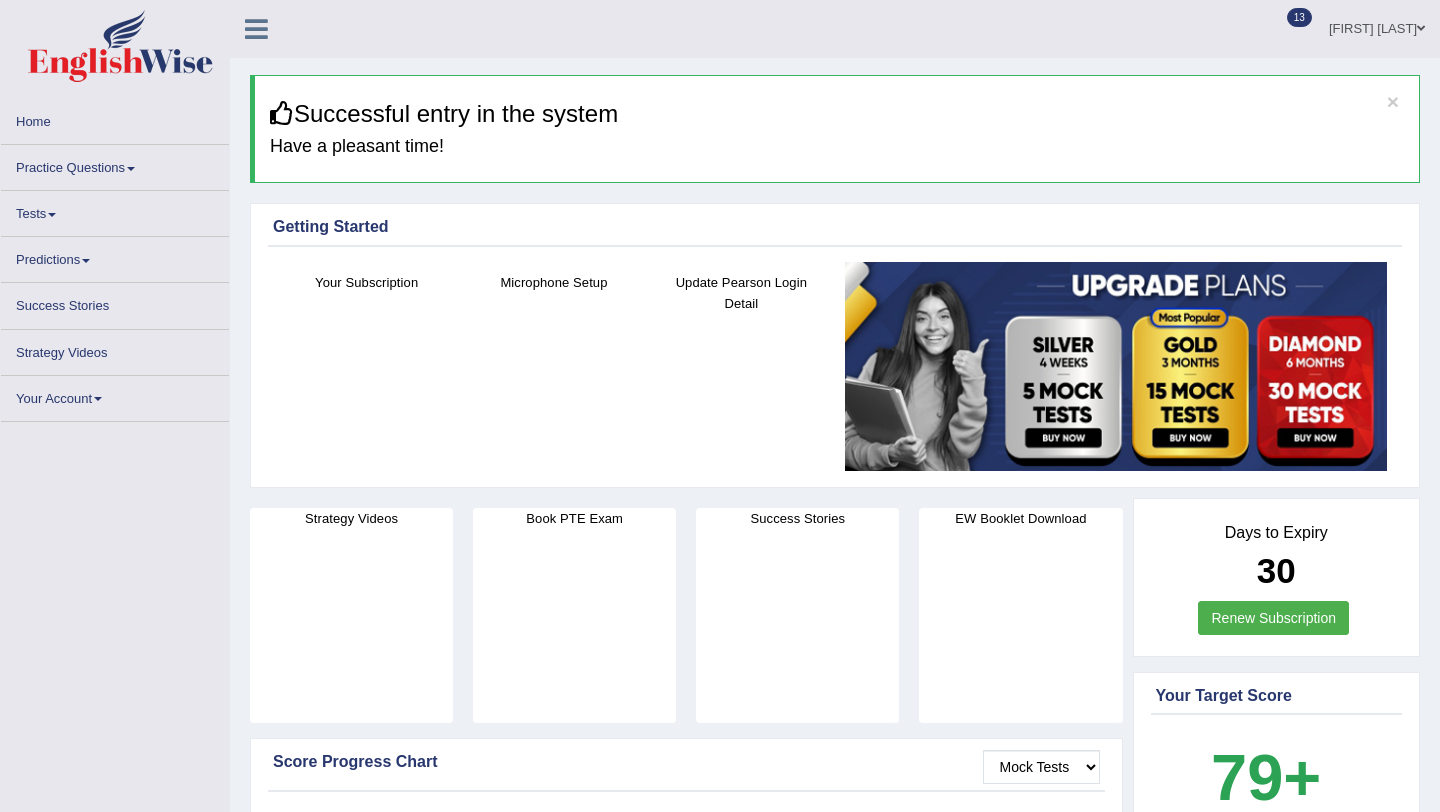 scroll, scrollTop: 0, scrollLeft: 0, axis: both 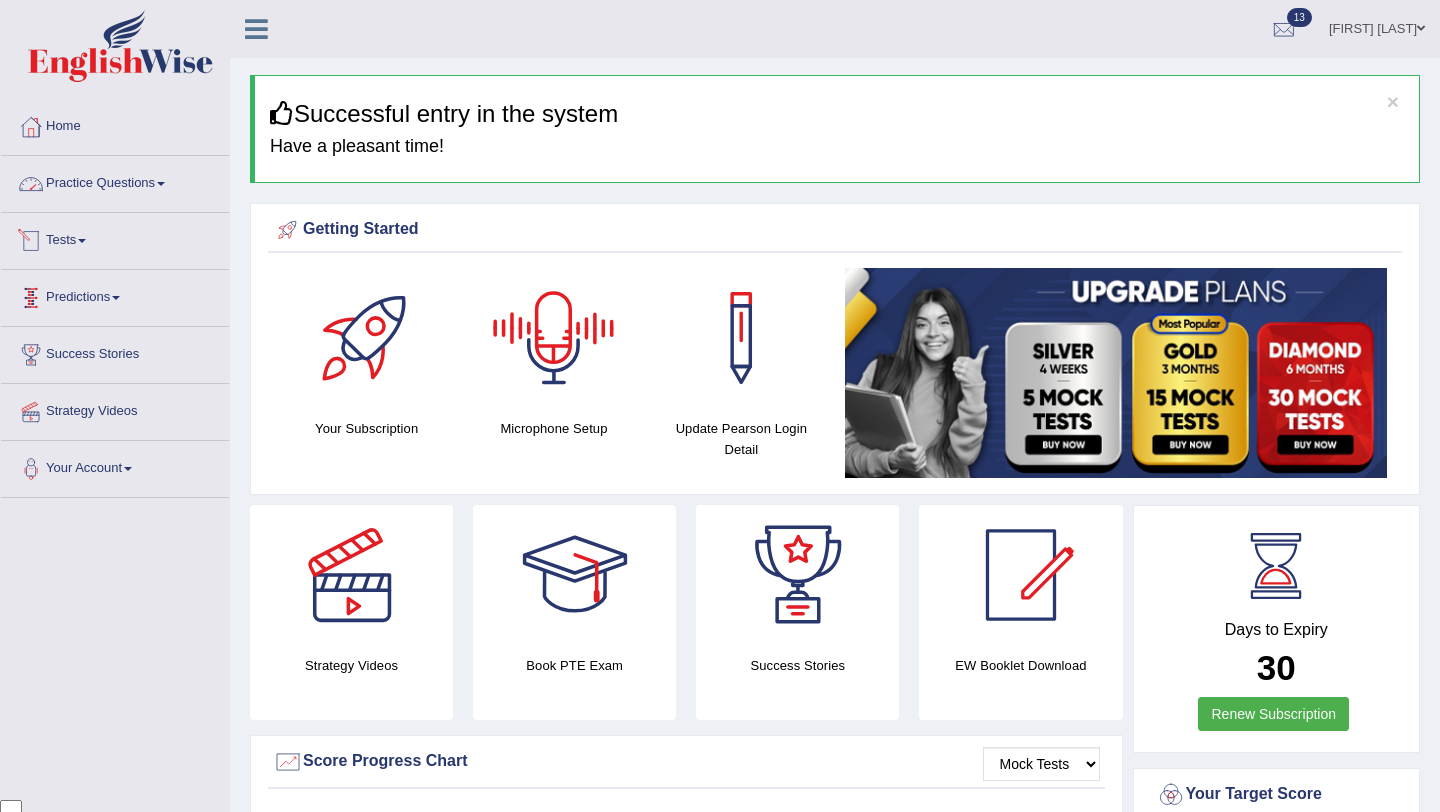 click on "Practice Questions" at bounding box center [115, 181] 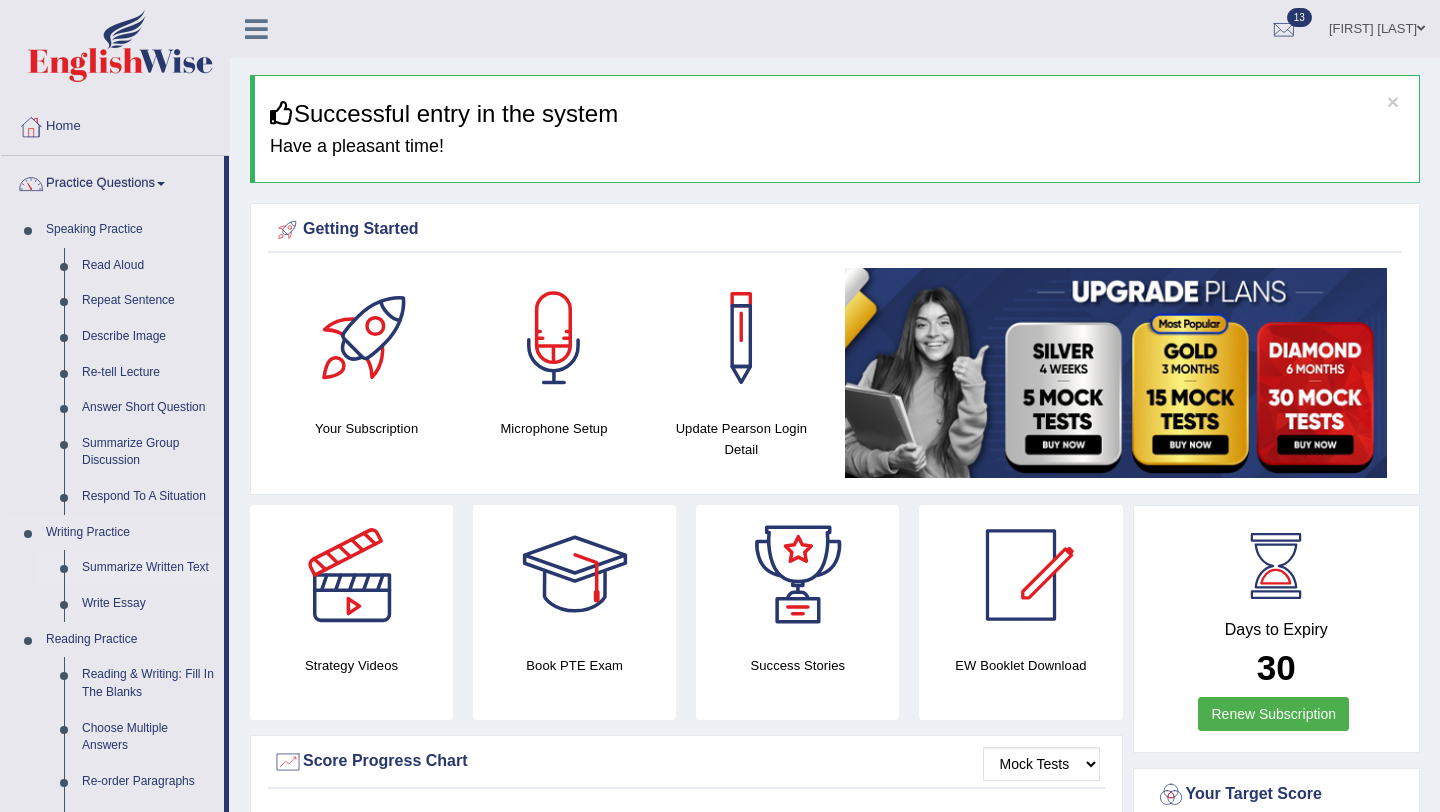 click on "Summarize Written Text" at bounding box center (148, 568) 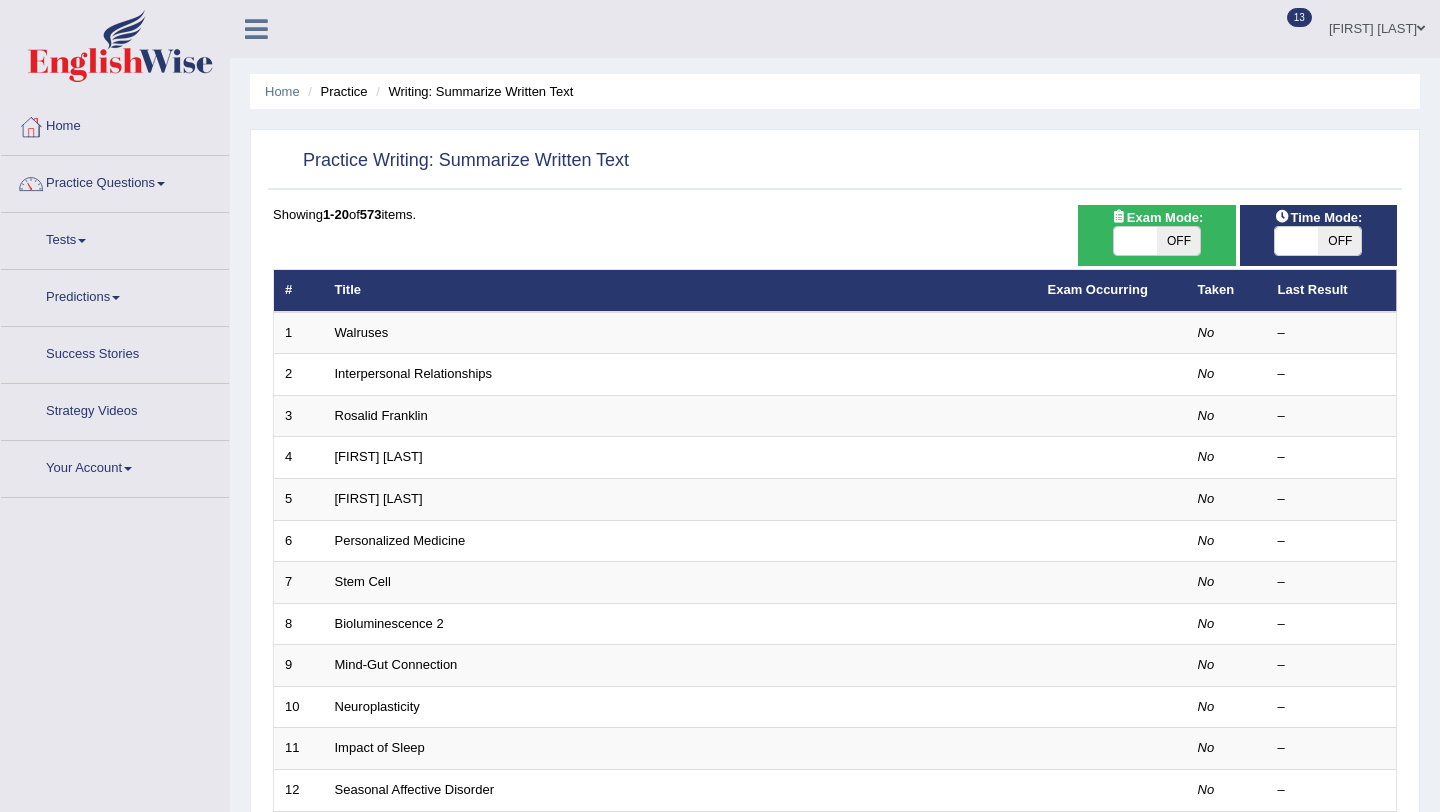 scroll, scrollTop: 0, scrollLeft: 0, axis: both 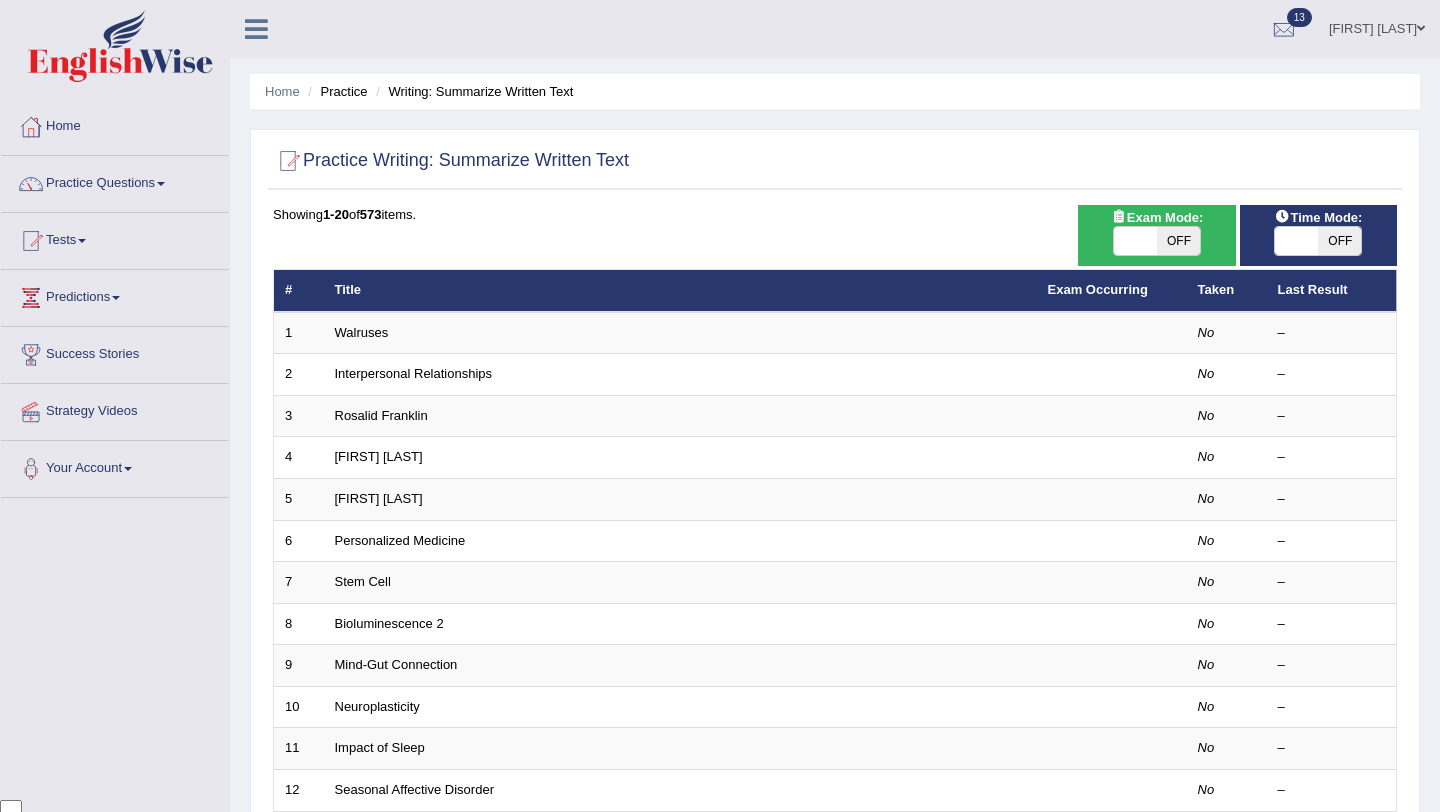 click on "OFF" at bounding box center (1178, 241) 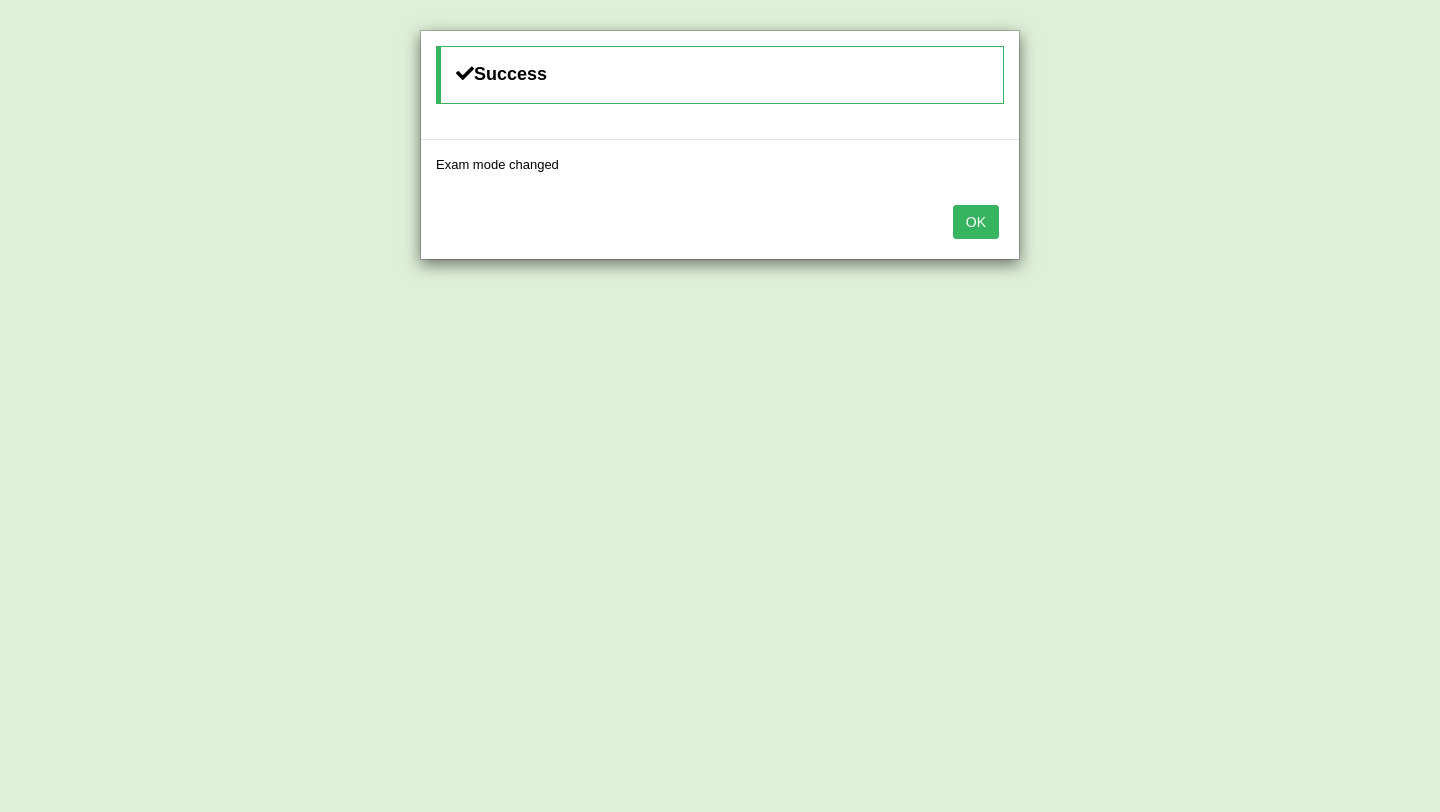 click on "OK" at bounding box center [976, 222] 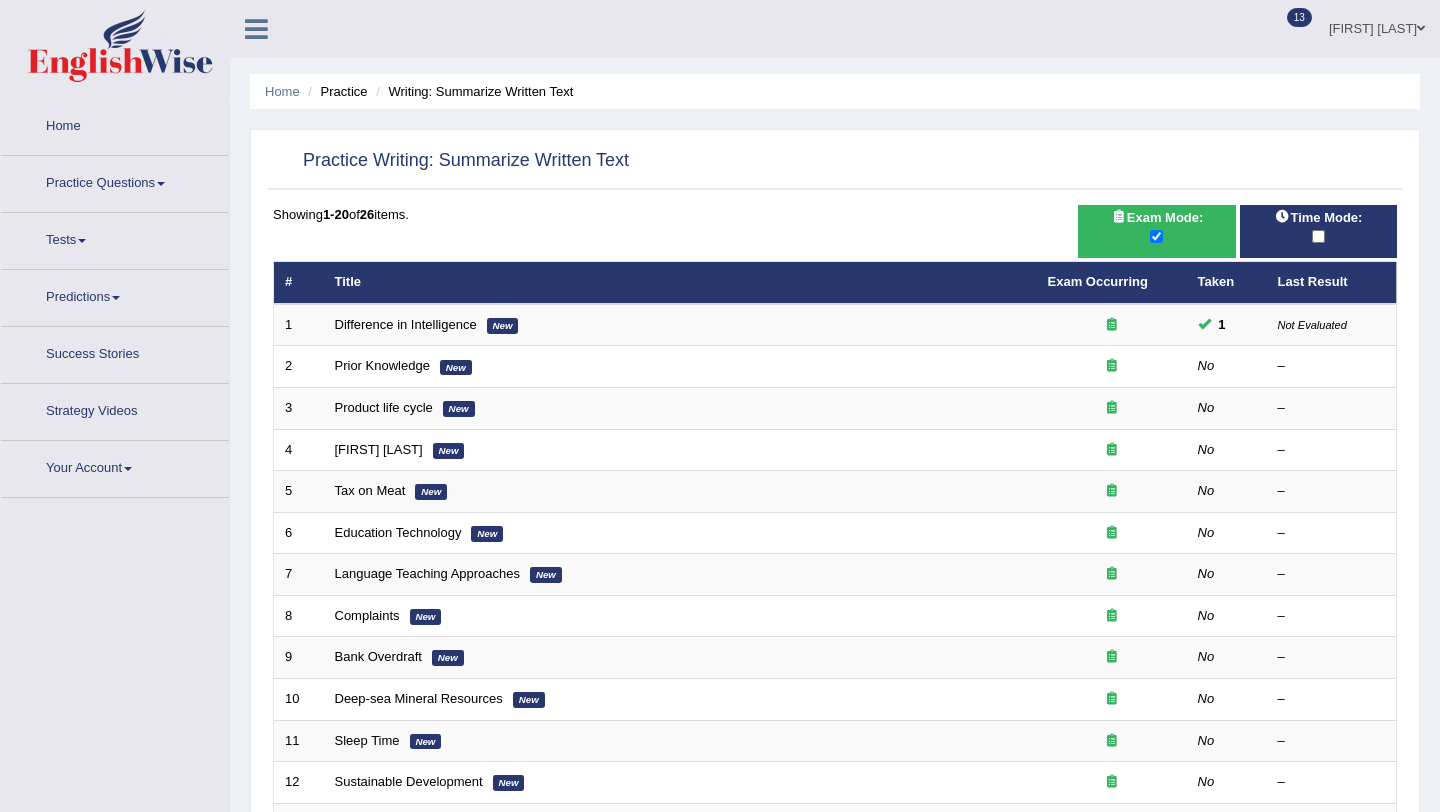 scroll, scrollTop: 0, scrollLeft: 0, axis: both 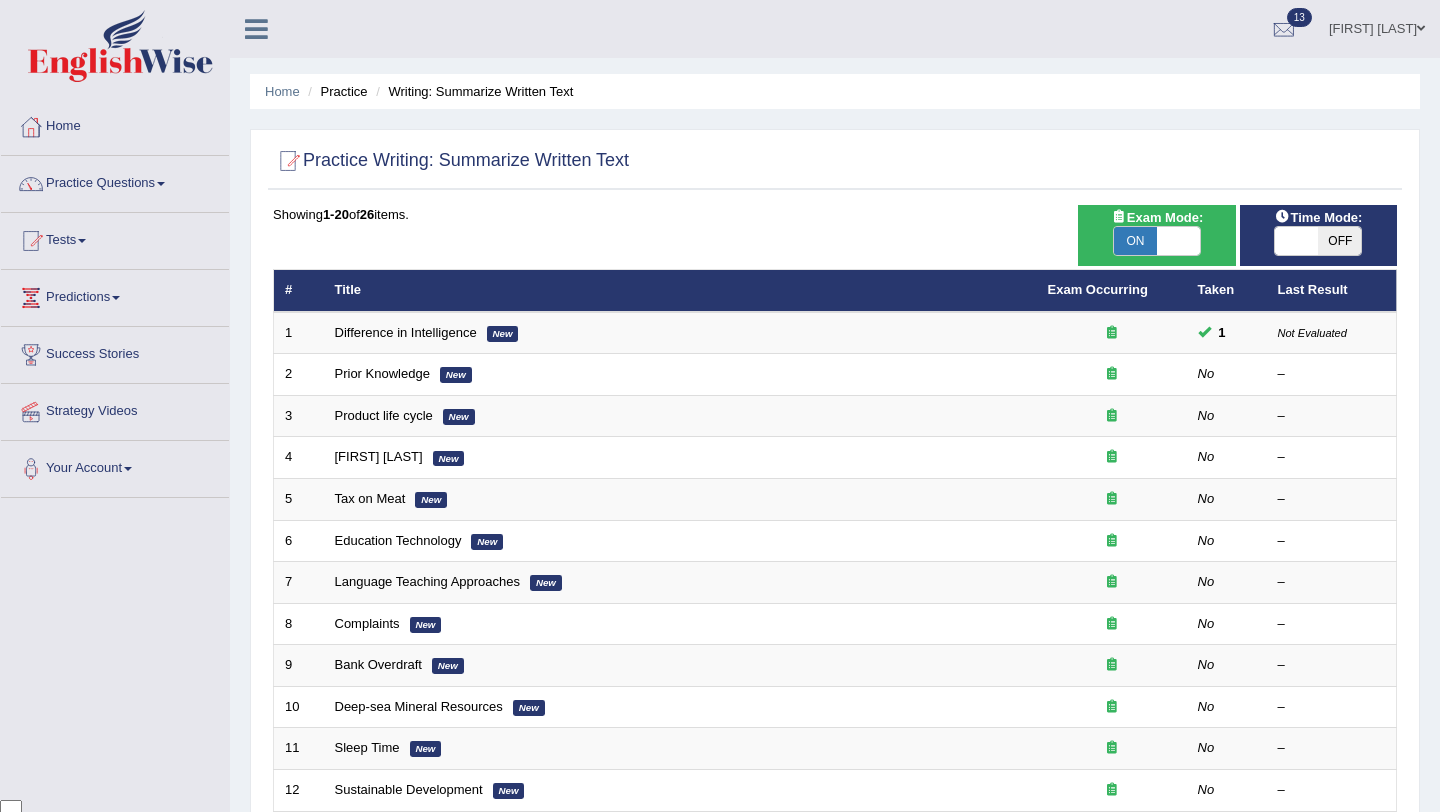 click on "OFF" at bounding box center [1339, 241] 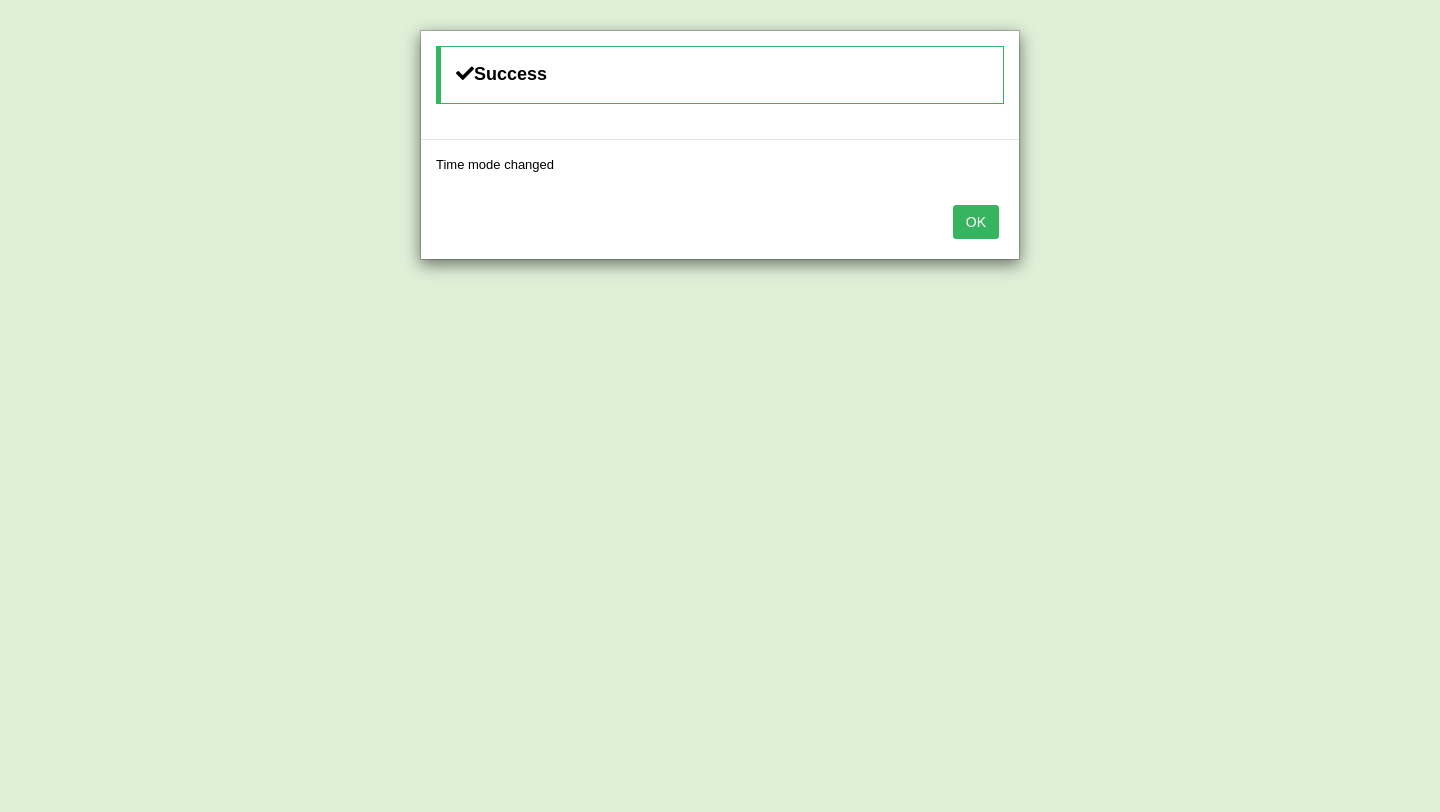 click on "OK" at bounding box center (976, 222) 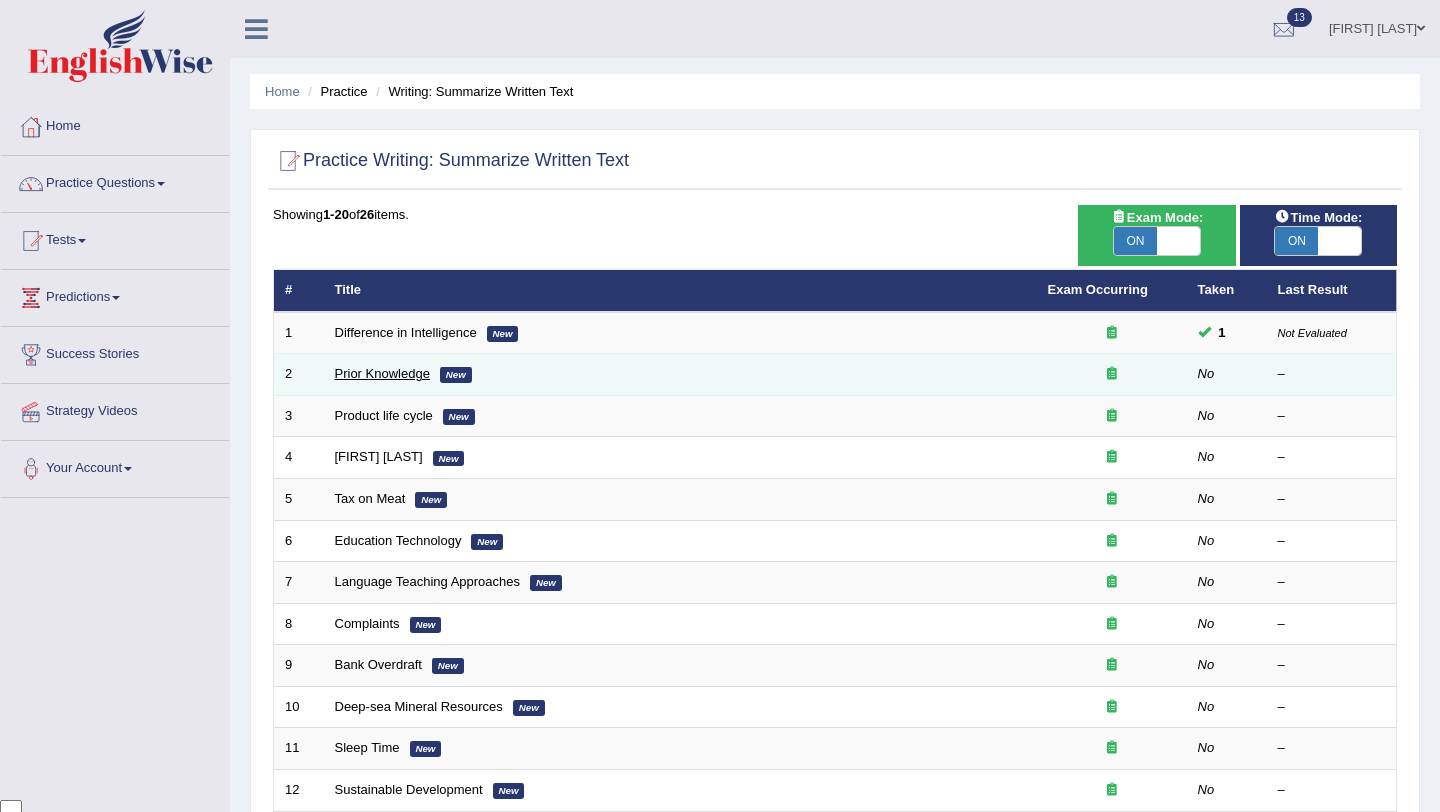 click on "Prior Knowledge" at bounding box center [382, 373] 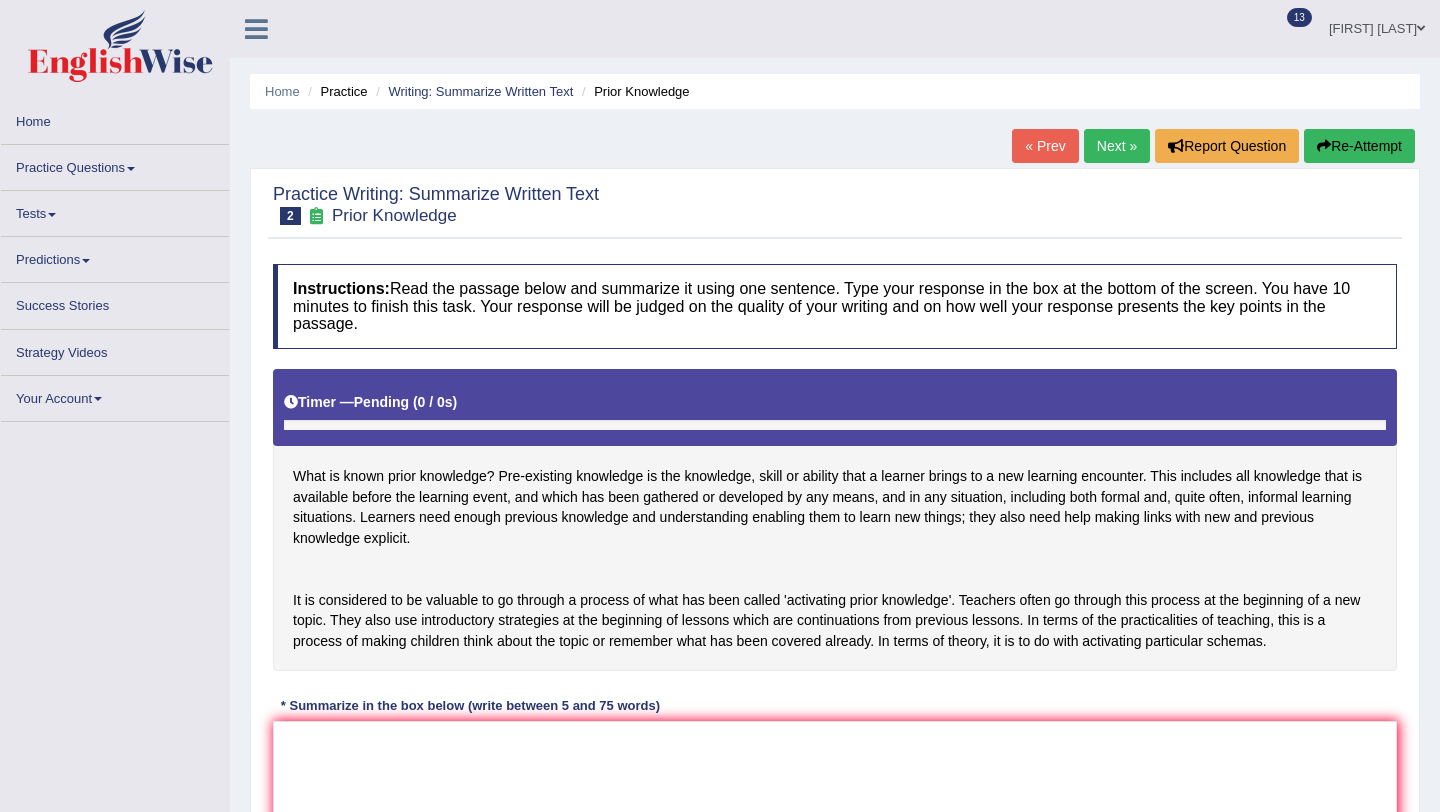 scroll, scrollTop: 0, scrollLeft: 0, axis: both 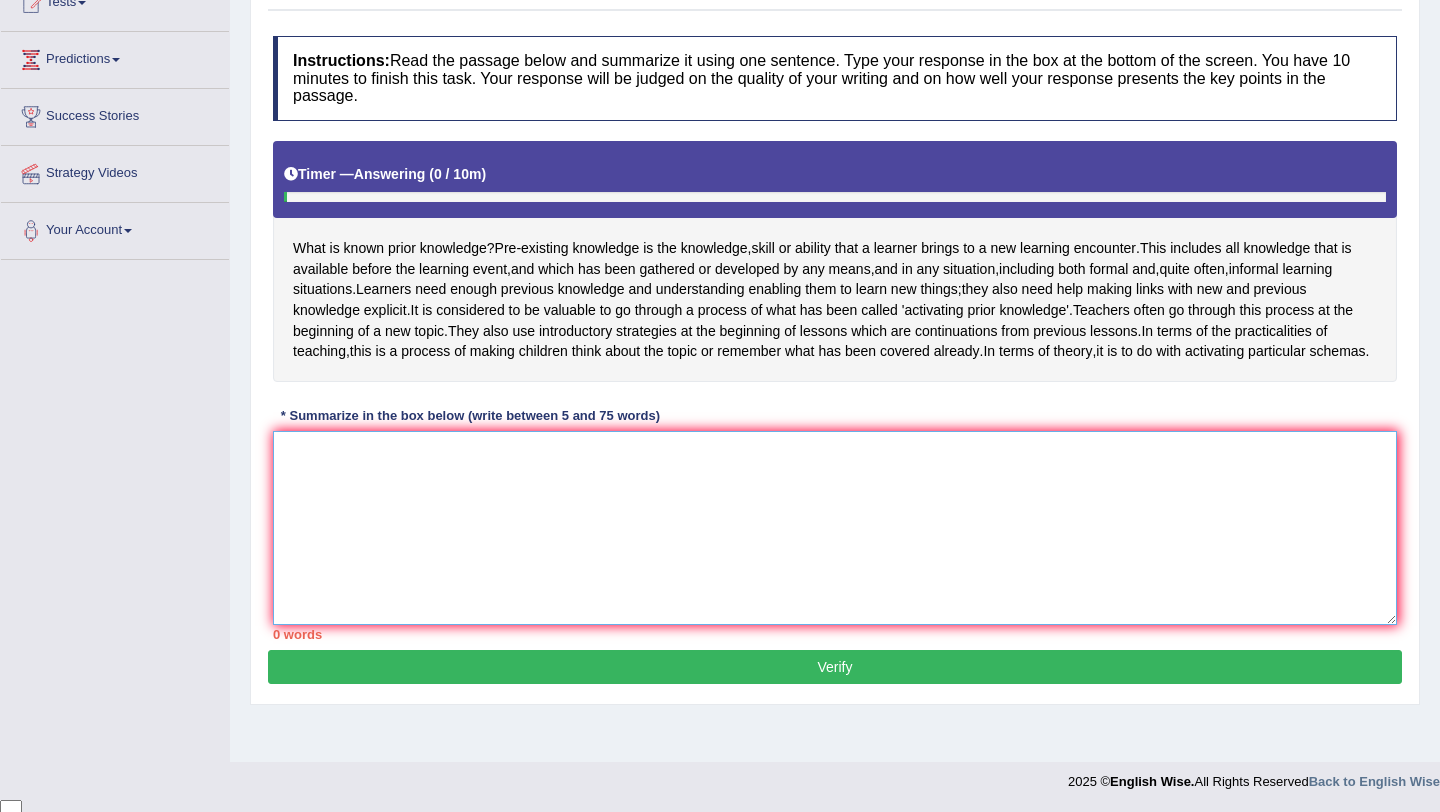 click at bounding box center [835, 528] 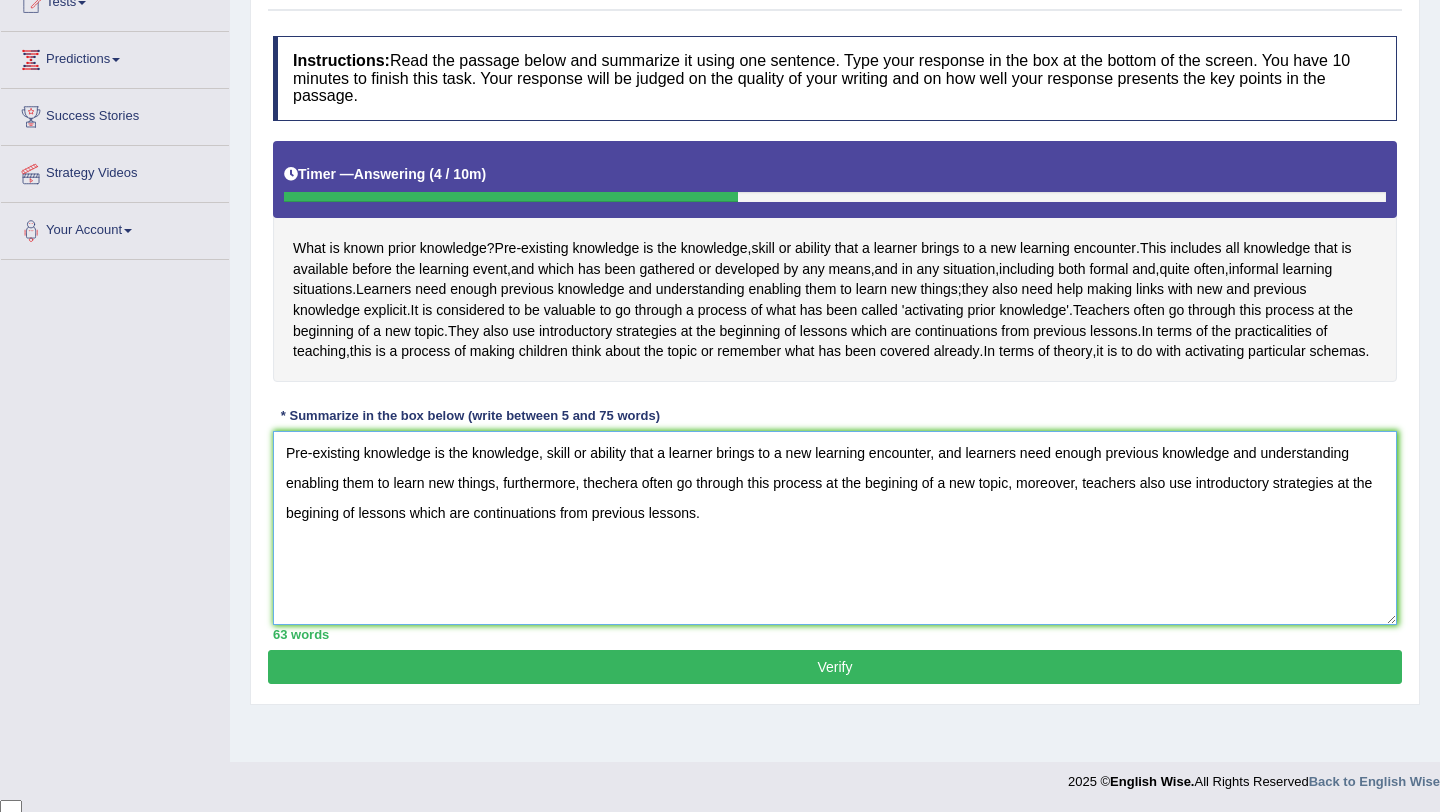 type on "Pre-existing knowledge is the knowledge, skill or ability that a learner brings to a new learning encounter, and learners need enough previous knowledge and understanding enabling them to learn new things, furthermore, thechera often go through this process at the begining of a new topic, moreover, teachers also use introductory strategies at the begining of lessons which are continuations from previous lessons." 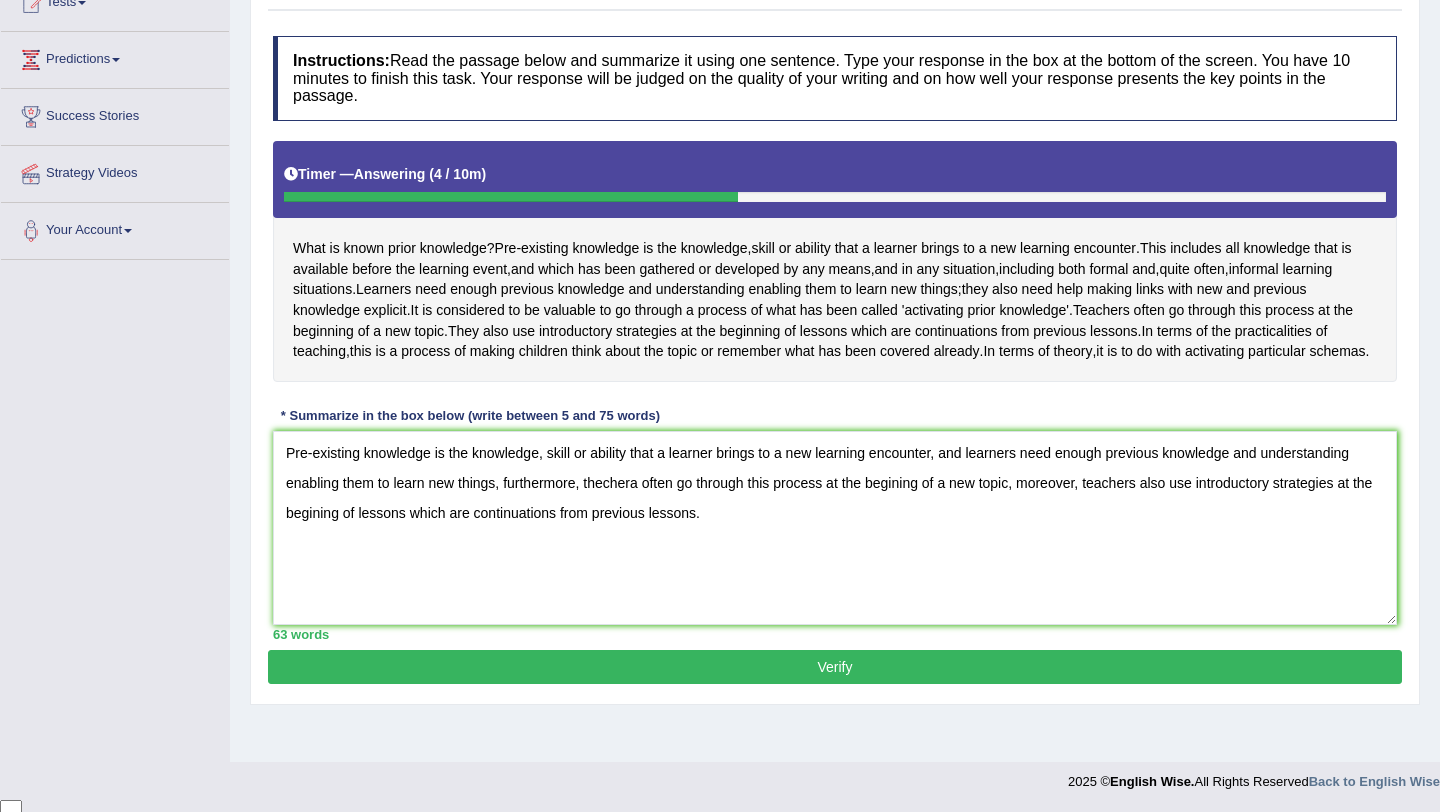 click on "Verify" at bounding box center [835, 667] 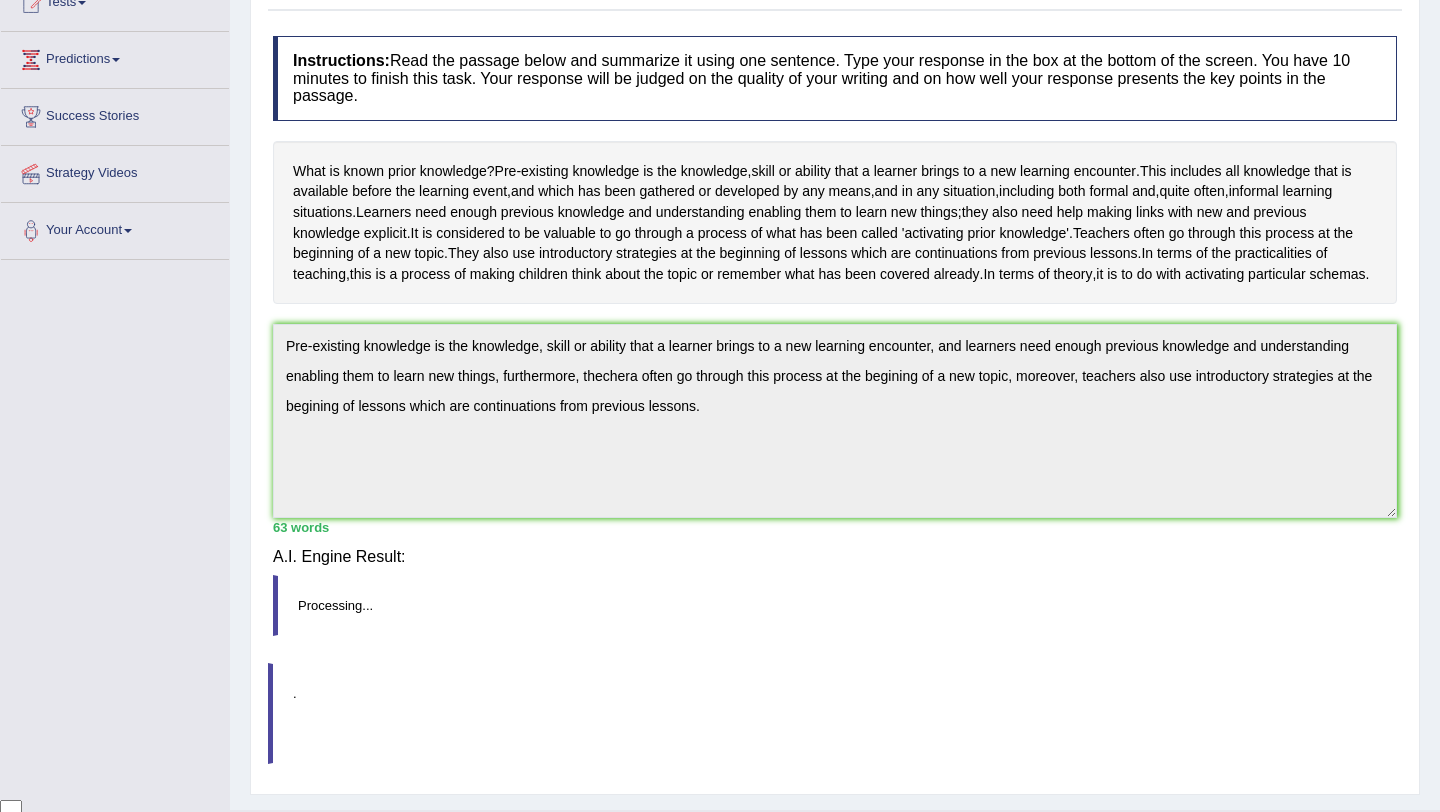 scroll, scrollTop: 238, scrollLeft: 0, axis: vertical 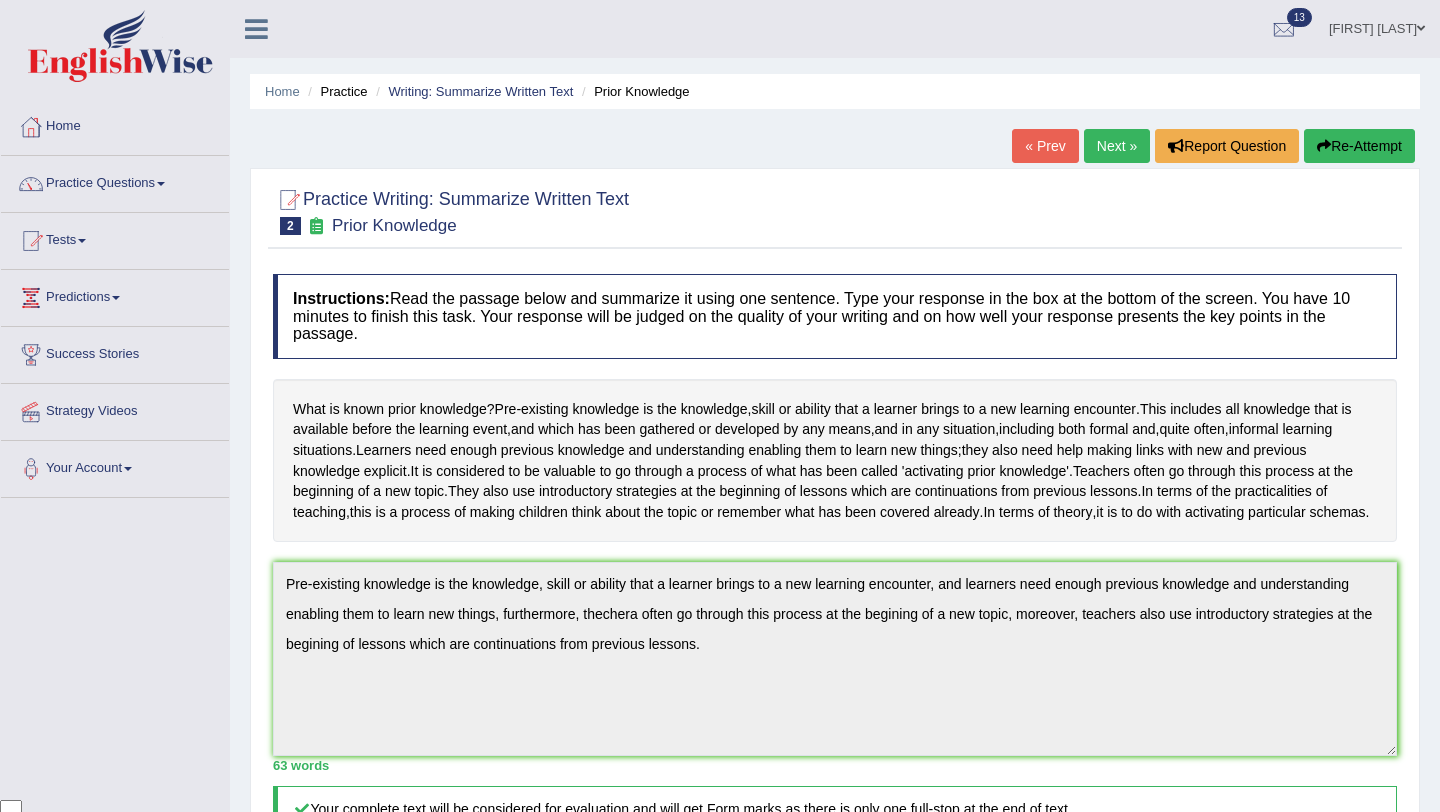 click on "Next »" at bounding box center (1117, 146) 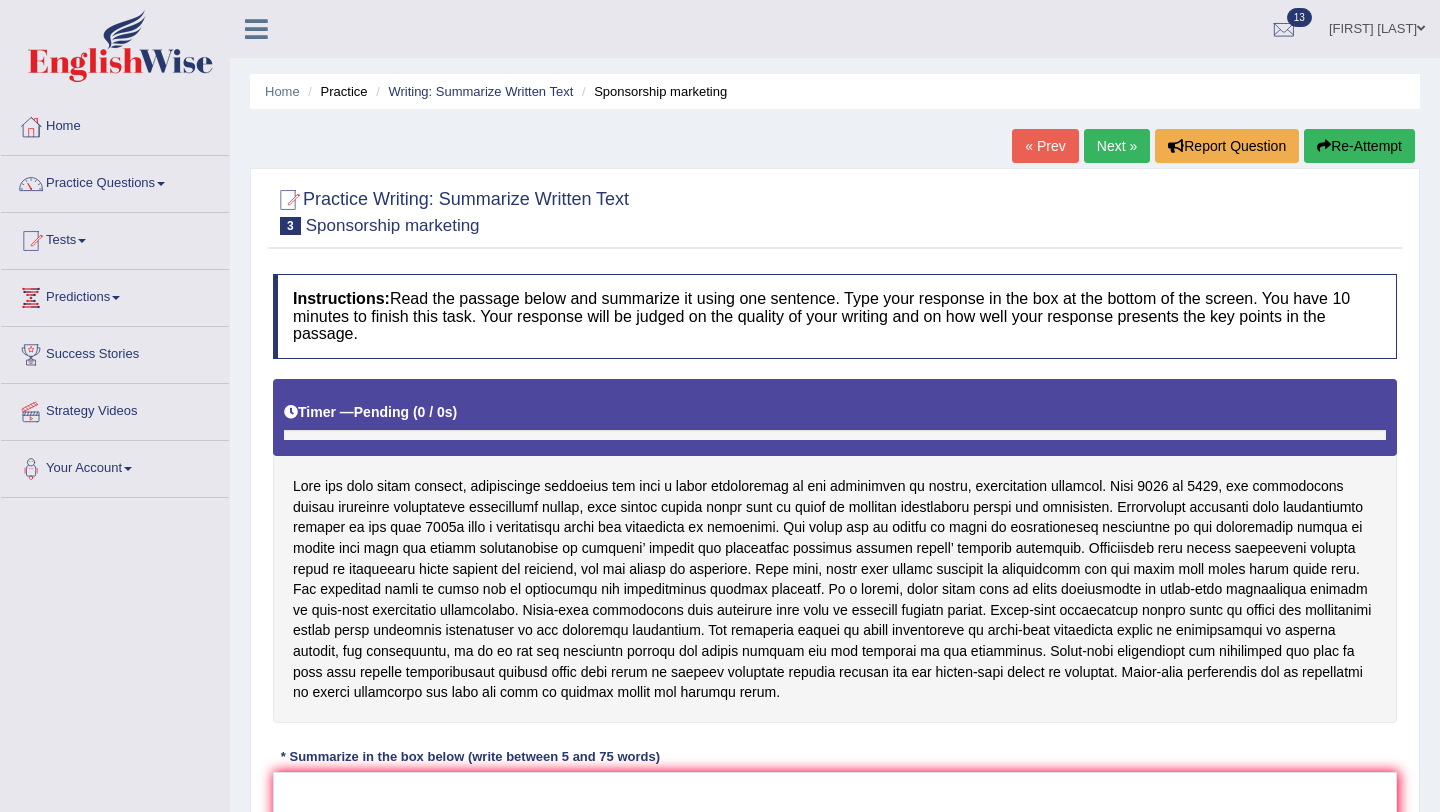 scroll, scrollTop: 0, scrollLeft: 0, axis: both 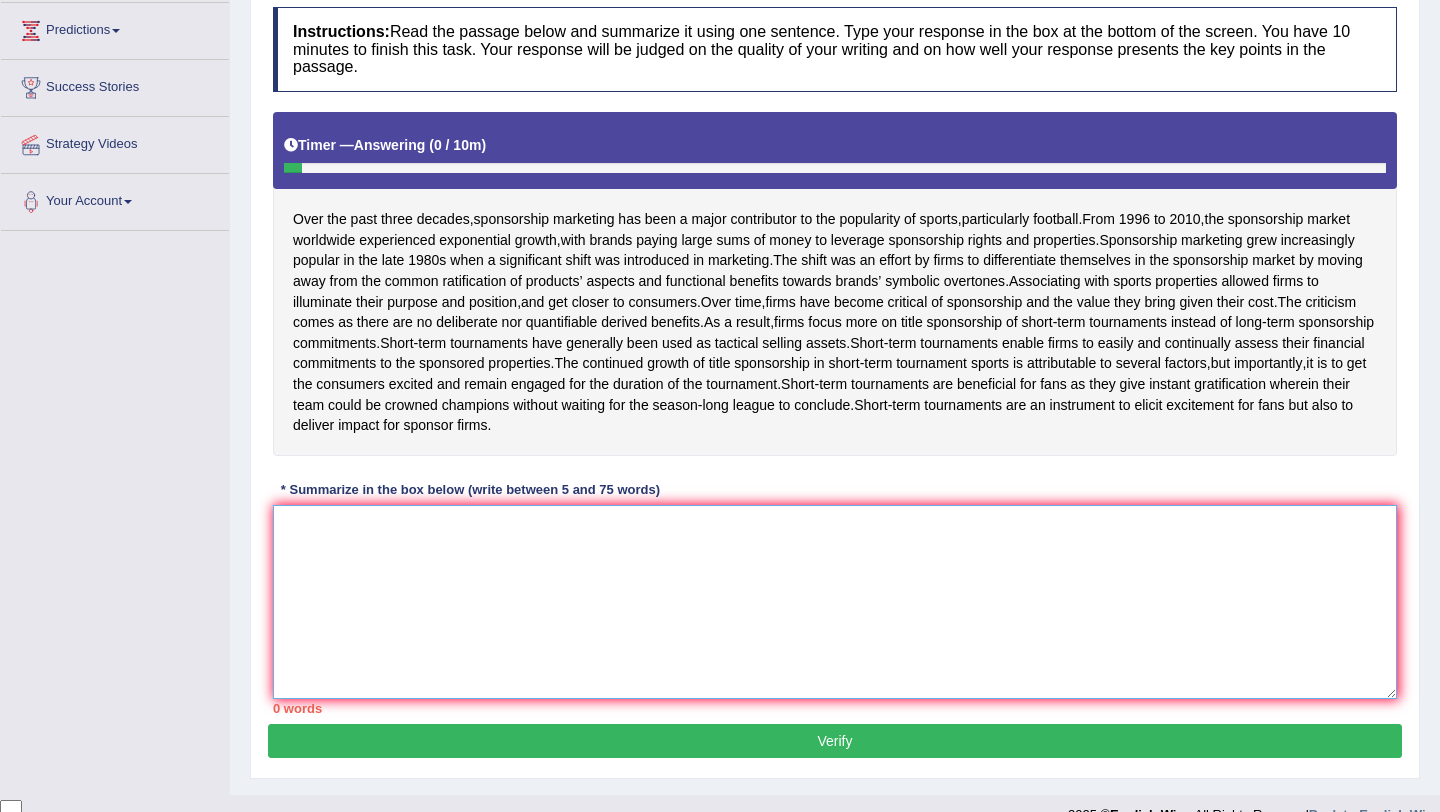 click at bounding box center [835, 602] 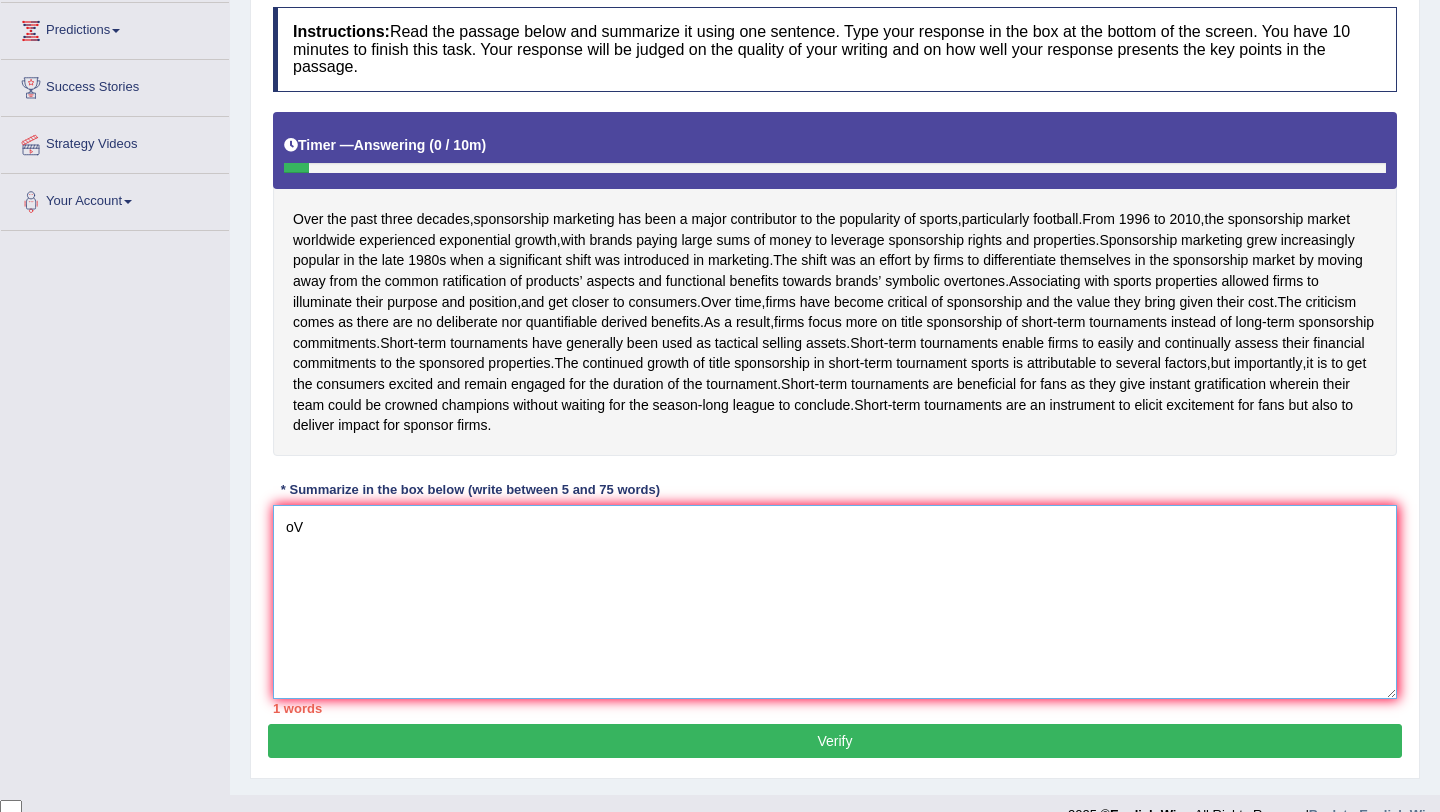 type on "o" 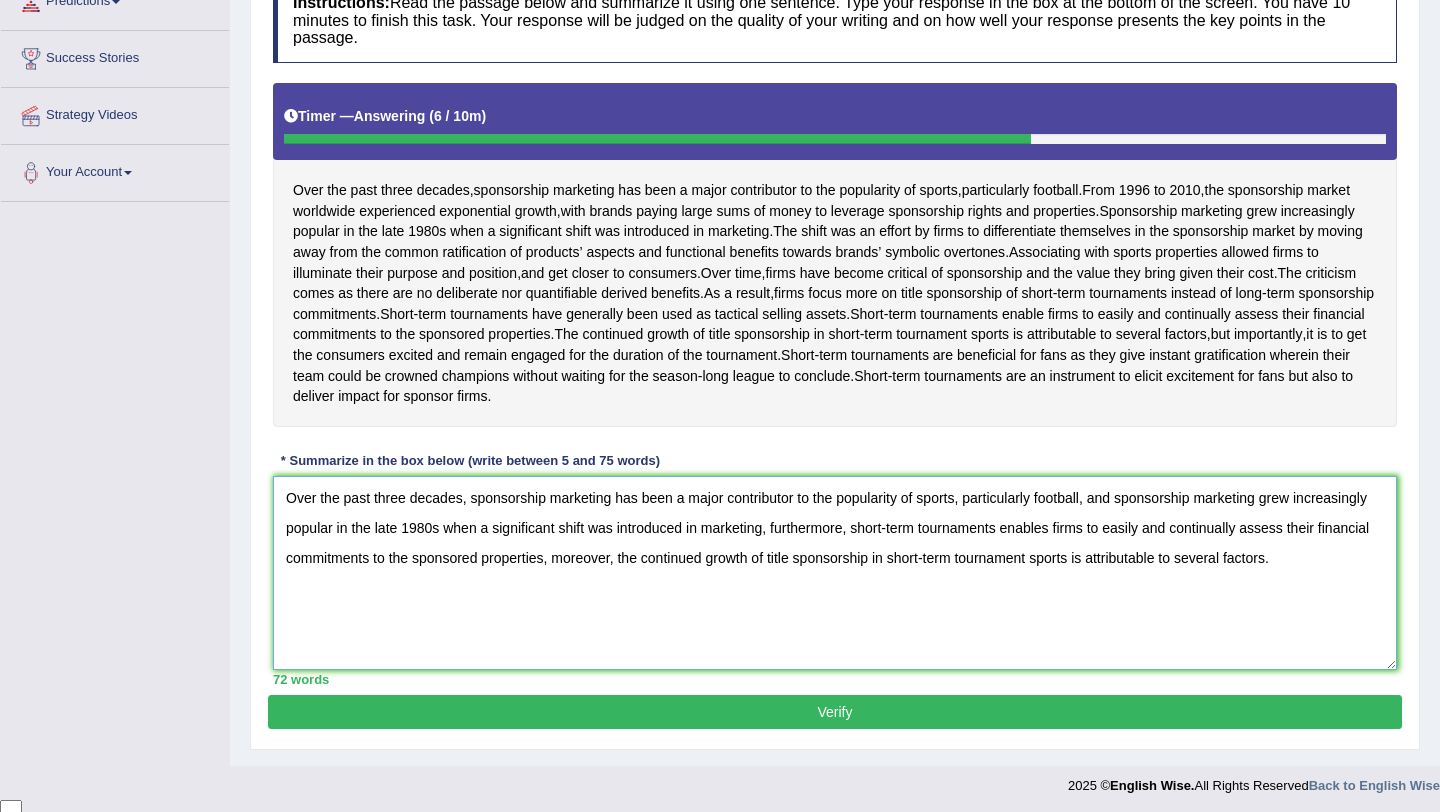 scroll, scrollTop: 300, scrollLeft: 0, axis: vertical 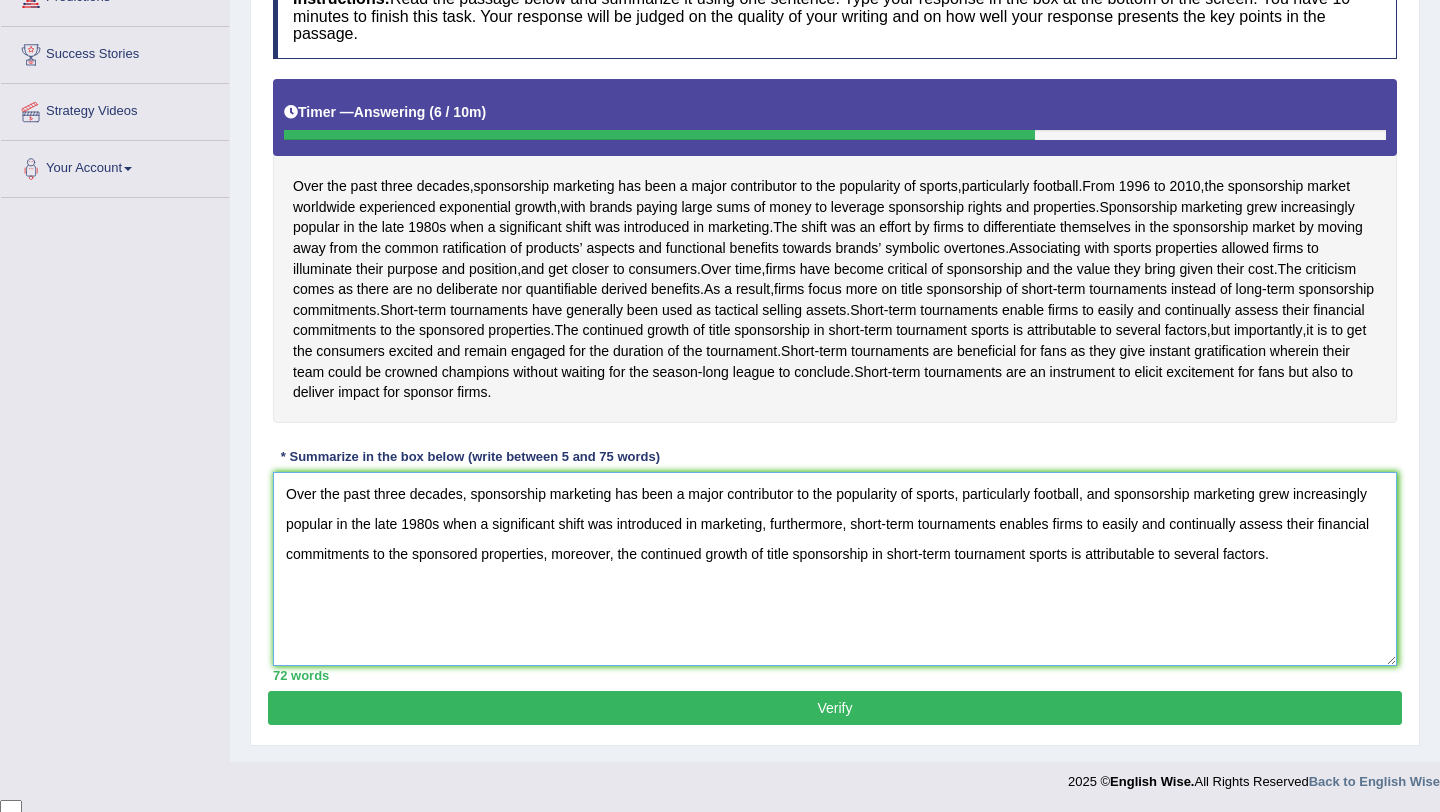 type on "Over the past three decades, sponsorship marketing has been a major contributor to the popularity of sports, particularly football, and sponsorship marketing grew increasingly popular in the late 1980s when a significant shift was introduced in marketing, furthermore, short-term tournaments enables firms to easily and continually assess their financial commitments to the sponsored properties, moreover, the continued growth of title sponsorship in short-term tournament sports is attributable to several factors." 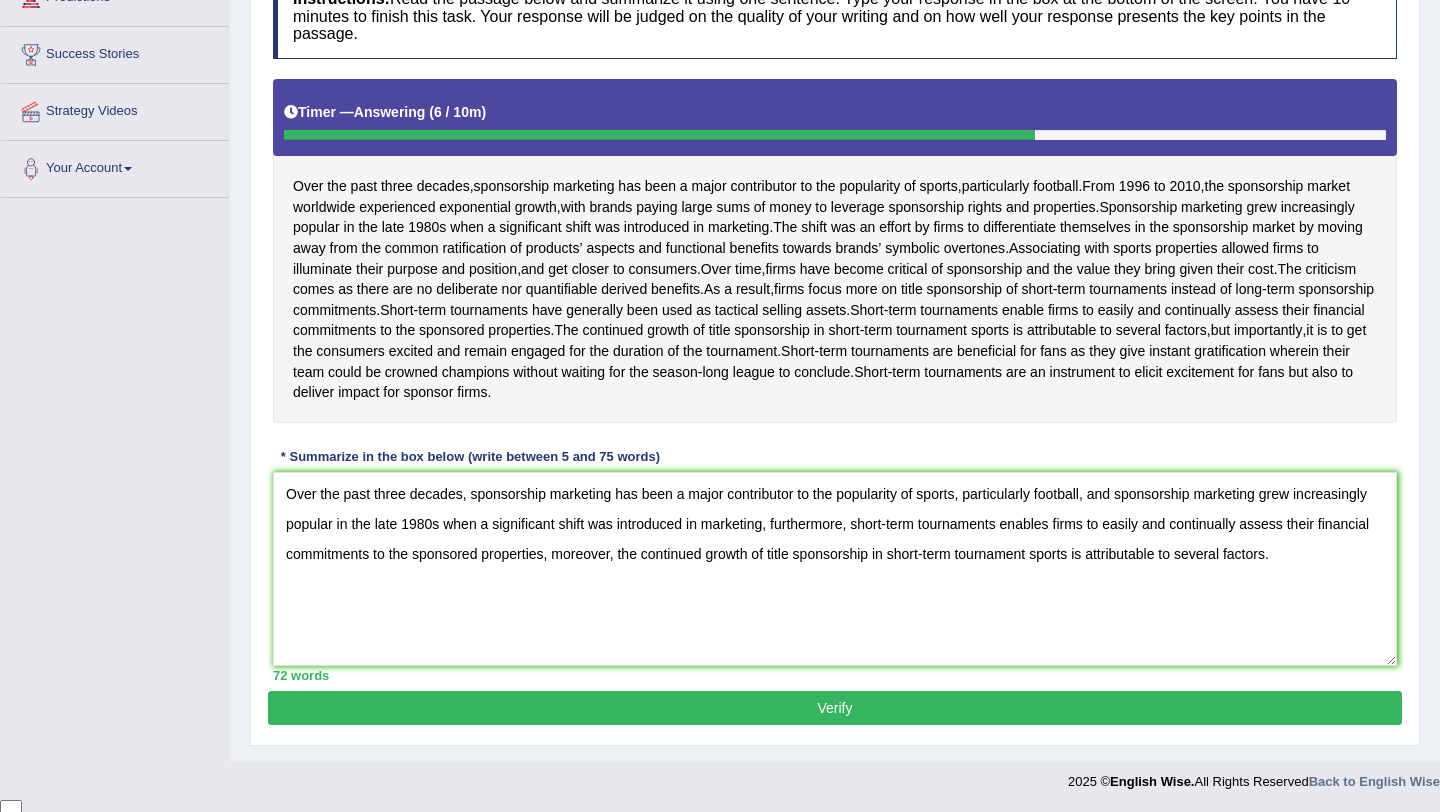 click on "Verify" at bounding box center (835, 708) 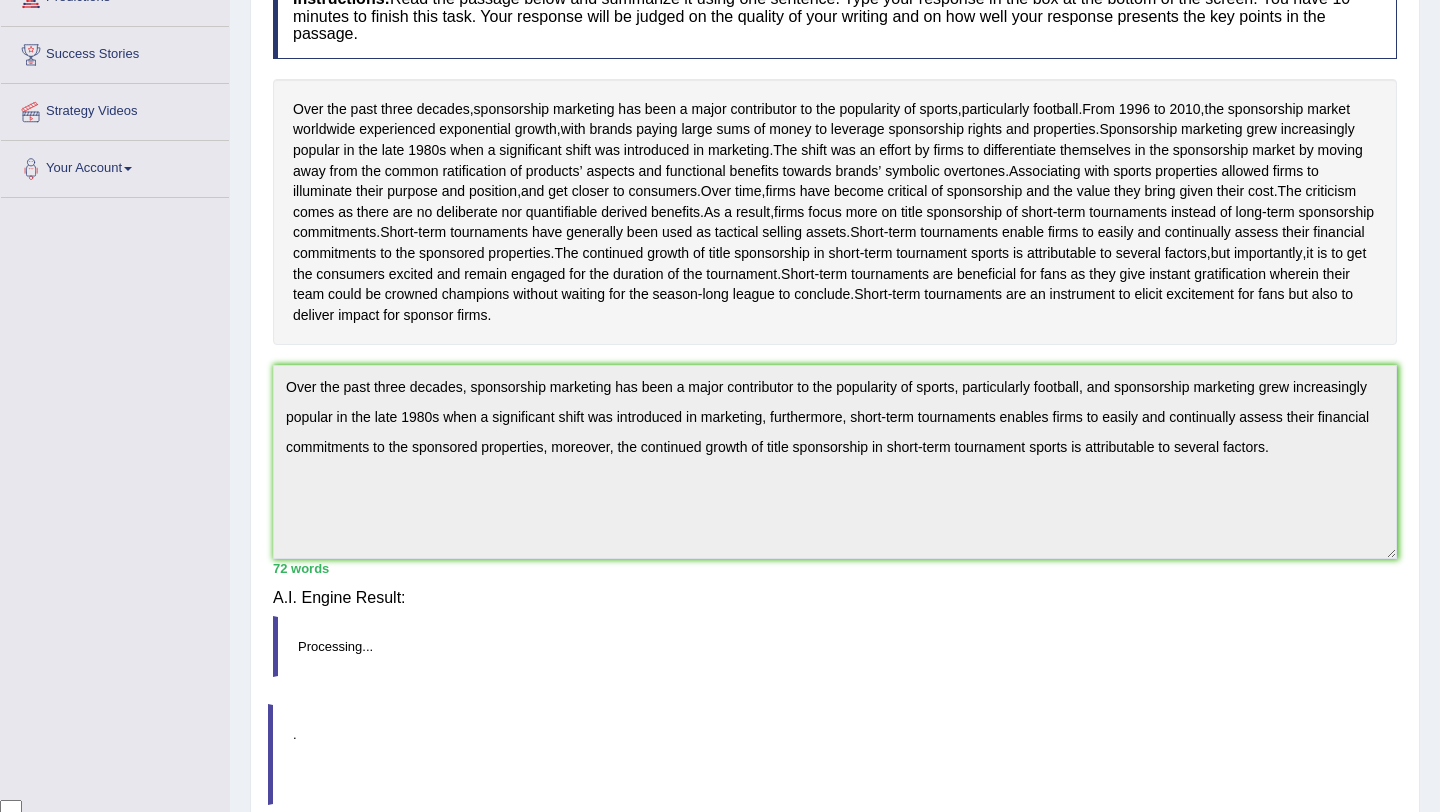 scroll, scrollTop: 300, scrollLeft: 0, axis: vertical 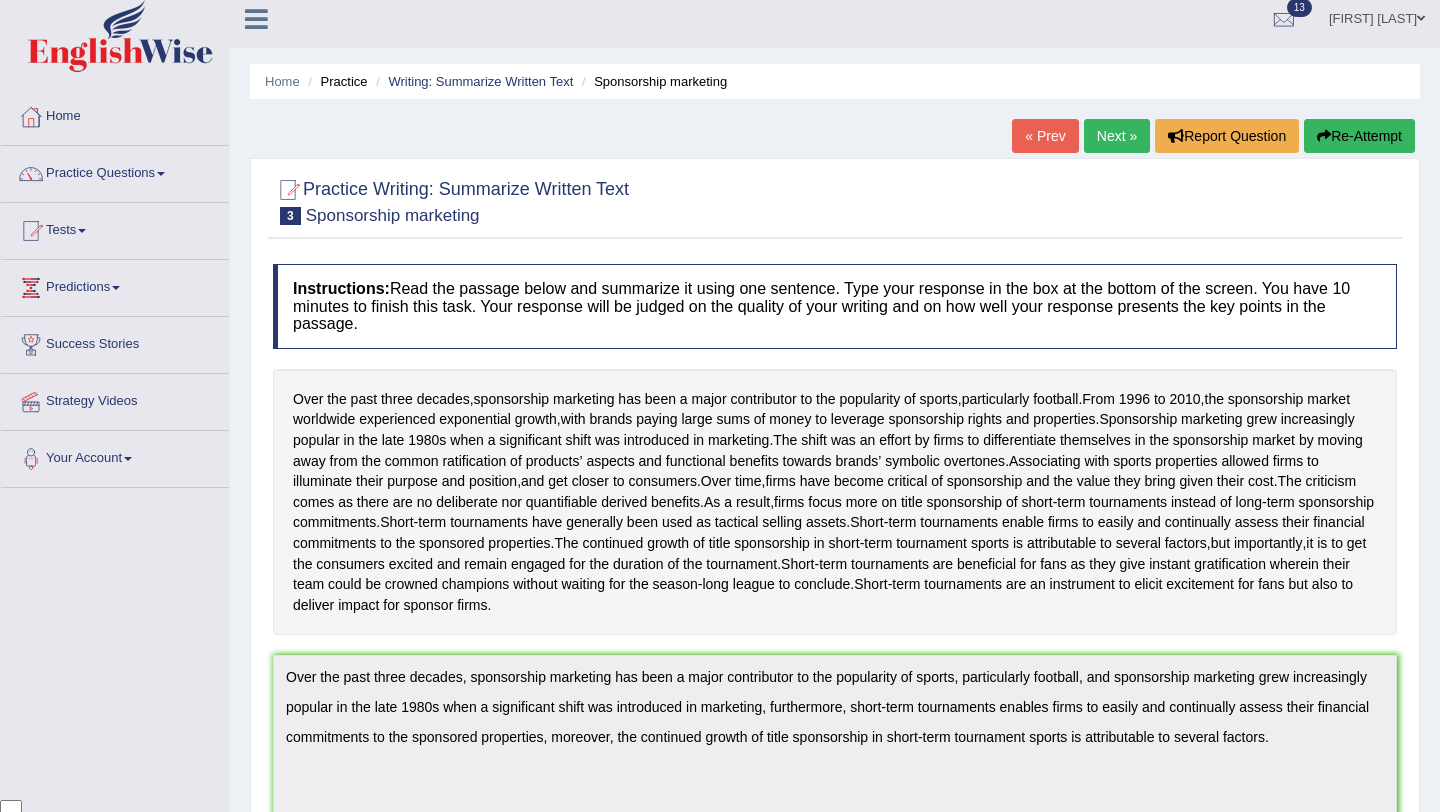click on "Next »" at bounding box center [1117, 136] 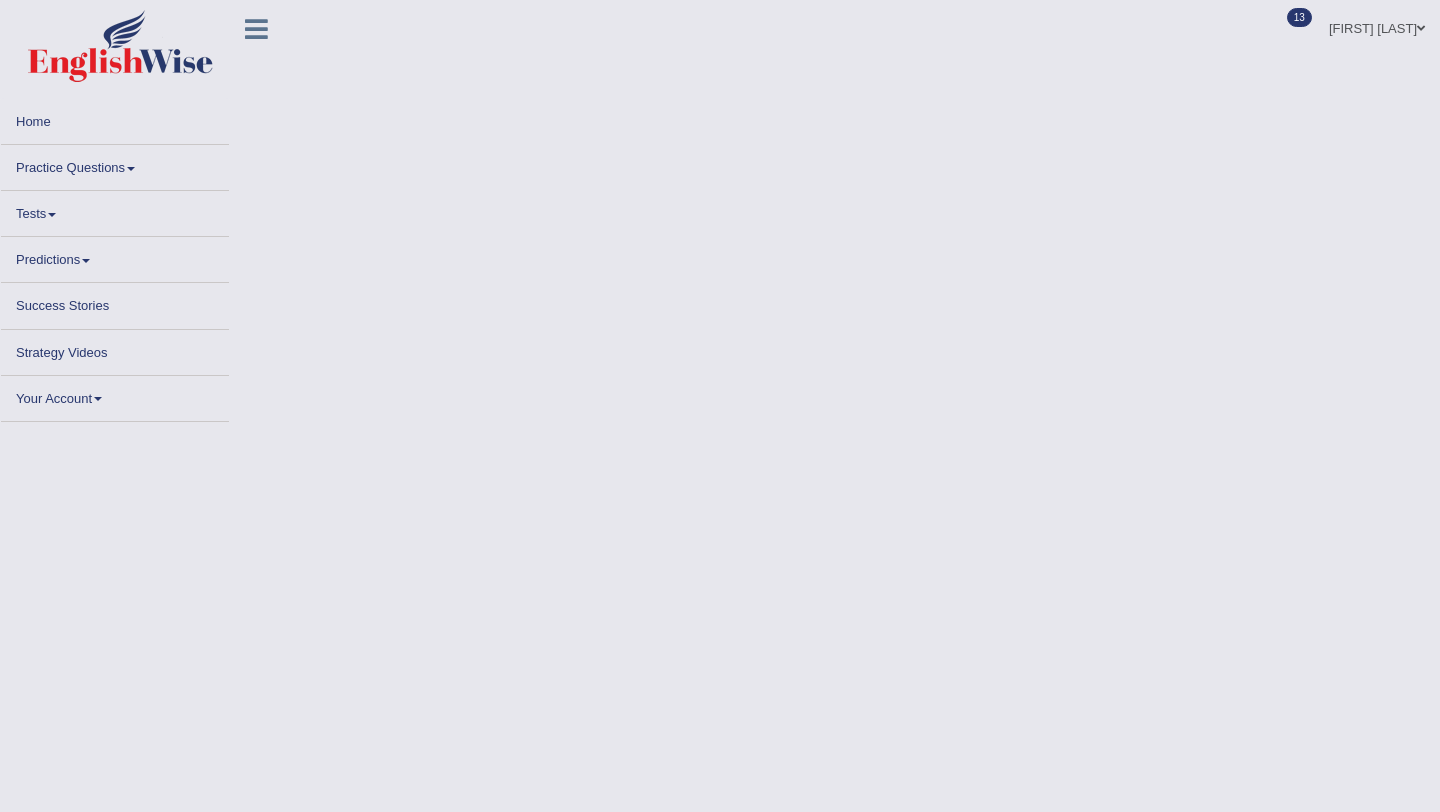scroll, scrollTop: 0, scrollLeft: 0, axis: both 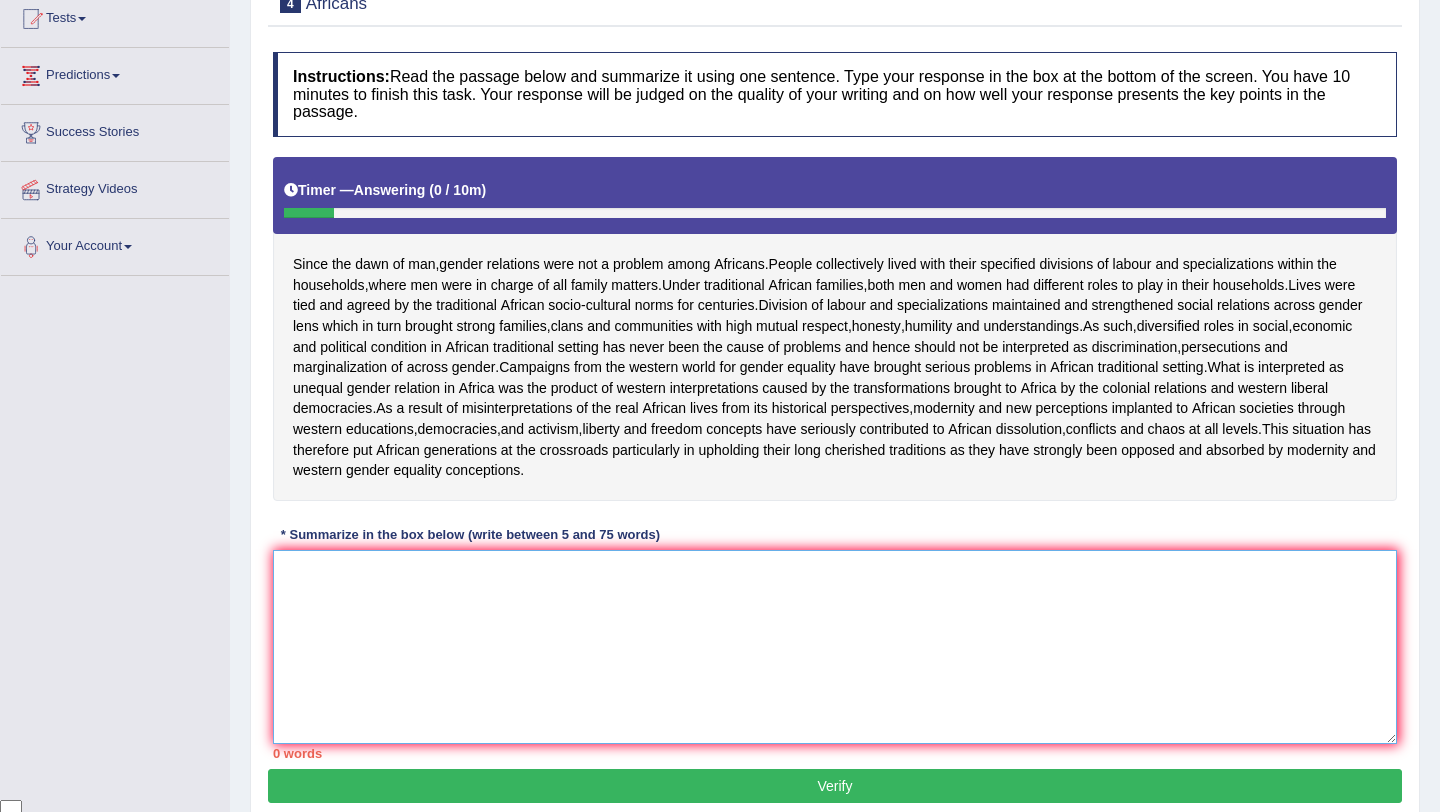 click at bounding box center (835, 647) 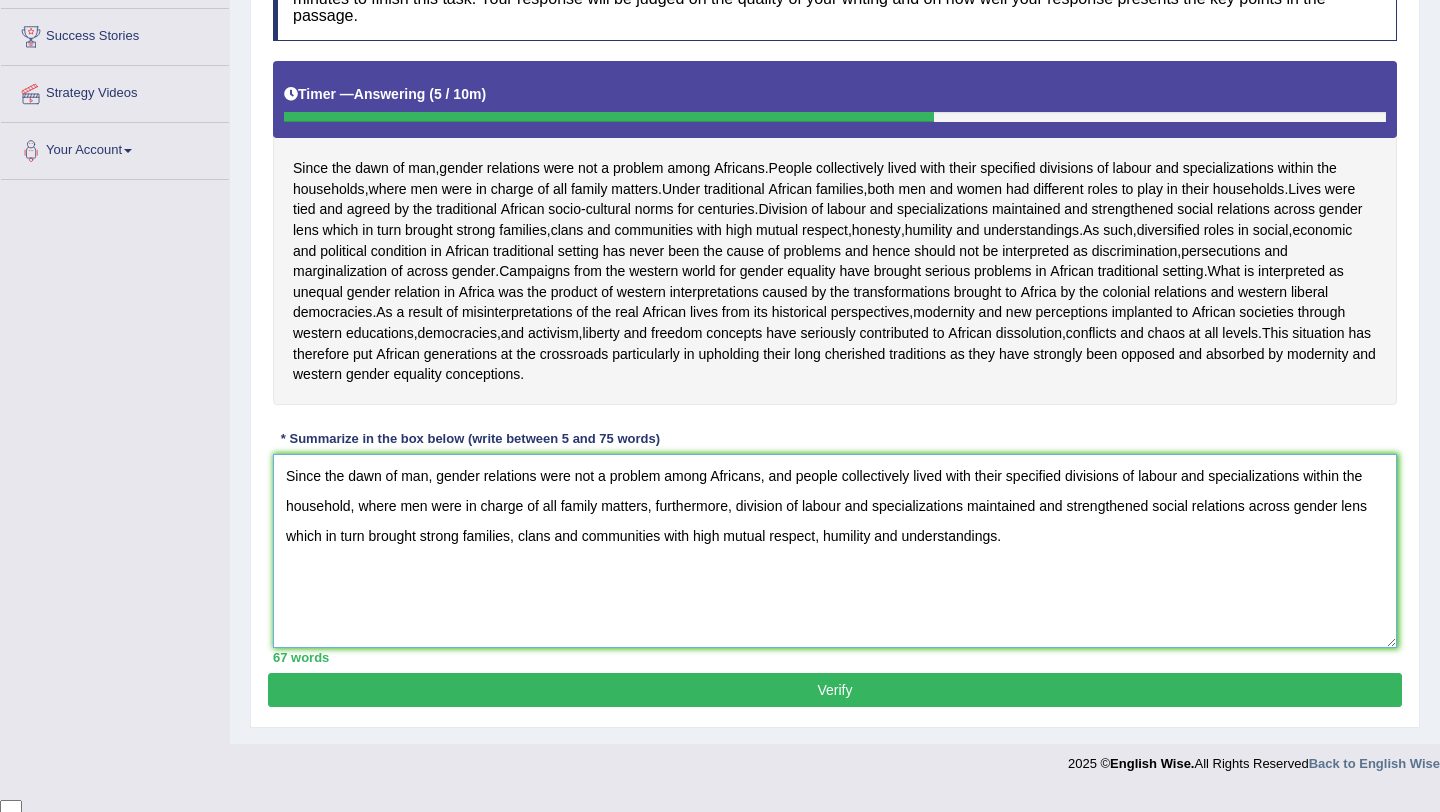 scroll, scrollTop: 320, scrollLeft: 0, axis: vertical 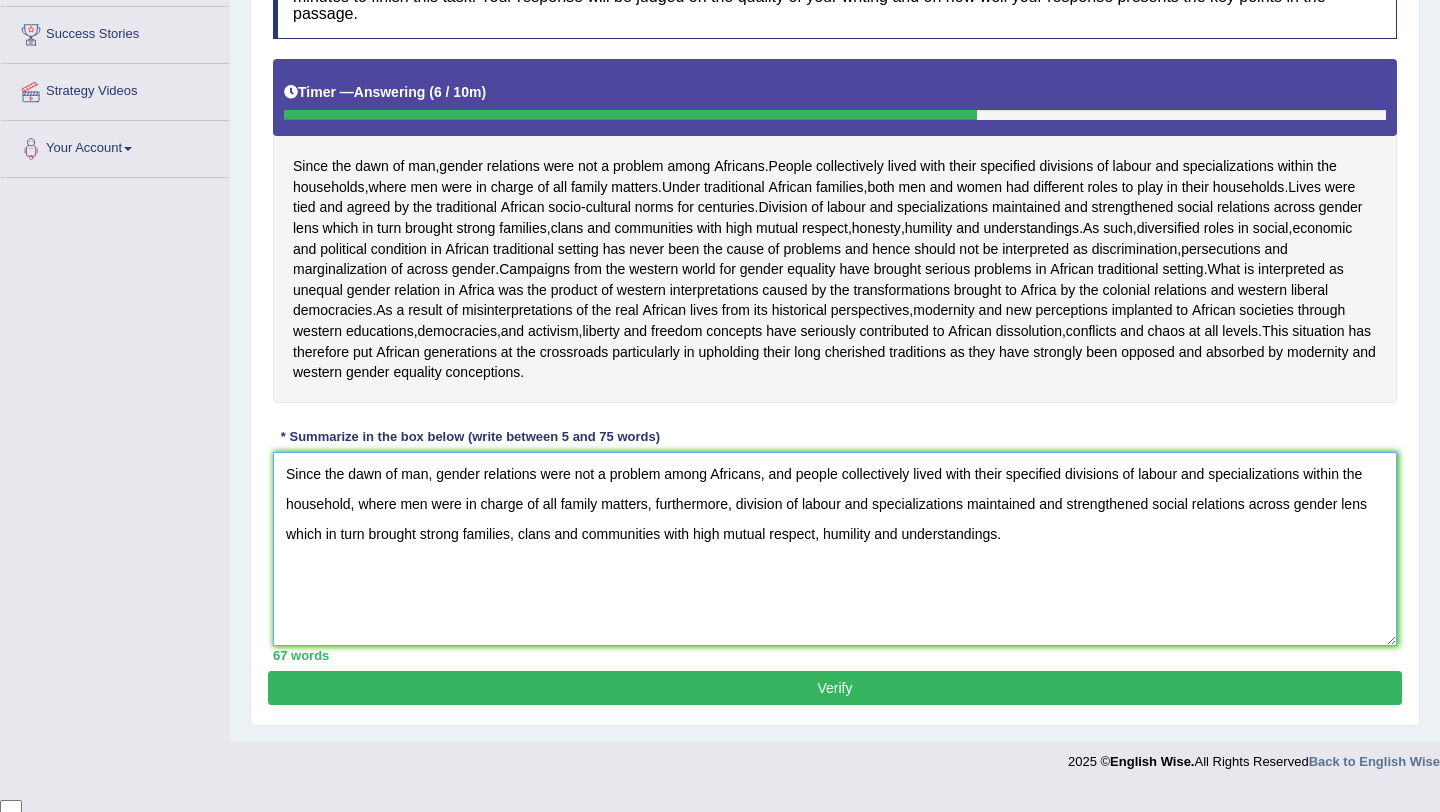 click on "Since the dawn of man, gender relations were not a problem among Africans, and people collectively lived with their specified divisions of labour and specializations within the household, where men were in charge of all family matters, furthermore, division of labour and specializations maintained and strengthened social relations across gender lens which in turn brought strong families, clans and communities with high mutual respect, humility and understandings." at bounding box center (835, 549) 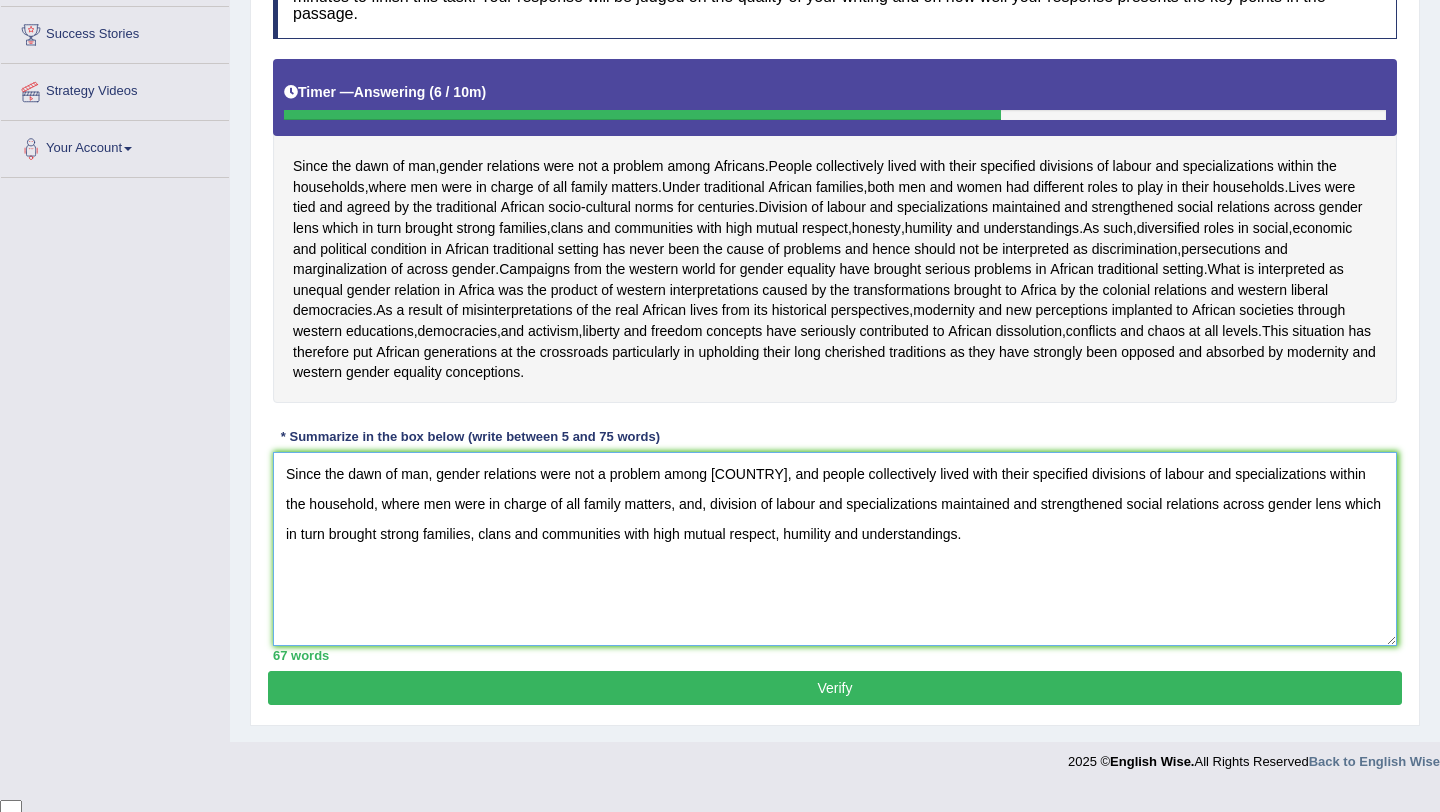 click on "Since the dawn of man, gender relations were not a problem among Africans, and people collectively lived with their specified divisions of labour and specializations within the household, where men were in charge of all family matters, and, division of labour and specializations maintained and strengthened social relations across gender lens which in turn brought strong families, clans and communities with high mutual respect, humility and understandings." at bounding box center (835, 549) 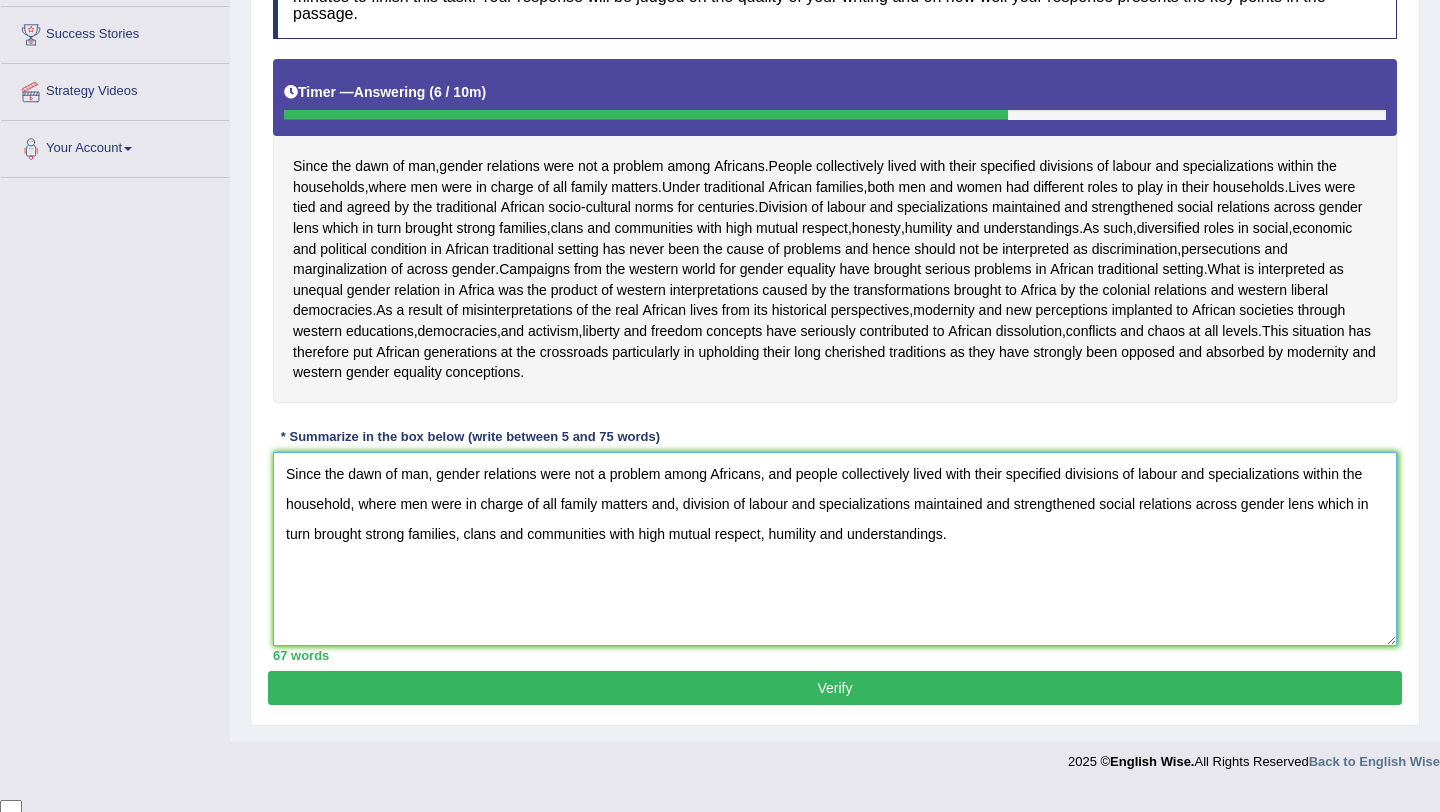 click on "Since the dawn of man, gender relations were not a problem among Africans, and people collectively lived with their specified divisions of labour and specializations within the household, where men were in charge of all family matters and, division of labour and specializations maintained and strengthened social relations across gender lens which in turn brought strong families, clans and communities with high mutual respect, humility and understandings." at bounding box center [835, 549] 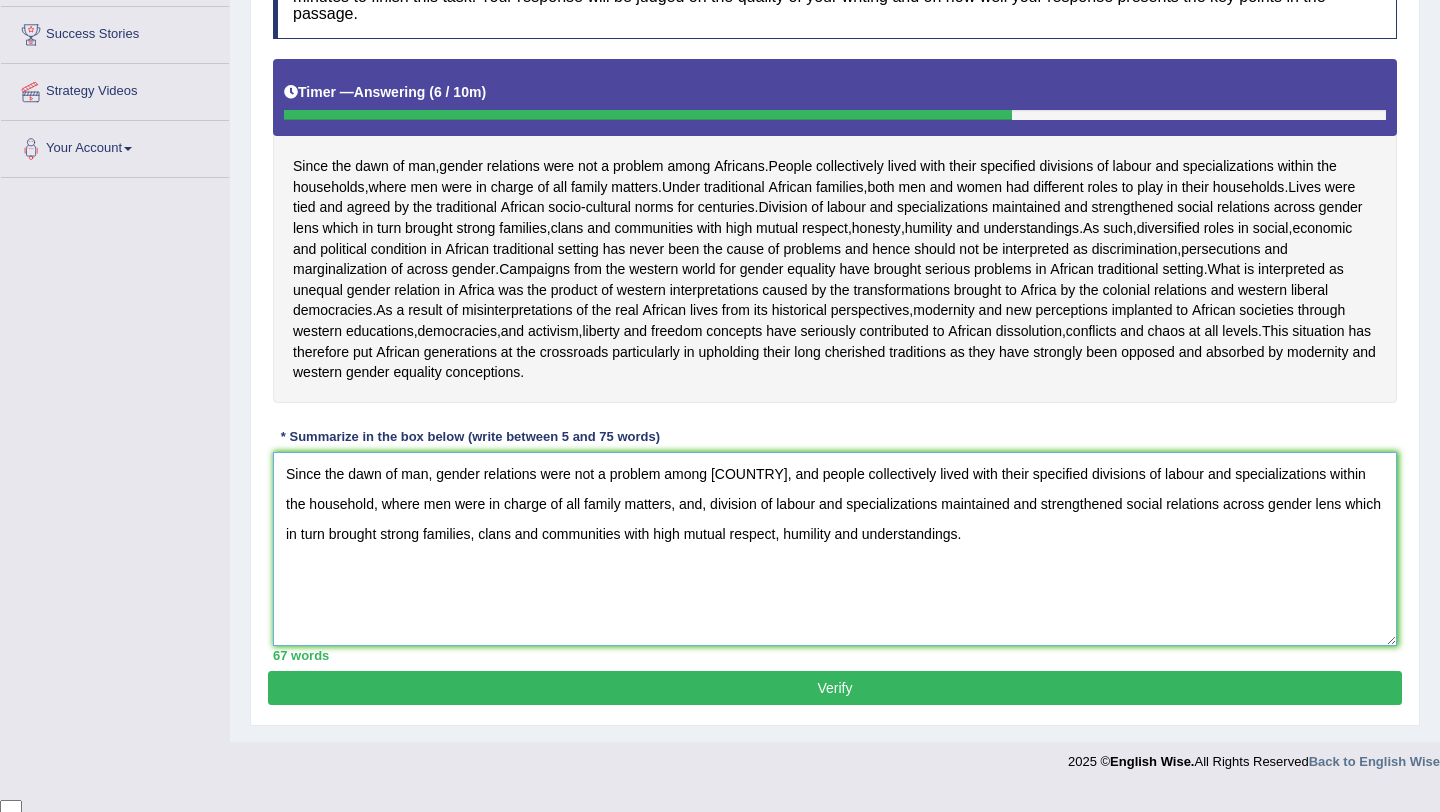 click on "Since the dawn of man, gender relations were not a problem among Africans, and people collectively lived with their specified divisions of labour and specializations within the household, where men were in charge of all family matters, and, division of labour and specializations maintained and strengthened social relations across gender lens which in turn brought strong families, clans and communities with high mutual respect, humility and understandings." at bounding box center (835, 549) 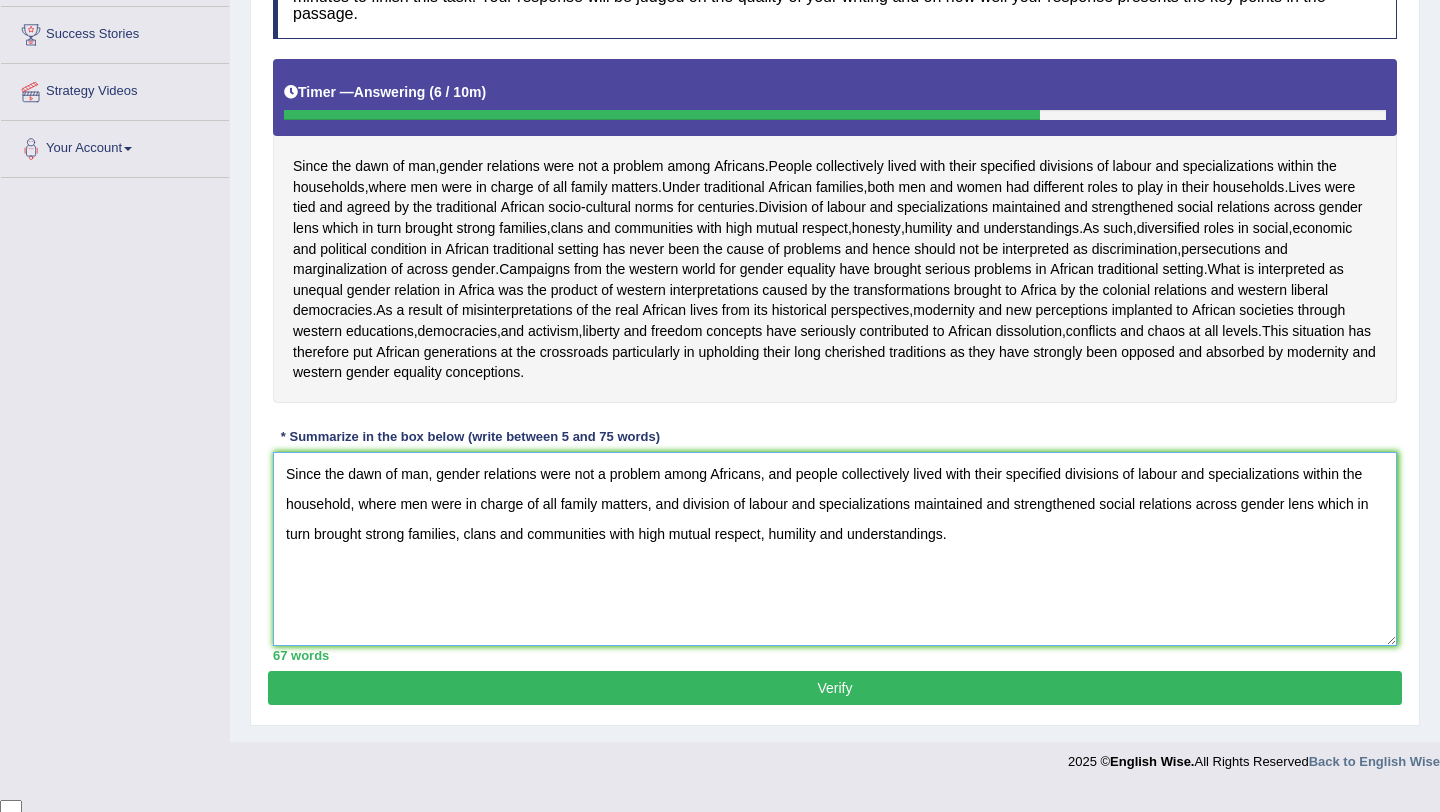 type on "Since the dawn of man, gender relations were not a problem among Africans, and people collectively lived with their specified divisions of labour and specializations within the household, where men were in charge of all family matters, and division of labour and specializations maintained and strengthened social relations across gender lens which in turn brought strong families, clans and communities with high mutual respect, humility and understandings." 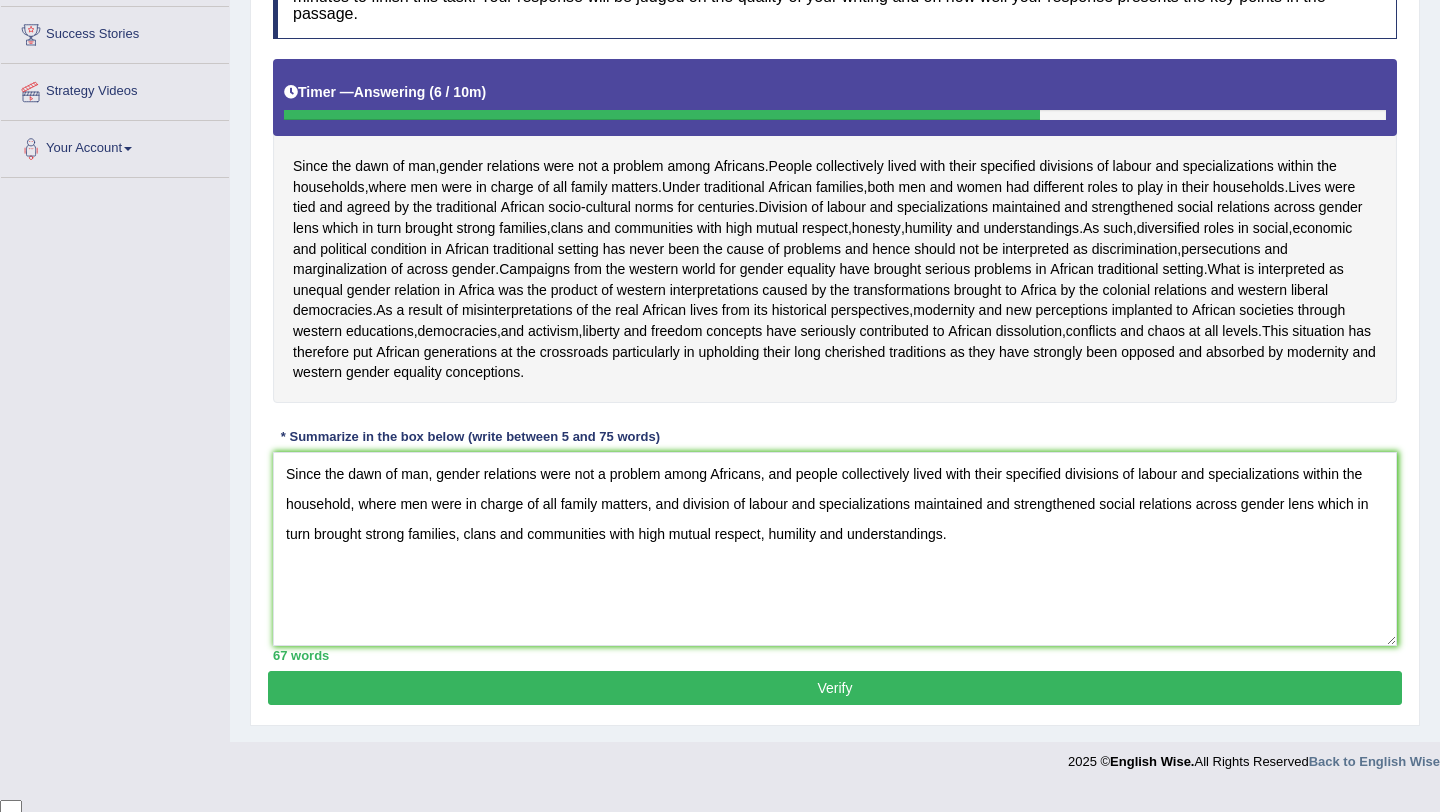 click on "Verify" at bounding box center [835, 688] 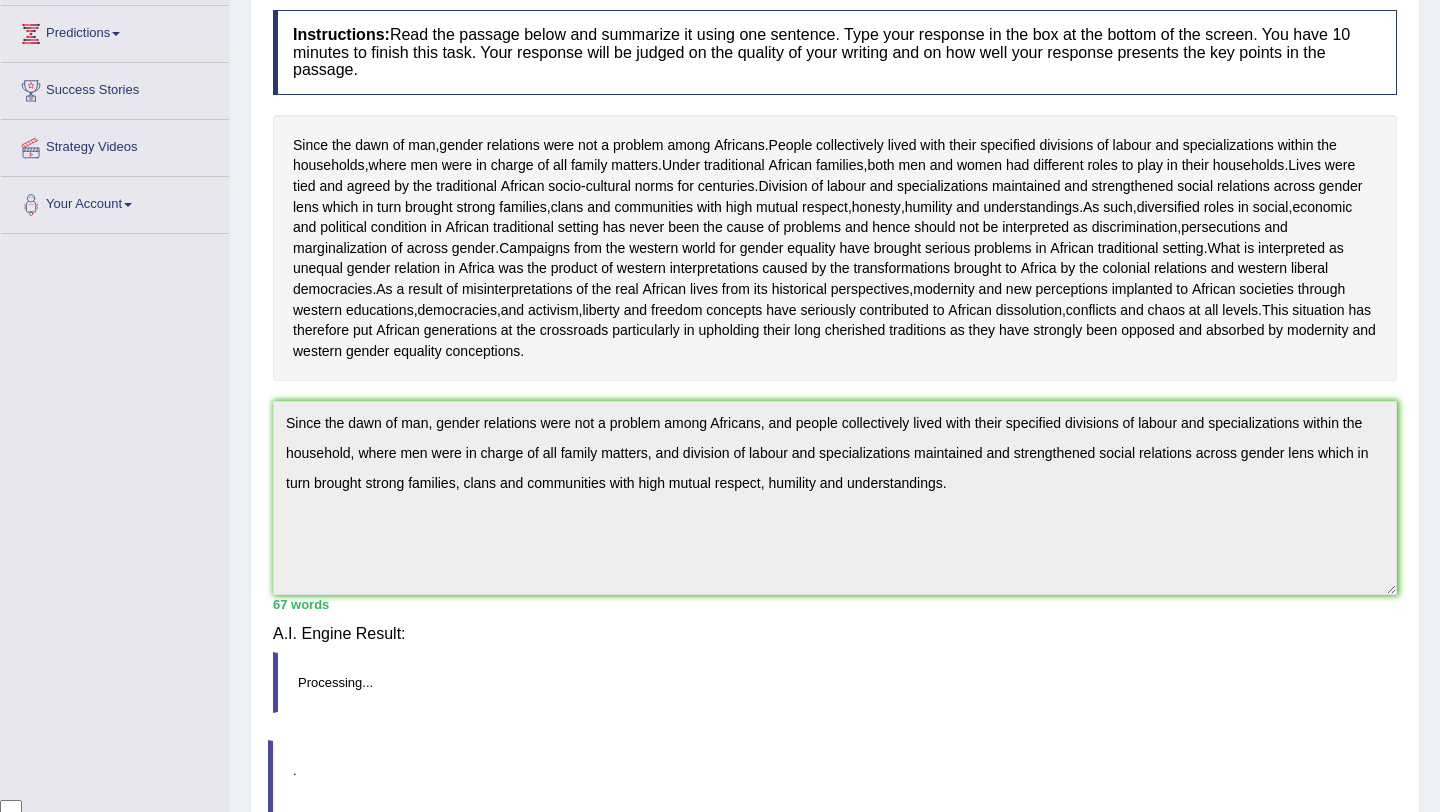 scroll, scrollTop: 320, scrollLeft: 0, axis: vertical 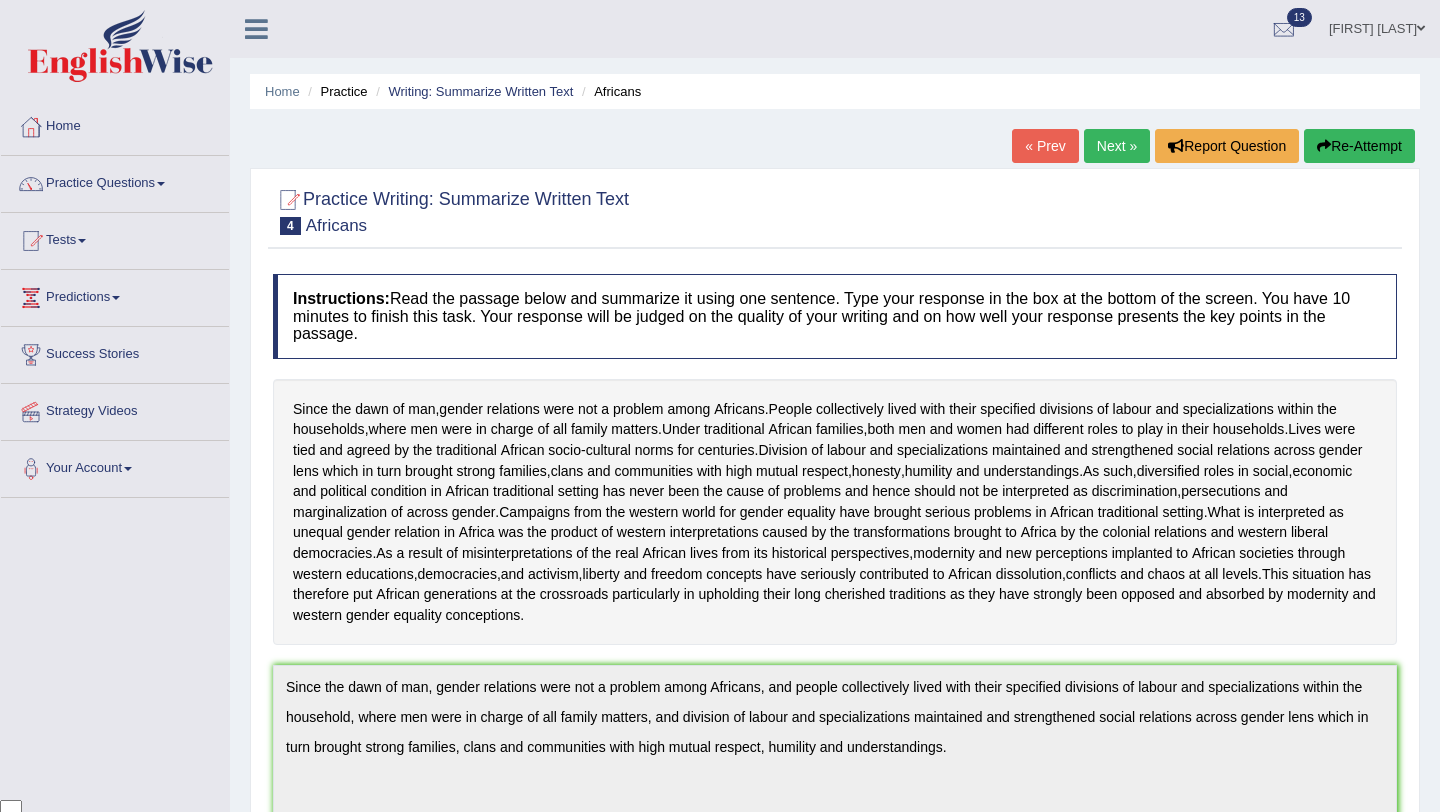 click on "Next »" at bounding box center (1117, 146) 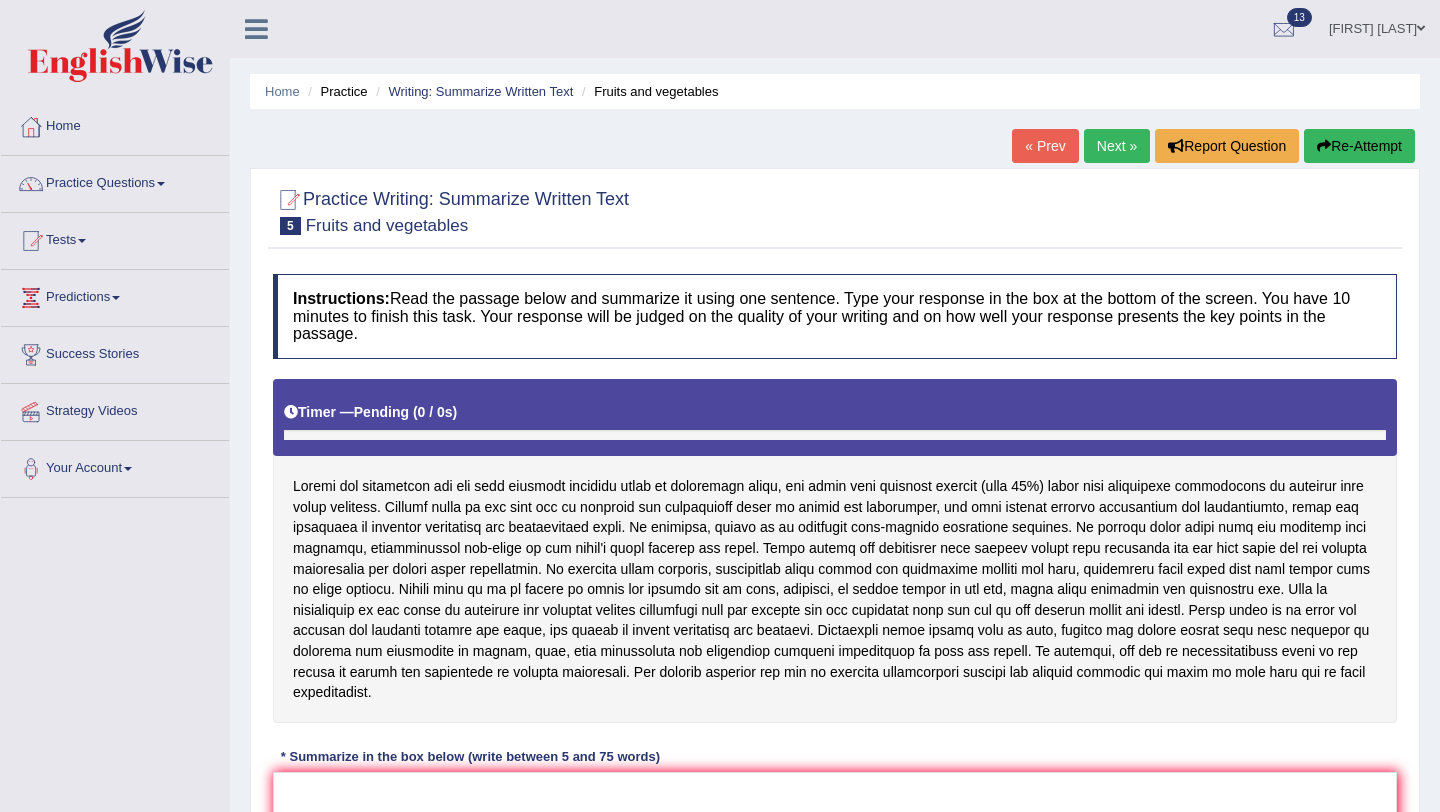 scroll, scrollTop: 0, scrollLeft: 0, axis: both 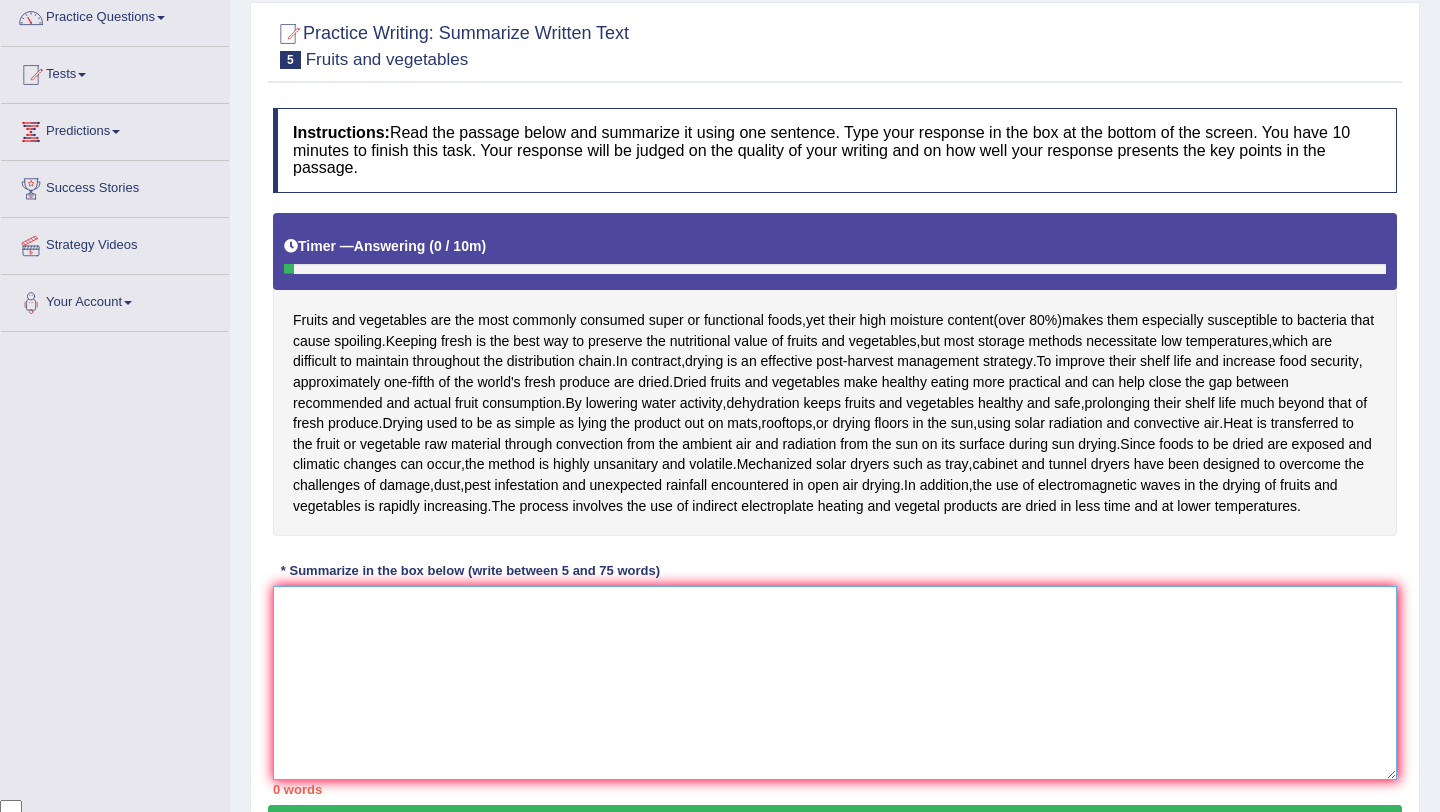 click at bounding box center [835, 683] 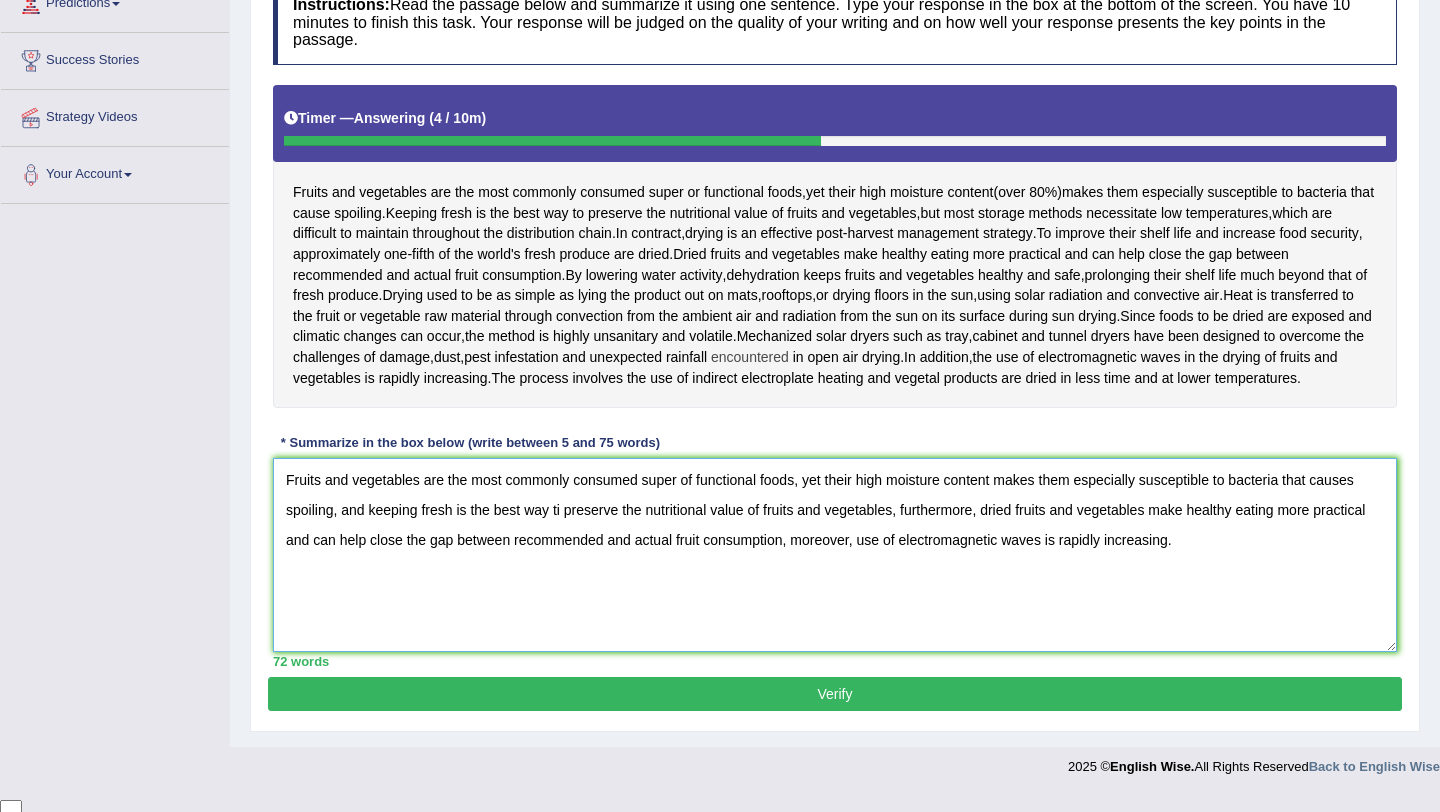scroll, scrollTop: 300, scrollLeft: 0, axis: vertical 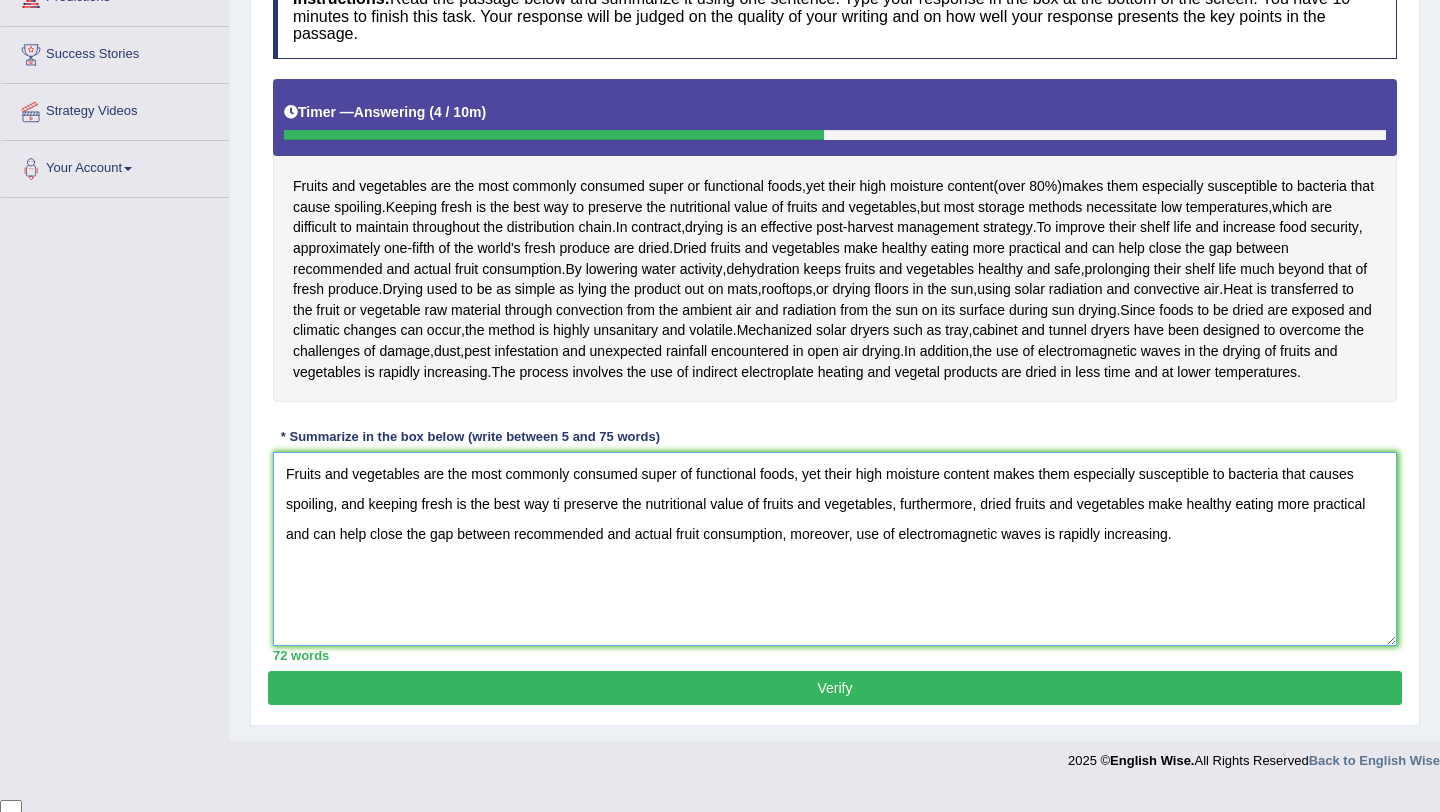 type on "Fruits and vegetables are the most commonly consumed super of functional foods, yet their high moisture content makes them especially susceptible to bacteria that causes spoiling, and keeping fresh is the best way ti preserve the nutritional value of fruits and vegetables, furthermore, dried fruits and vegetables make healthy eating more practical and can help close the gap between recommended and actual fruit consumption, moreover, use of electromagnetic waves is rapidly increasing." 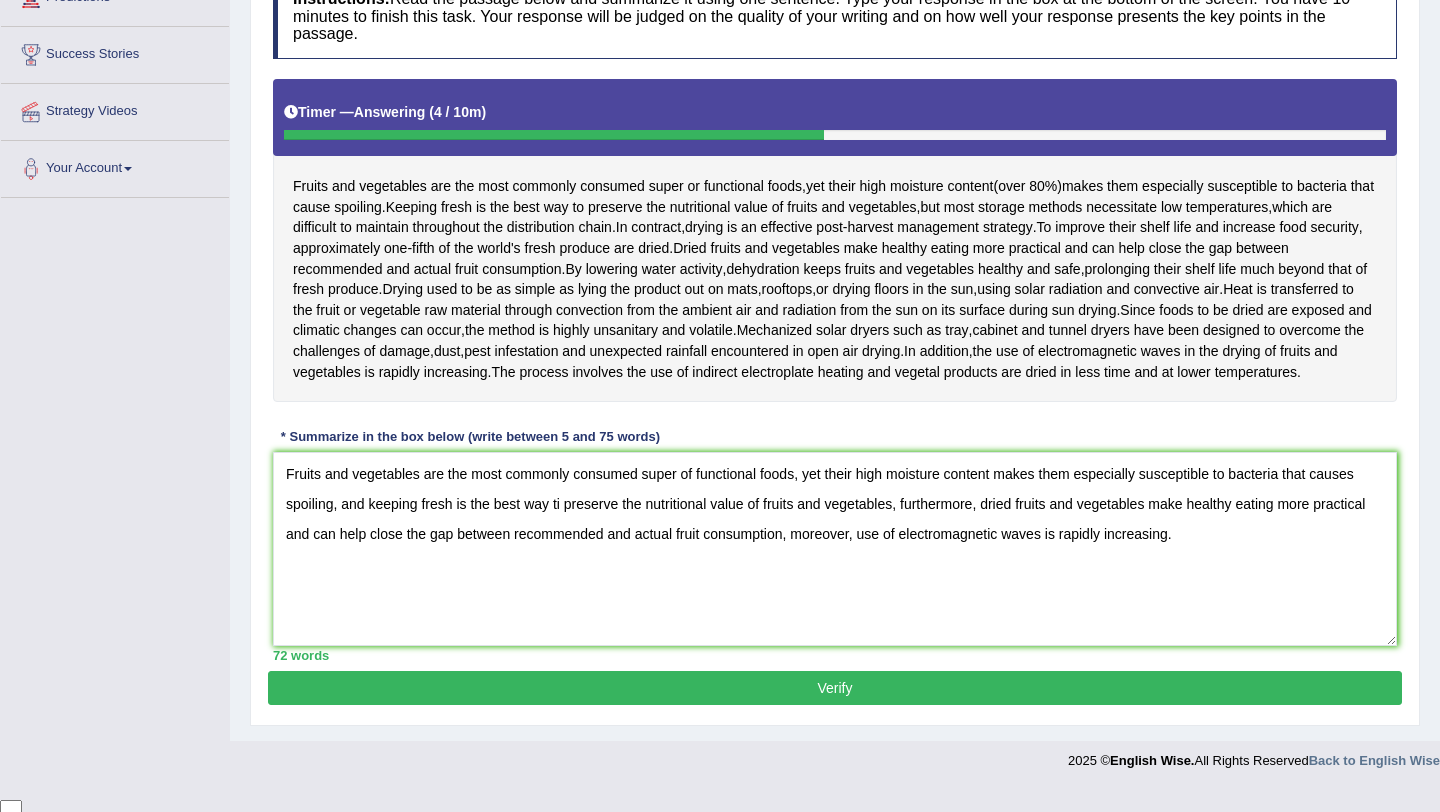 click on "Verify" at bounding box center [835, 688] 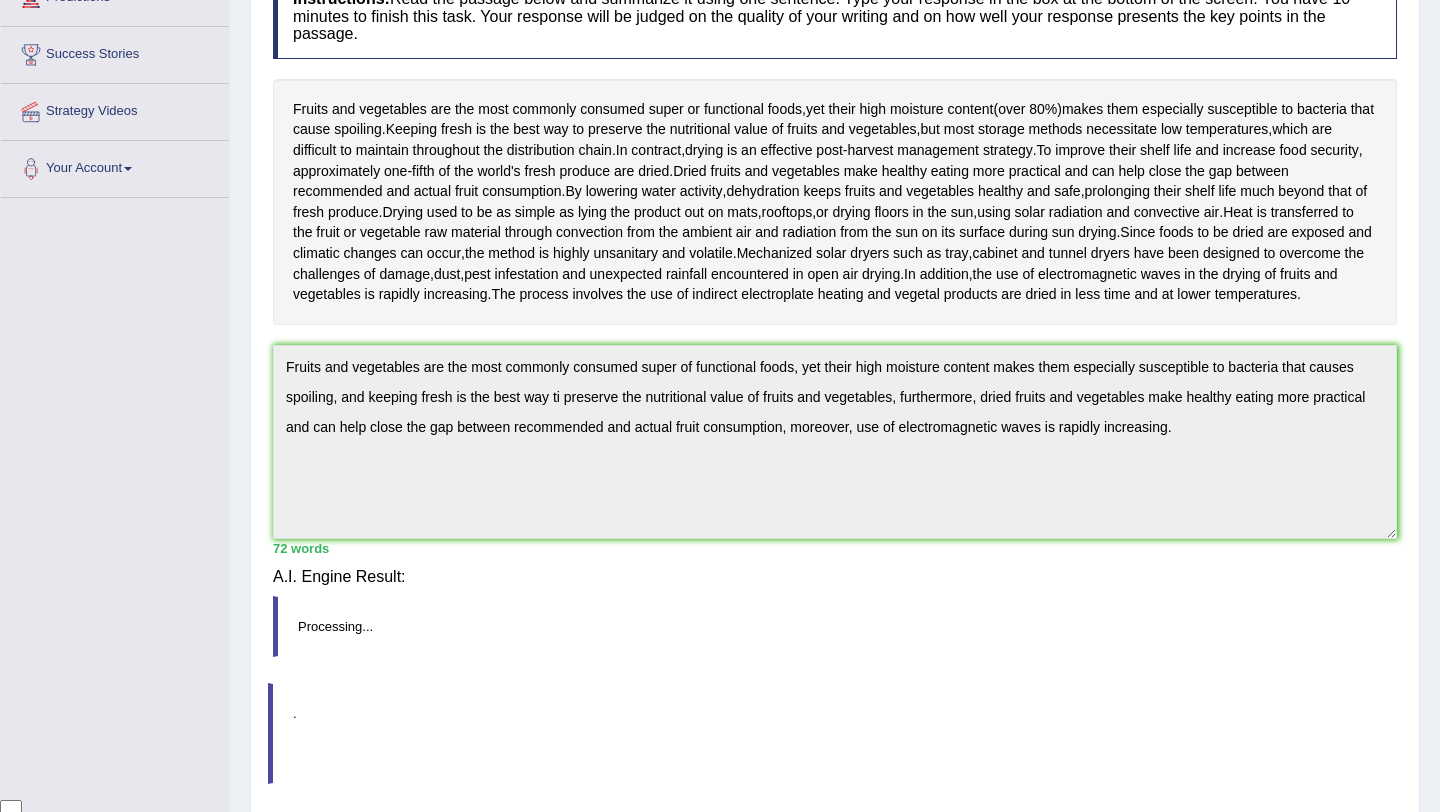 scroll, scrollTop: 300, scrollLeft: 0, axis: vertical 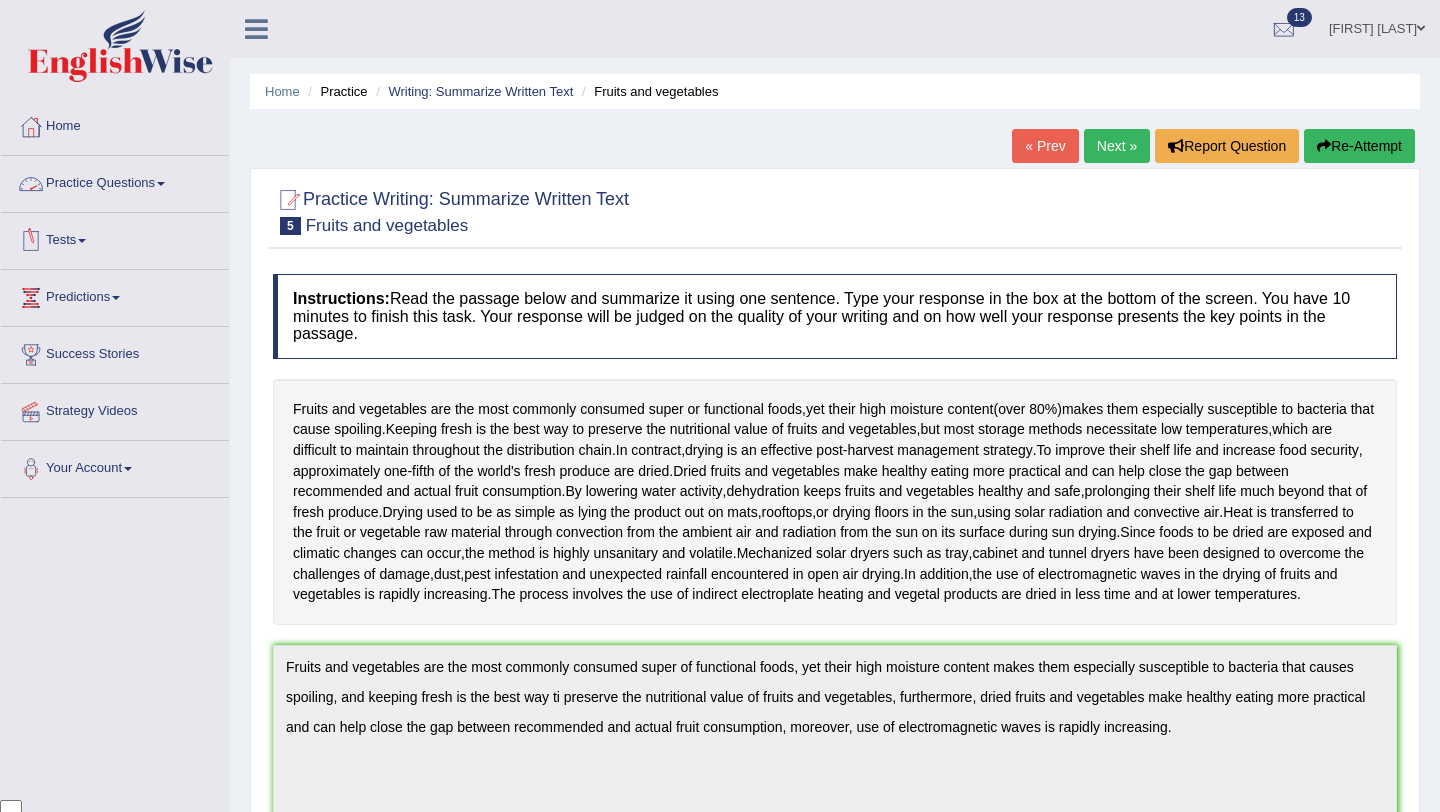 click on "Practice Questions" at bounding box center [115, 181] 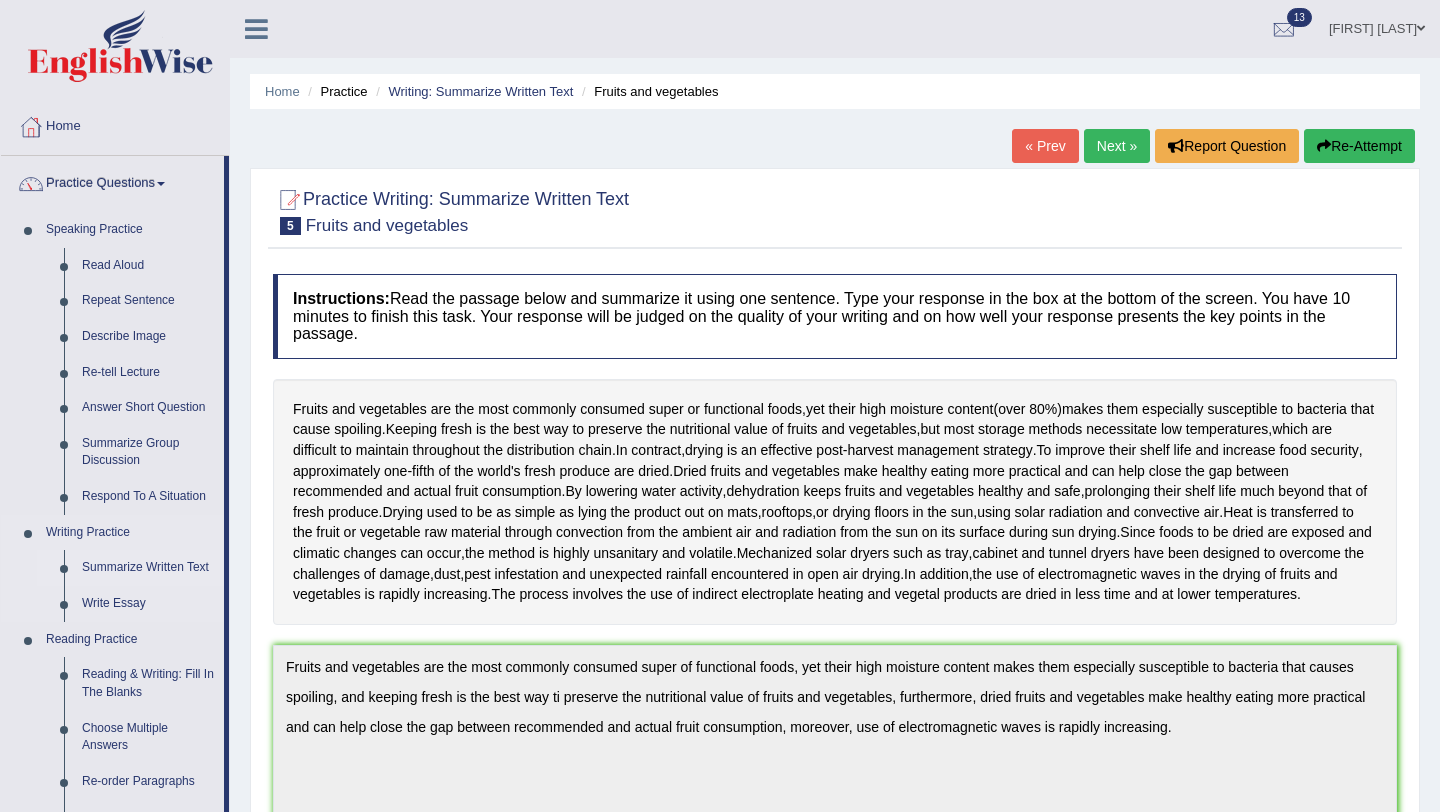 click on "Summarize Written Text" at bounding box center (148, 568) 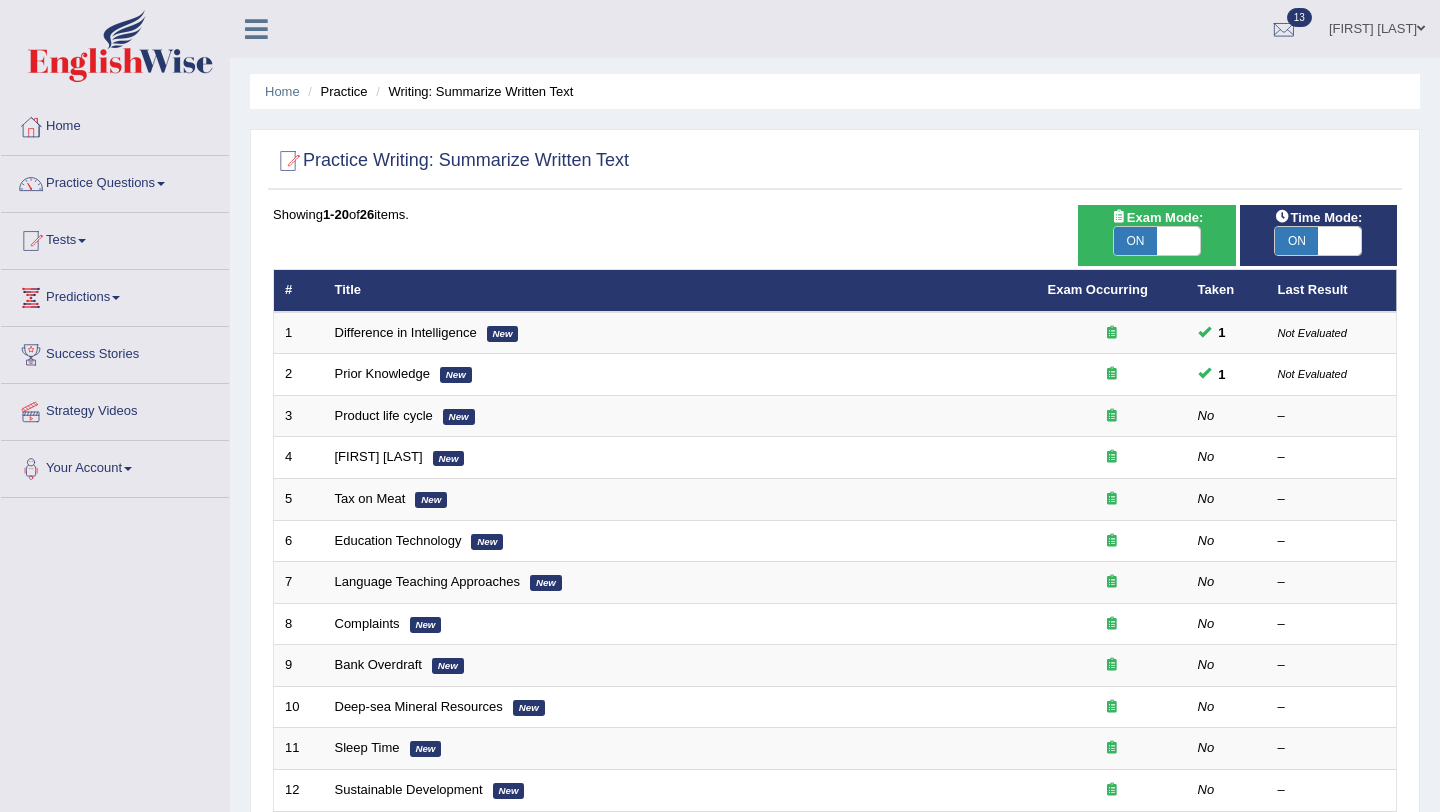 scroll, scrollTop: 0, scrollLeft: 0, axis: both 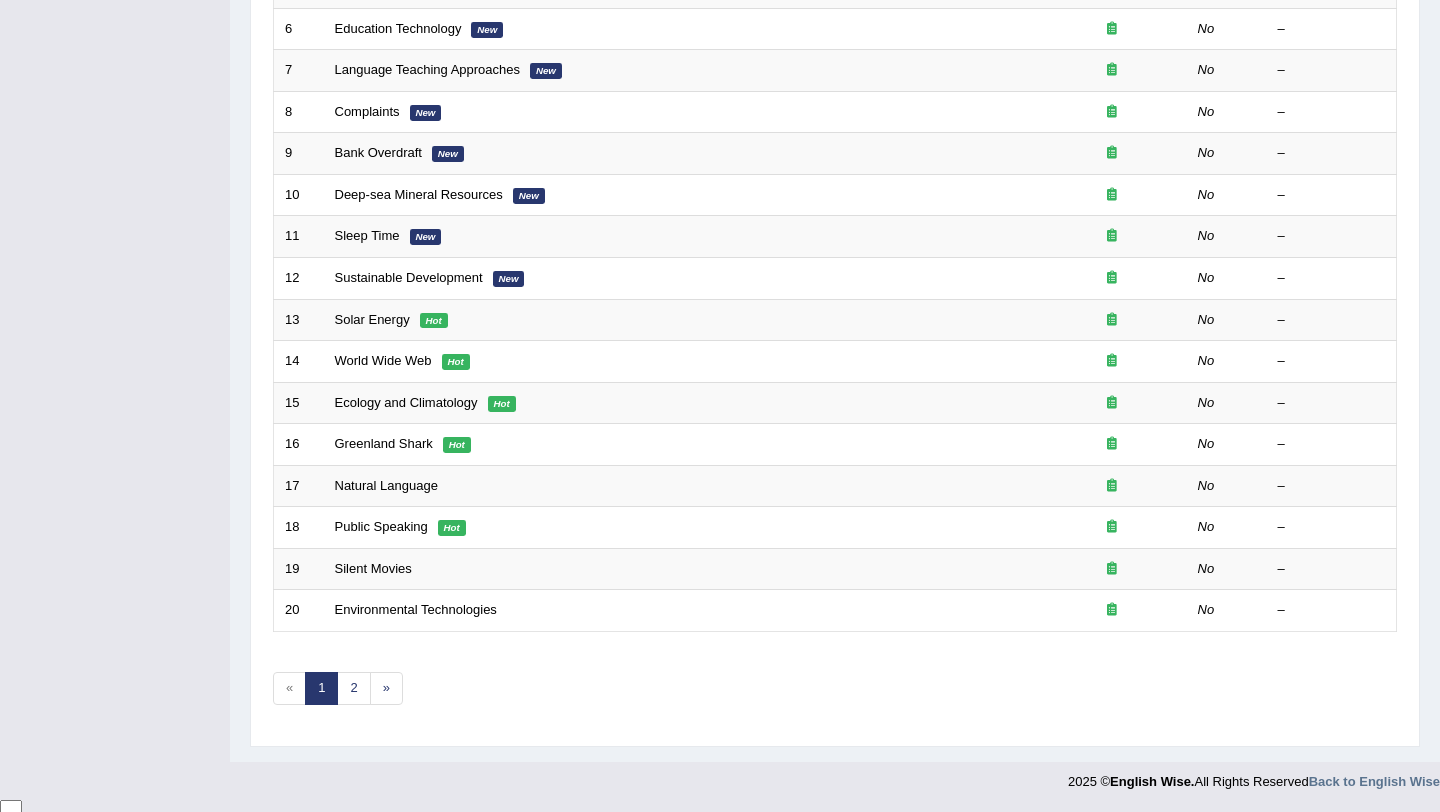 click on "Showing  1-20  of  26  items.
# Title Exam Occurring Taken Last Result
1 Difference in Intelligence New 1 Not Evaluated
2 Prior Knowledge New 1 Not Evaluated
3 Product life cycle New No –
4 Bertrand Russell New No –
5 Tax on Meat New No –
6 Education Technology New No –
7 Language Teaching Approaches New No –
8 Complaints New No –
9 Bank Overdraft New No –
10 Deep-sea Mineral Resources New No –
11 Sleep Time New No –
12 Sustainable Development New No –
13 Solar Energy Hot No –
14 World Wide Web Hot No –
15 Ecology and Climatology Hot No –
16 Greenland Shark Hot No –
17 Natural Language No –
18 Public Speaking Hot No –
19 Silent Movies No –
20 Environmental Technologies No –
«
1
2
»" at bounding box center [835, 211] 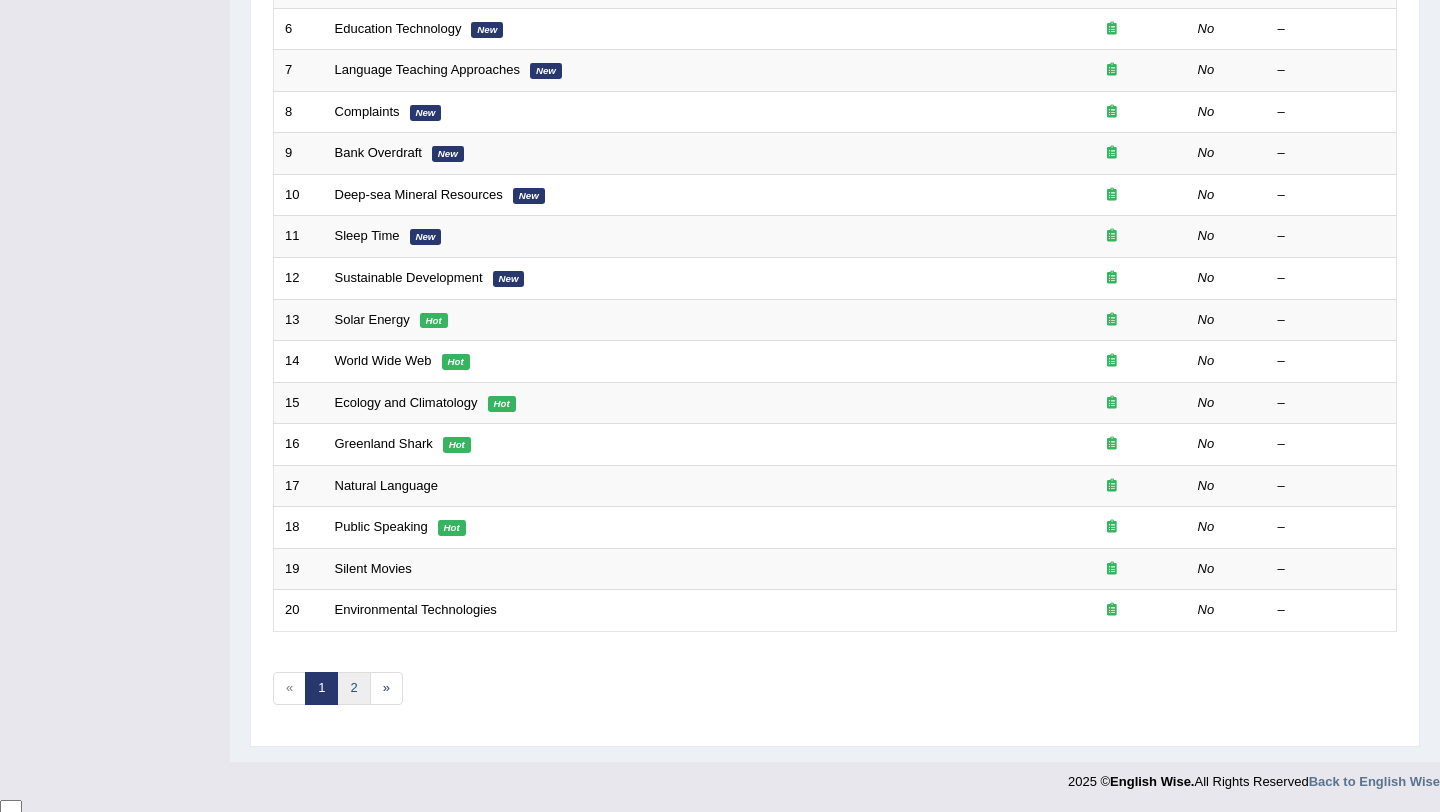 click on "2" at bounding box center (353, 688) 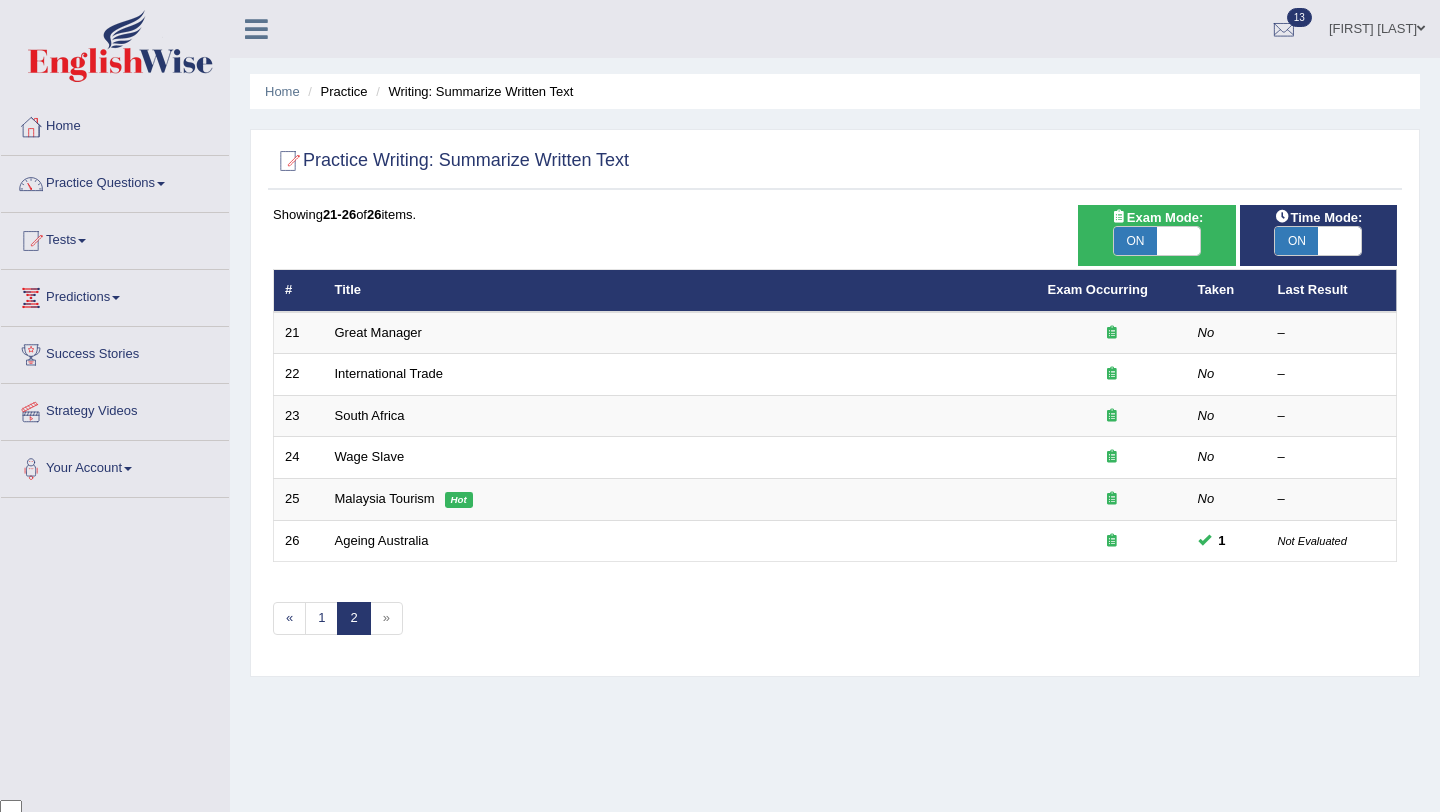 scroll, scrollTop: 0, scrollLeft: 0, axis: both 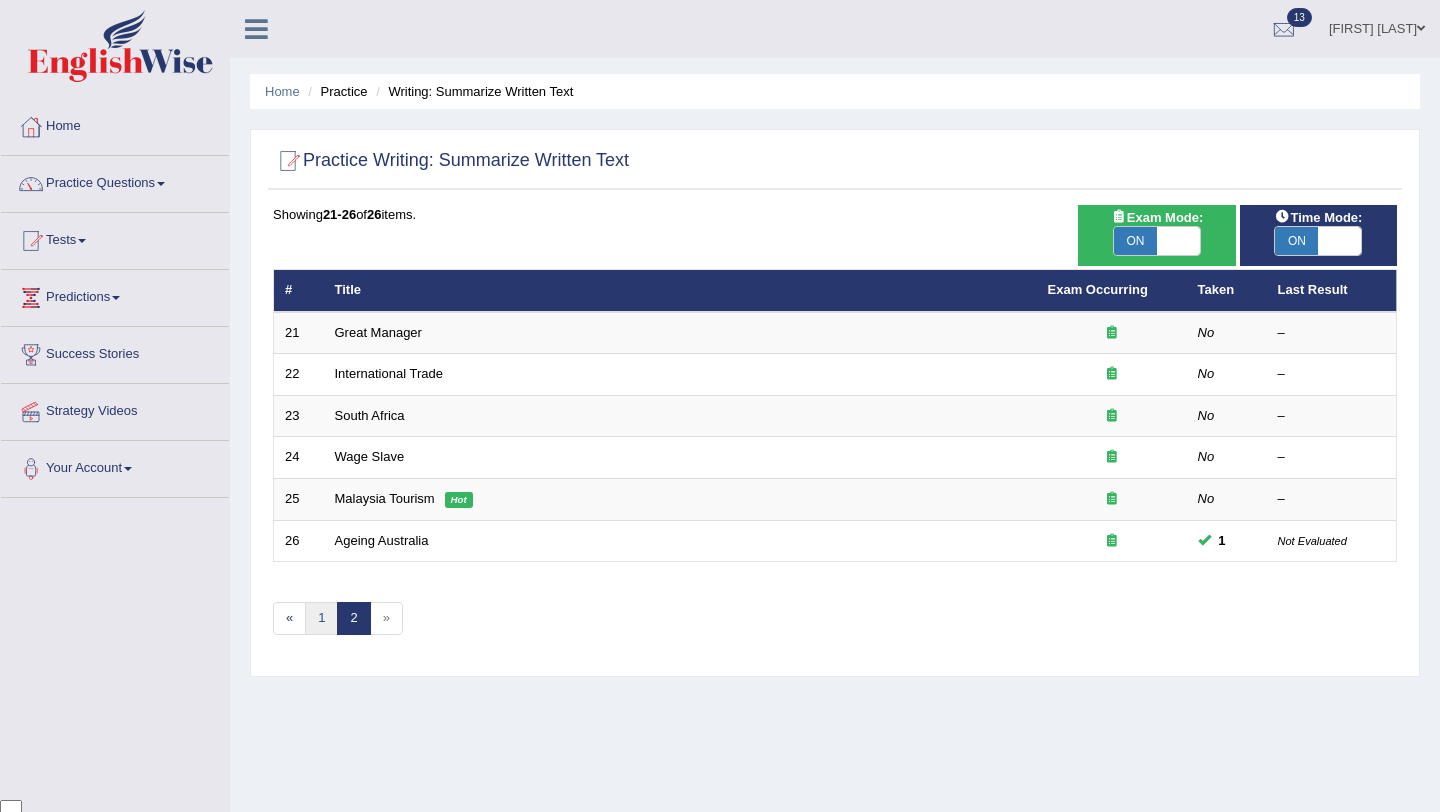 click on "1" at bounding box center [321, 618] 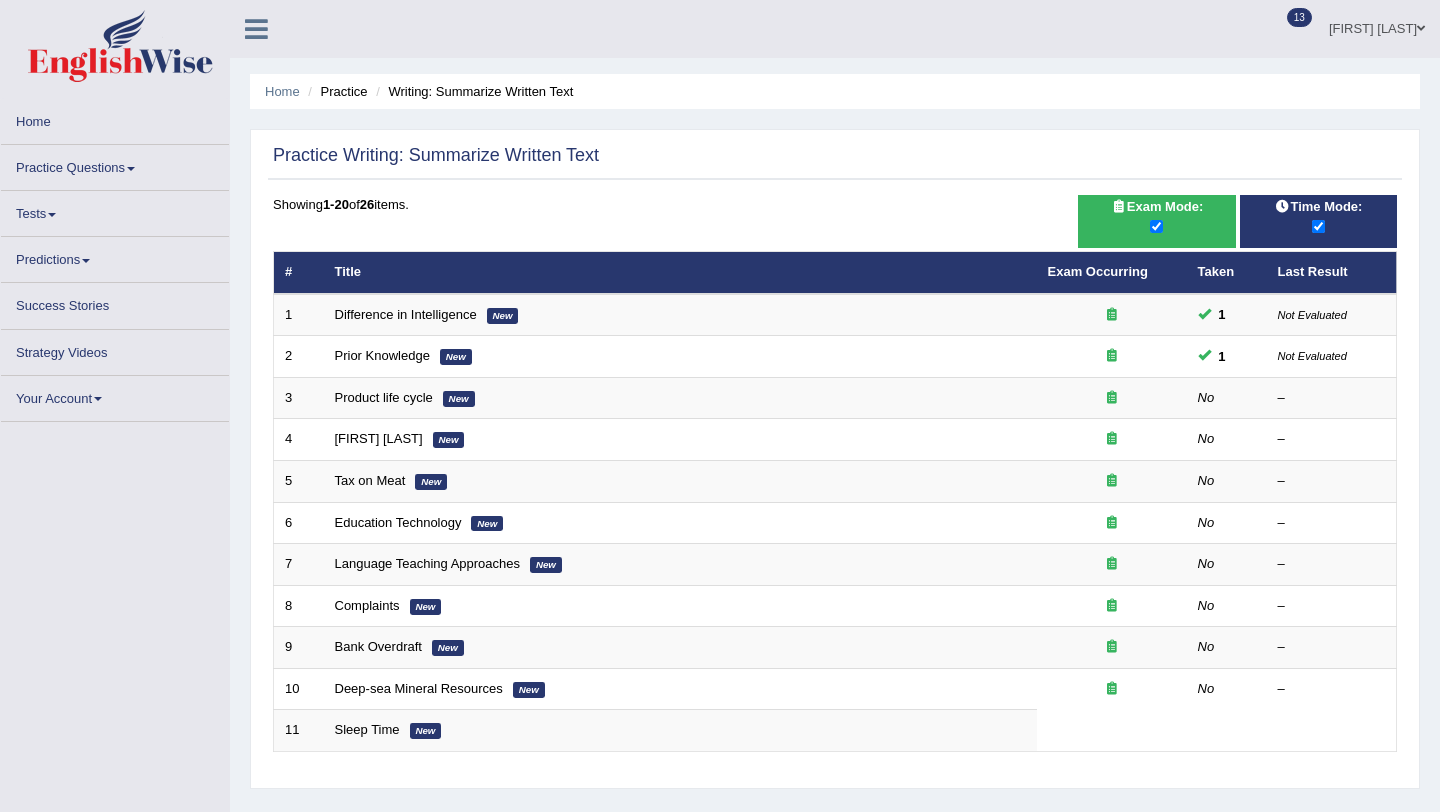 scroll, scrollTop: 0, scrollLeft: 0, axis: both 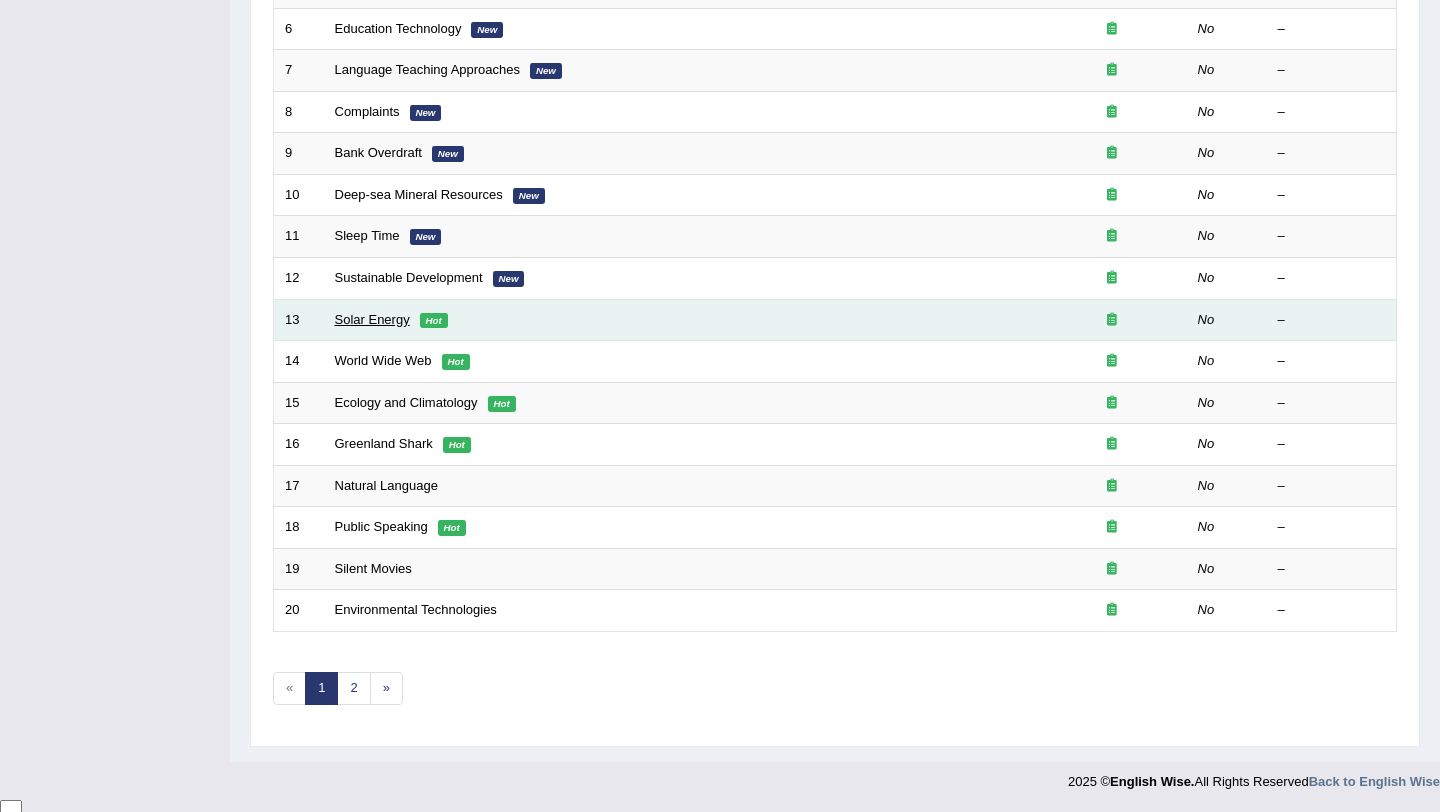 click on "Solar Energy" at bounding box center (372, 319) 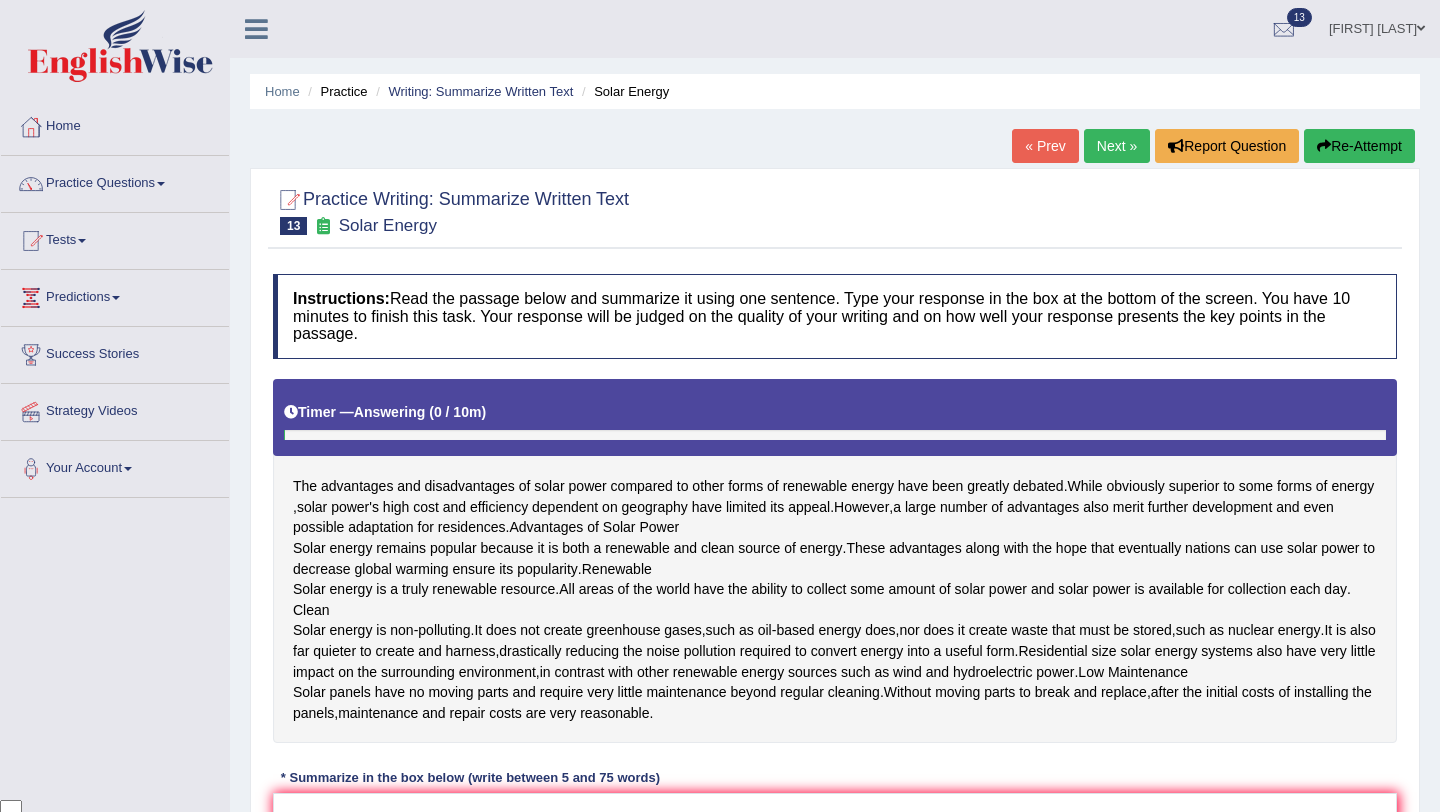 scroll, scrollTop: 0, scrollLeft: 0, axis: both 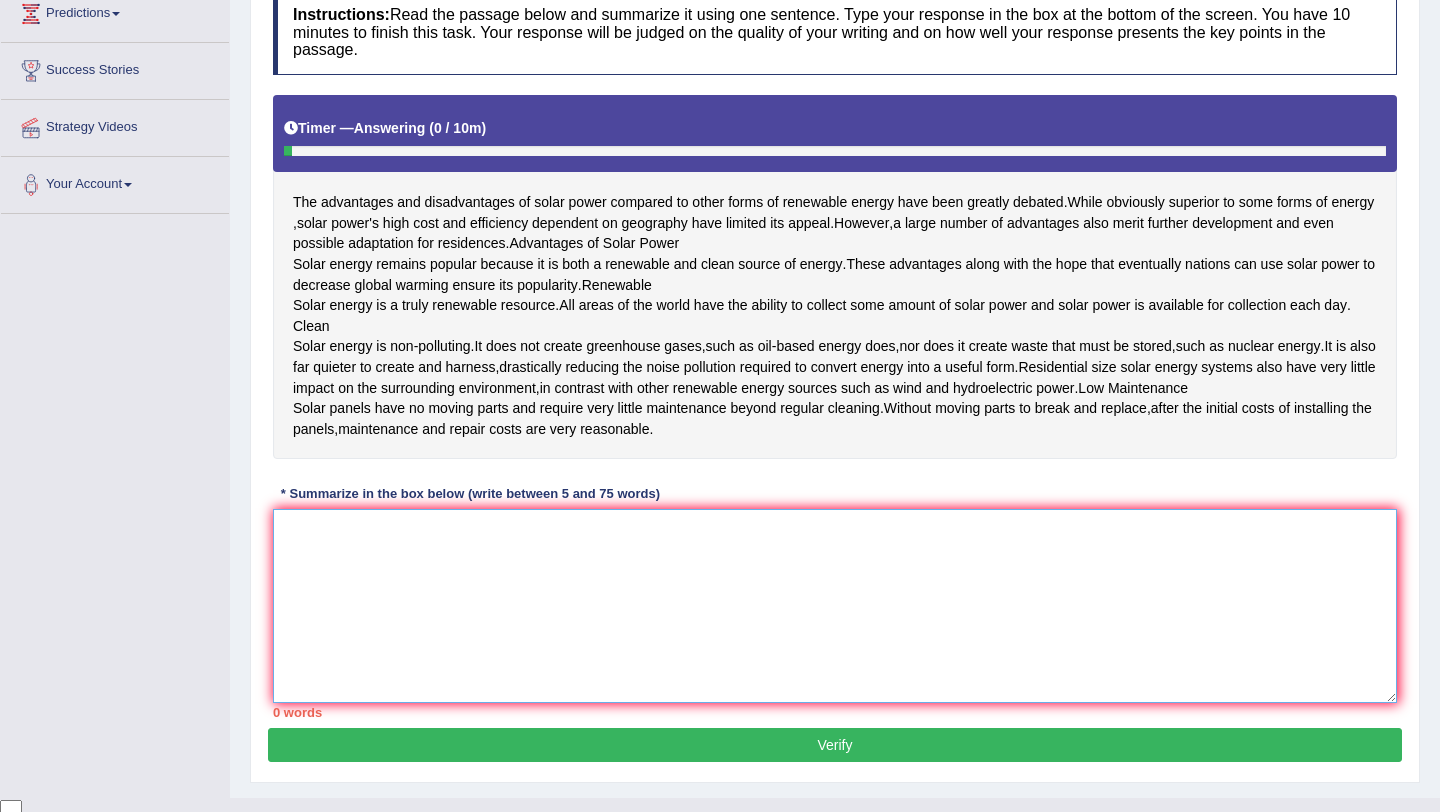 click at bounding box center [835, 606] 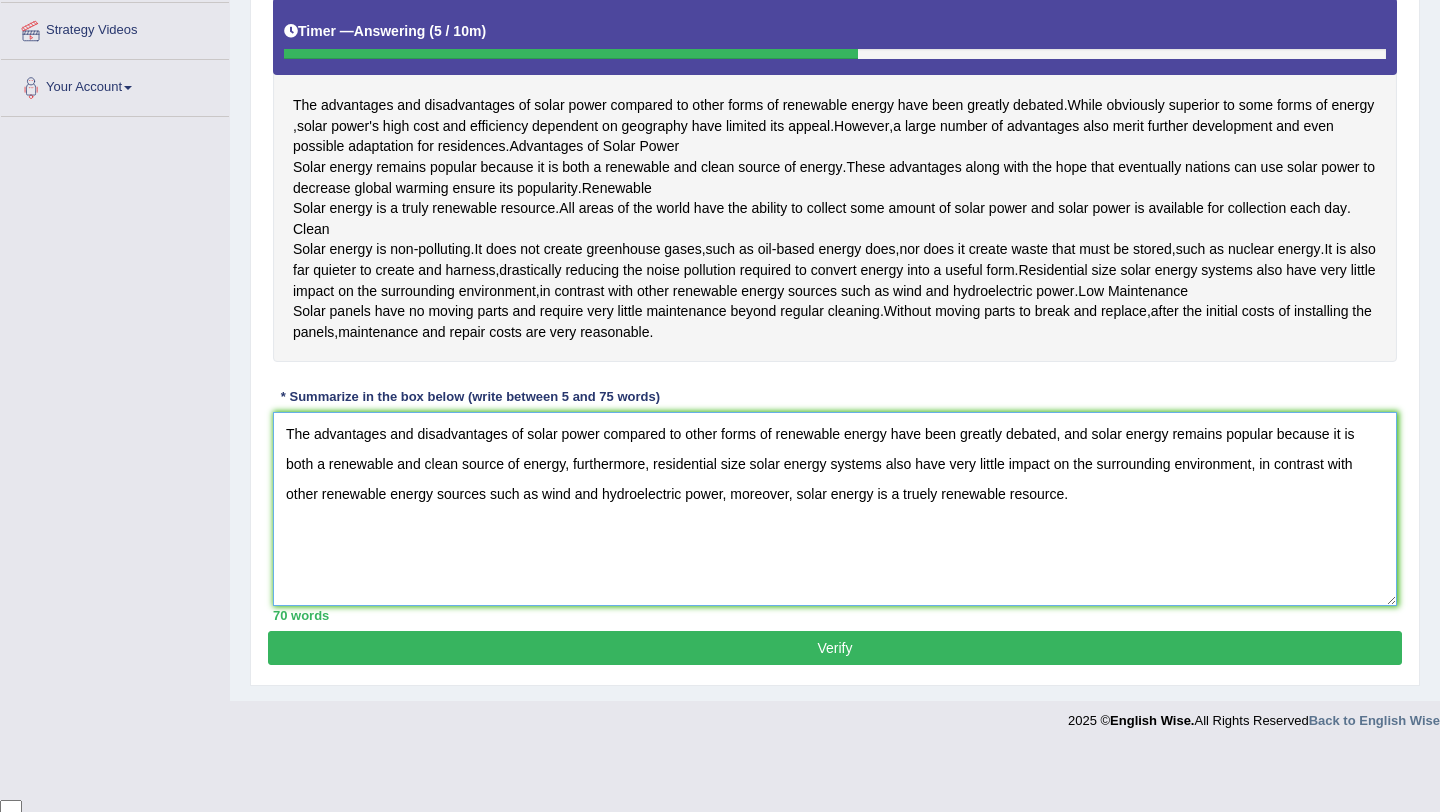 scroll, scrollTop: 382, scrollLeft: 0, axis: vertical 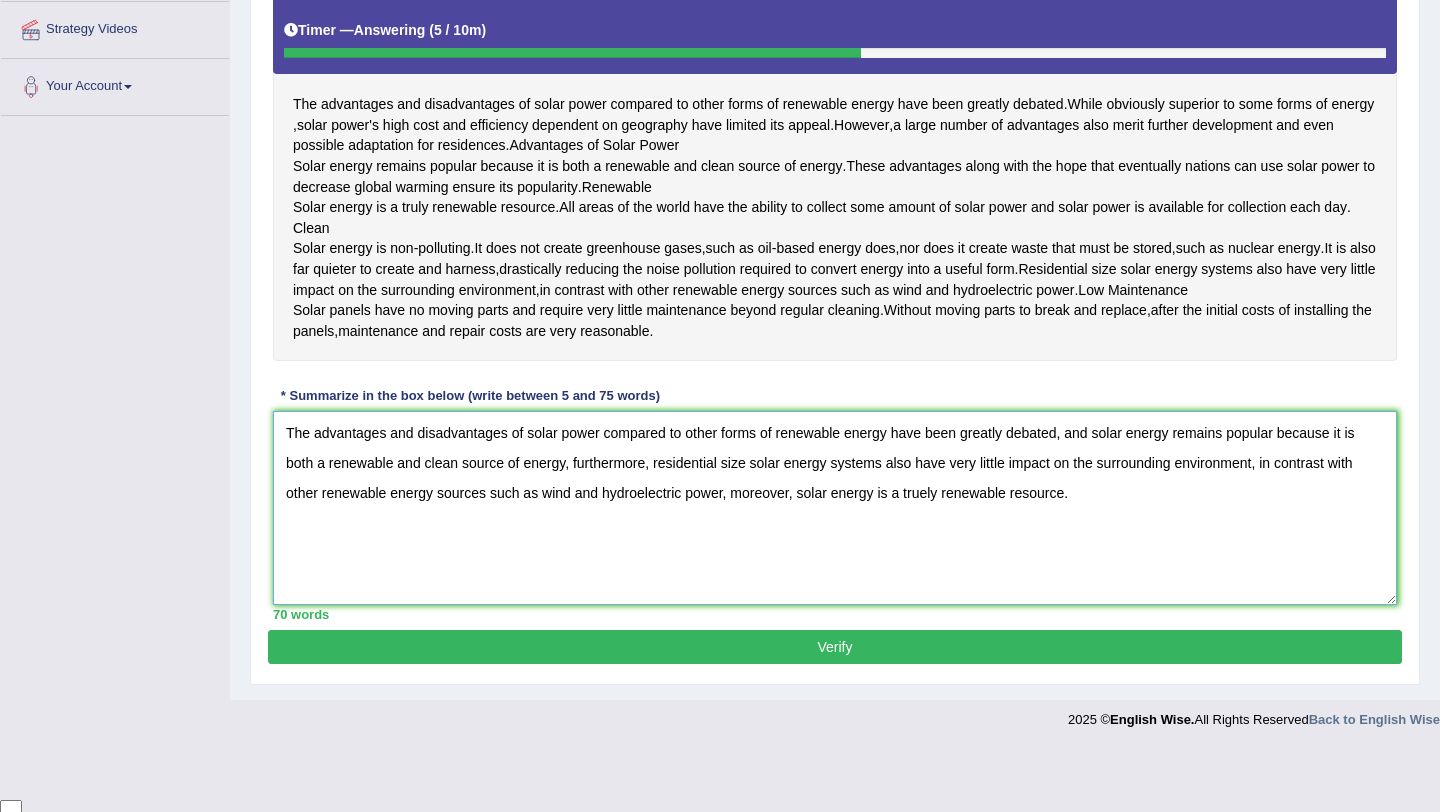 type on "The advantages and disadvantages of solar power compared to other forms of renewable energy have been greatly debated, and solar energy remains popular because it is both a renewable and clean source of energy, furthermore, residential size solar energy systems also have very little impact on the surrounding environment, in contrast with other renewable energy sources such as wind and hydroelectric power, moreover, solar energy is a truely renewable resource." 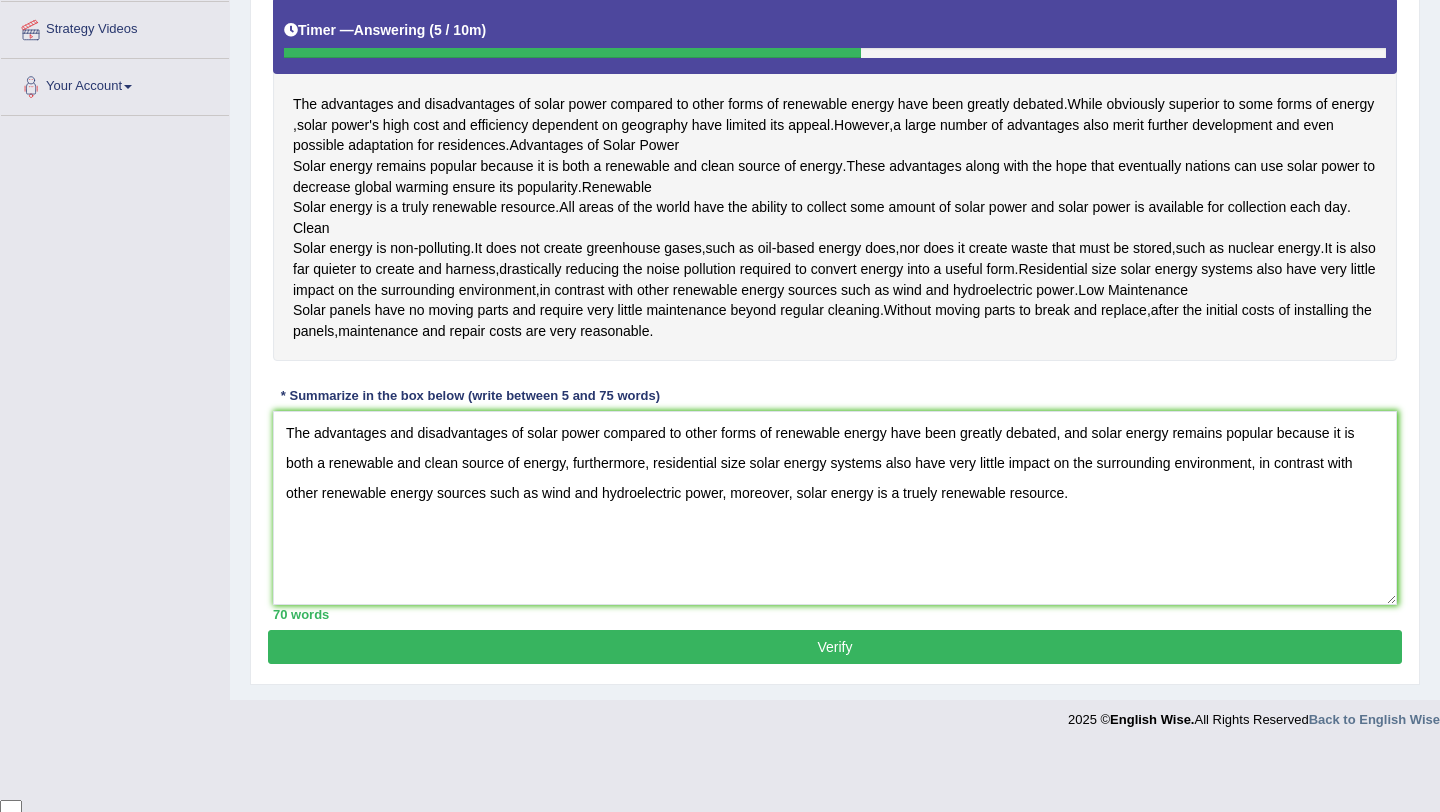 click on "Verify" at bounding box center (835, 647) 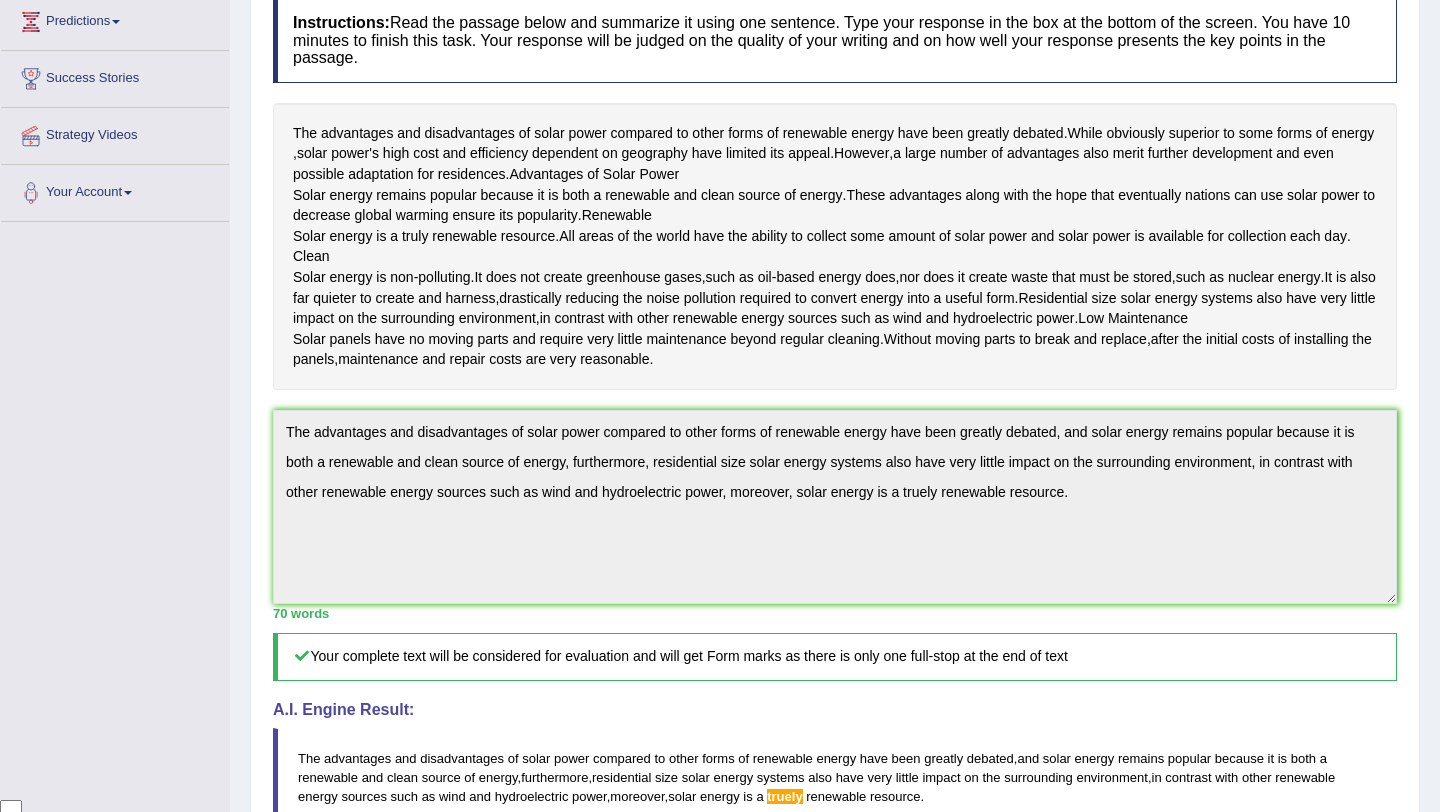 scroll, scrollTop: 0, scrollLeft: 0, axis: both 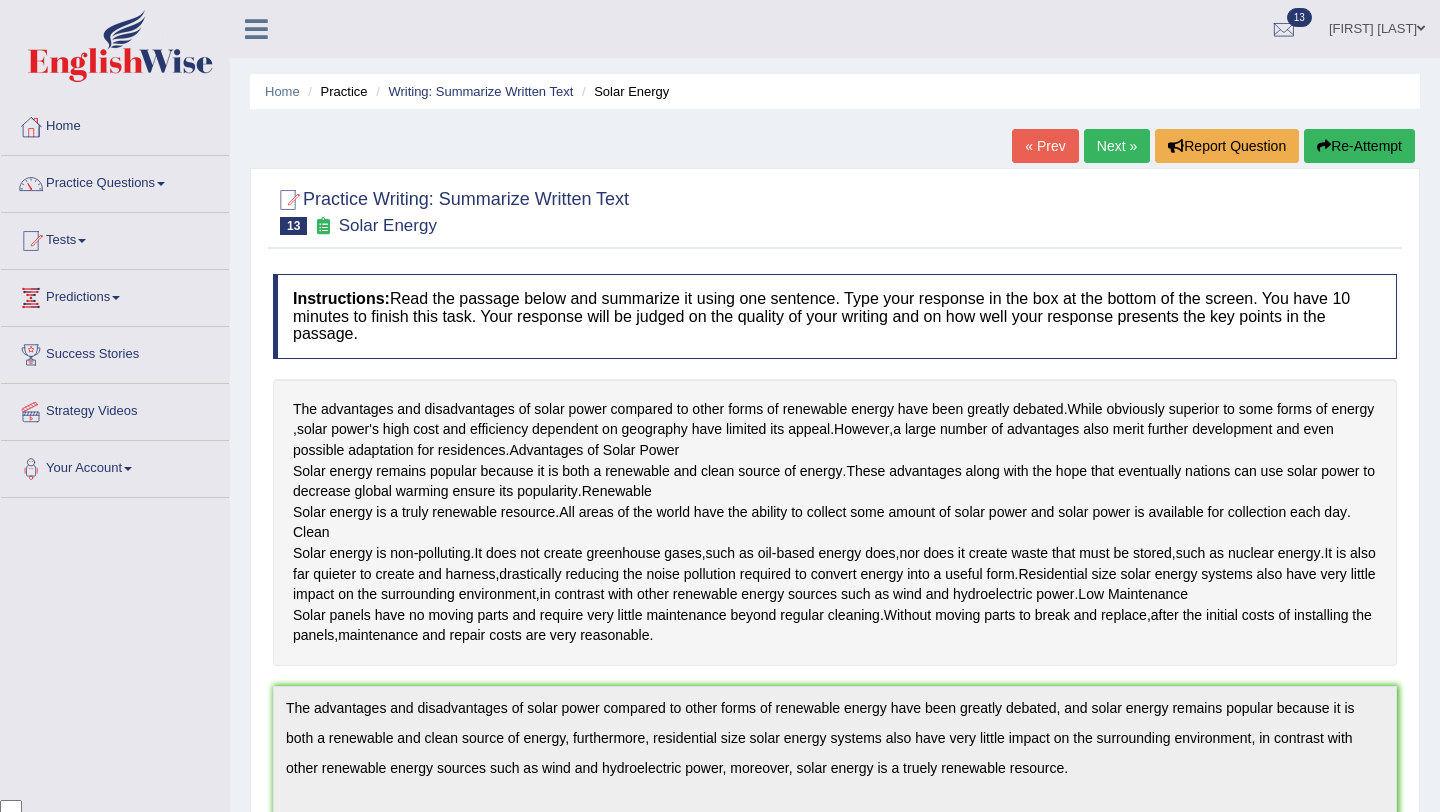 click on "Next »" at bounding box center [1117, 146] 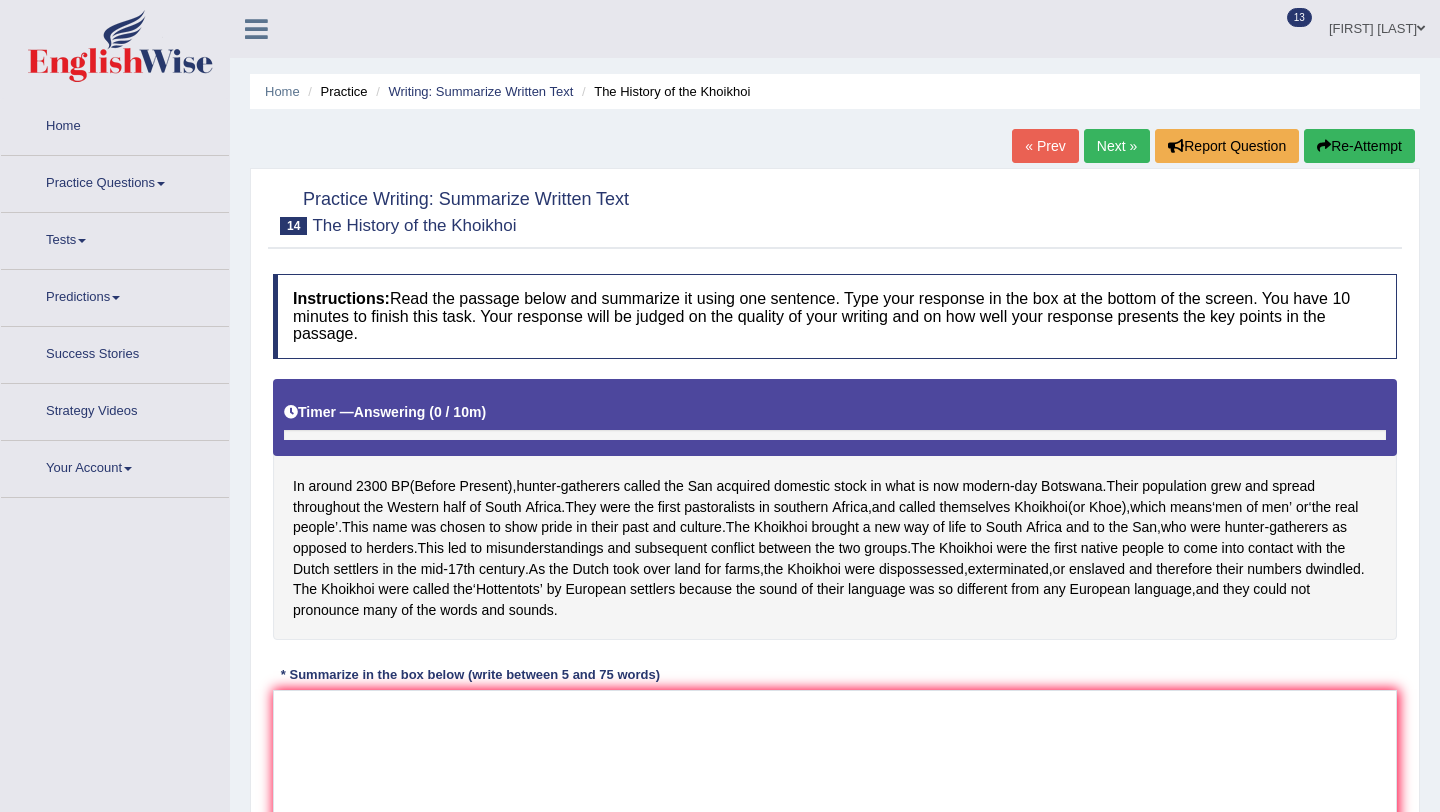 scroll, scrollTop: 0, scrollLeft: 0, axis: both 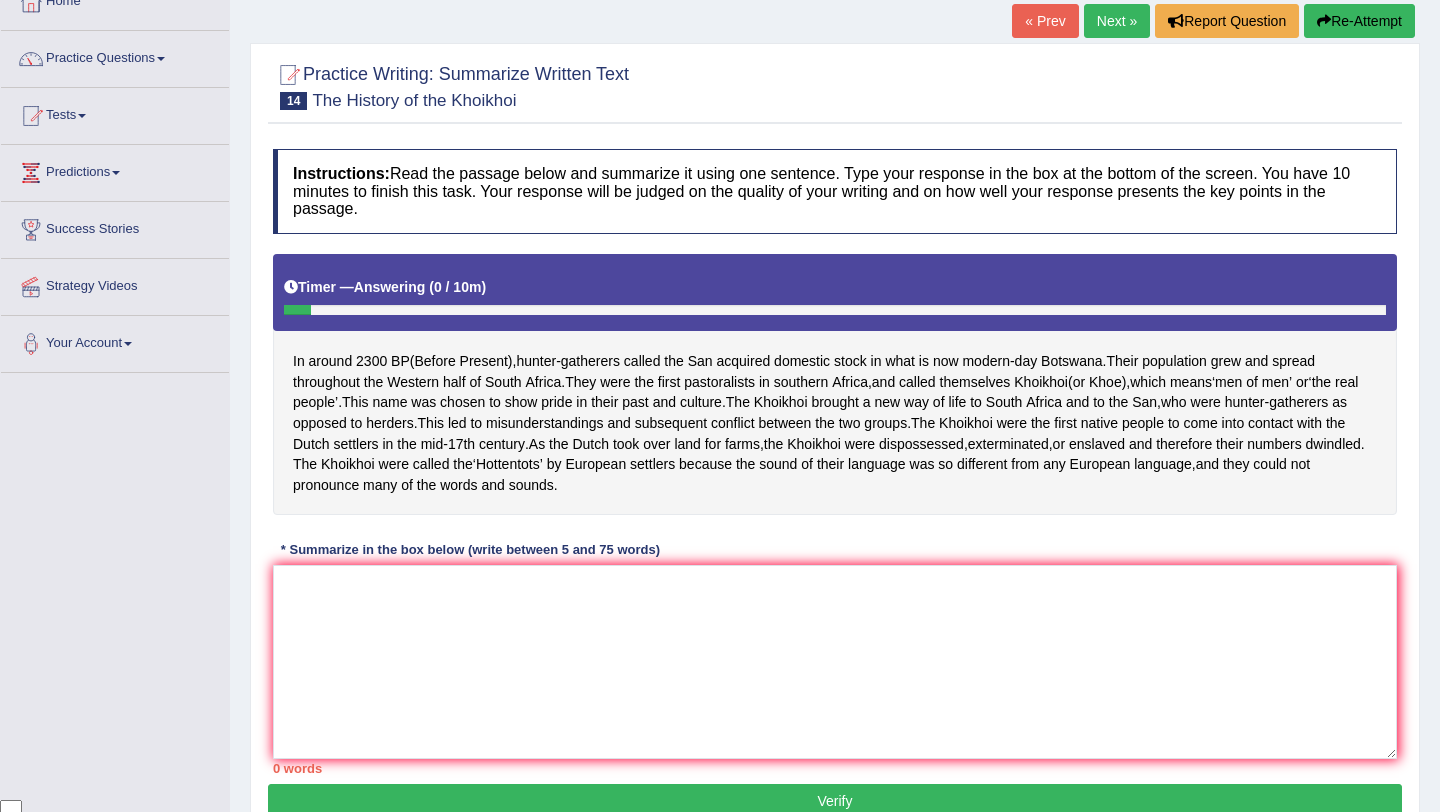 click on "Next »" at bounding box center (1117, 21) 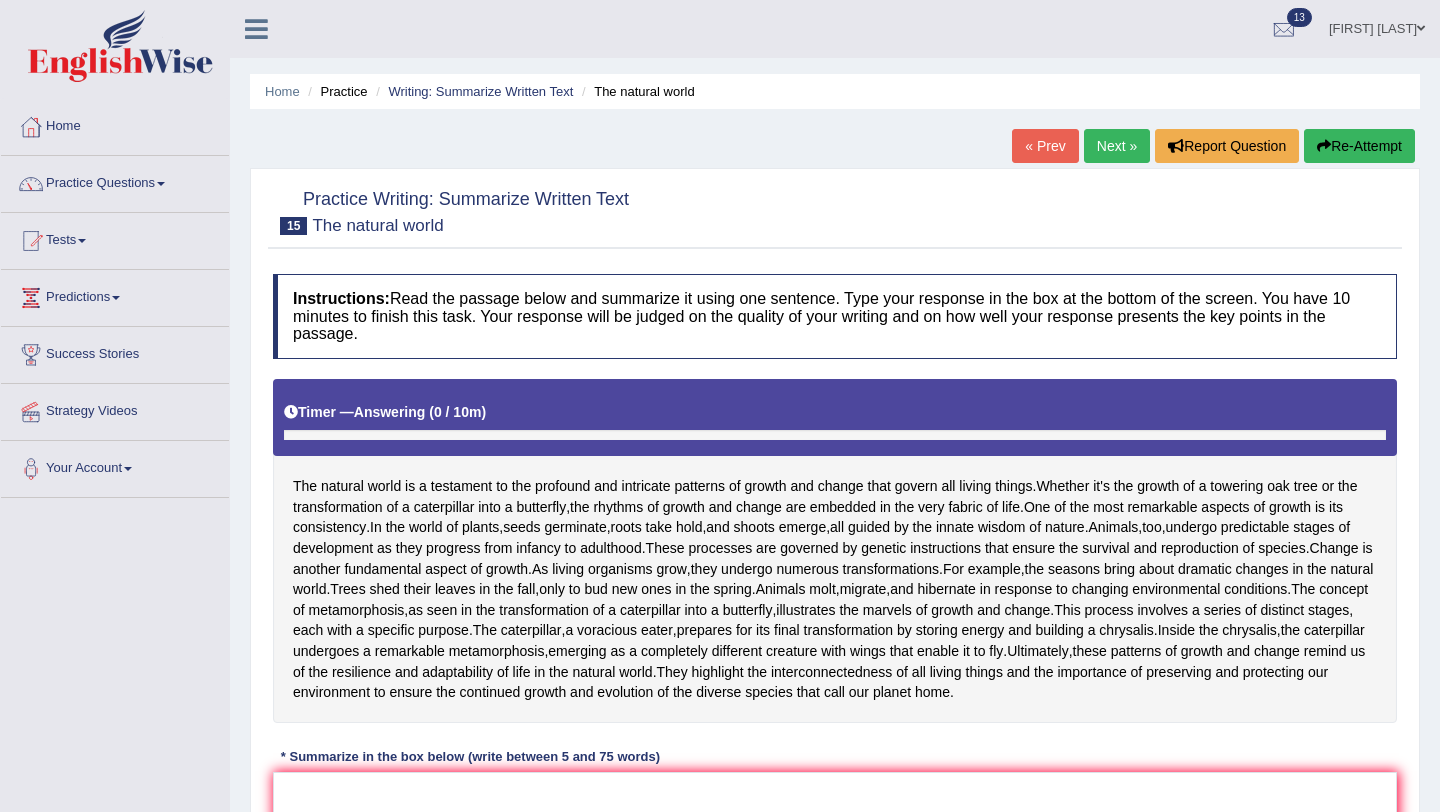 scroll, scrollTop: 0, scrollLeft: 0, axis: both 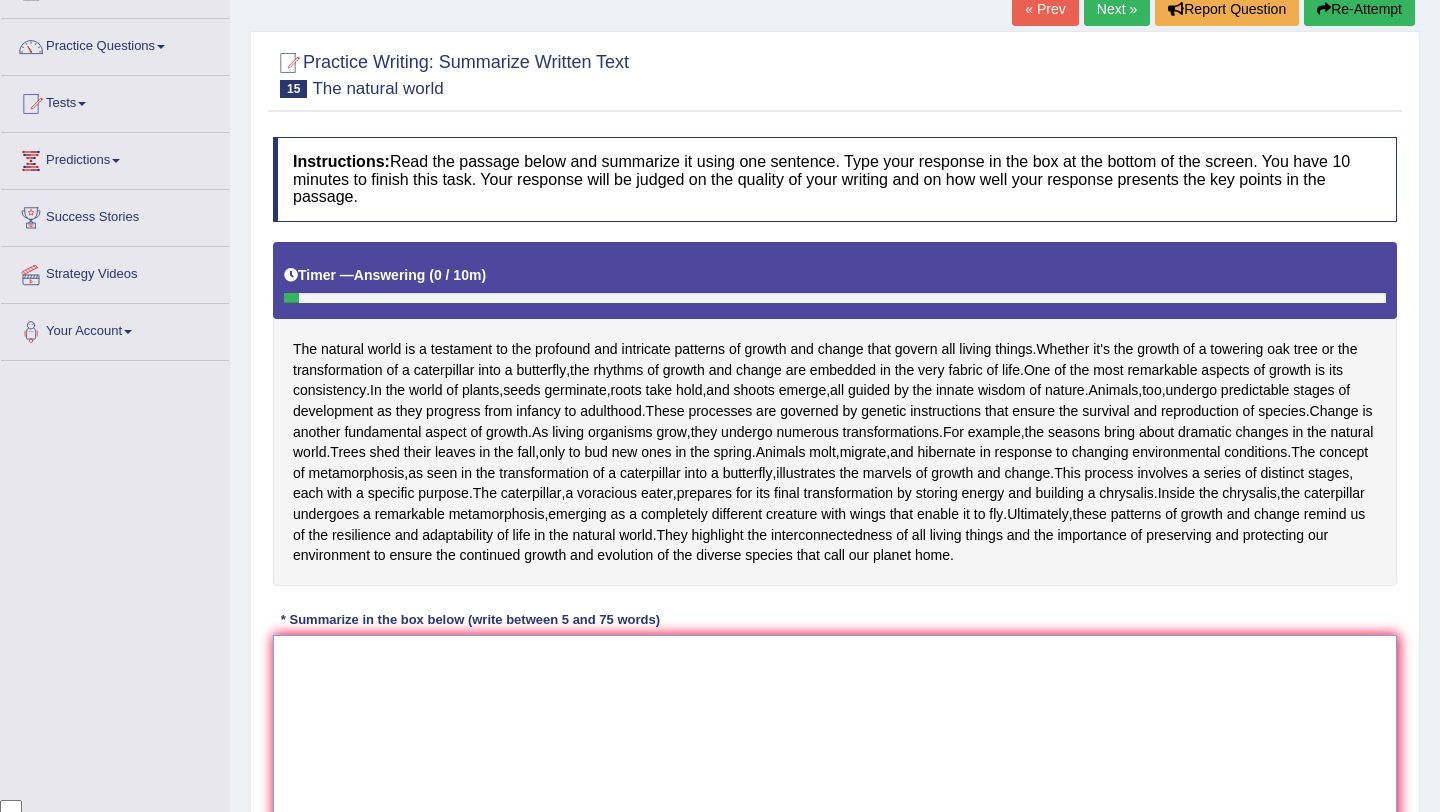 click at bounding box center (835, 732) 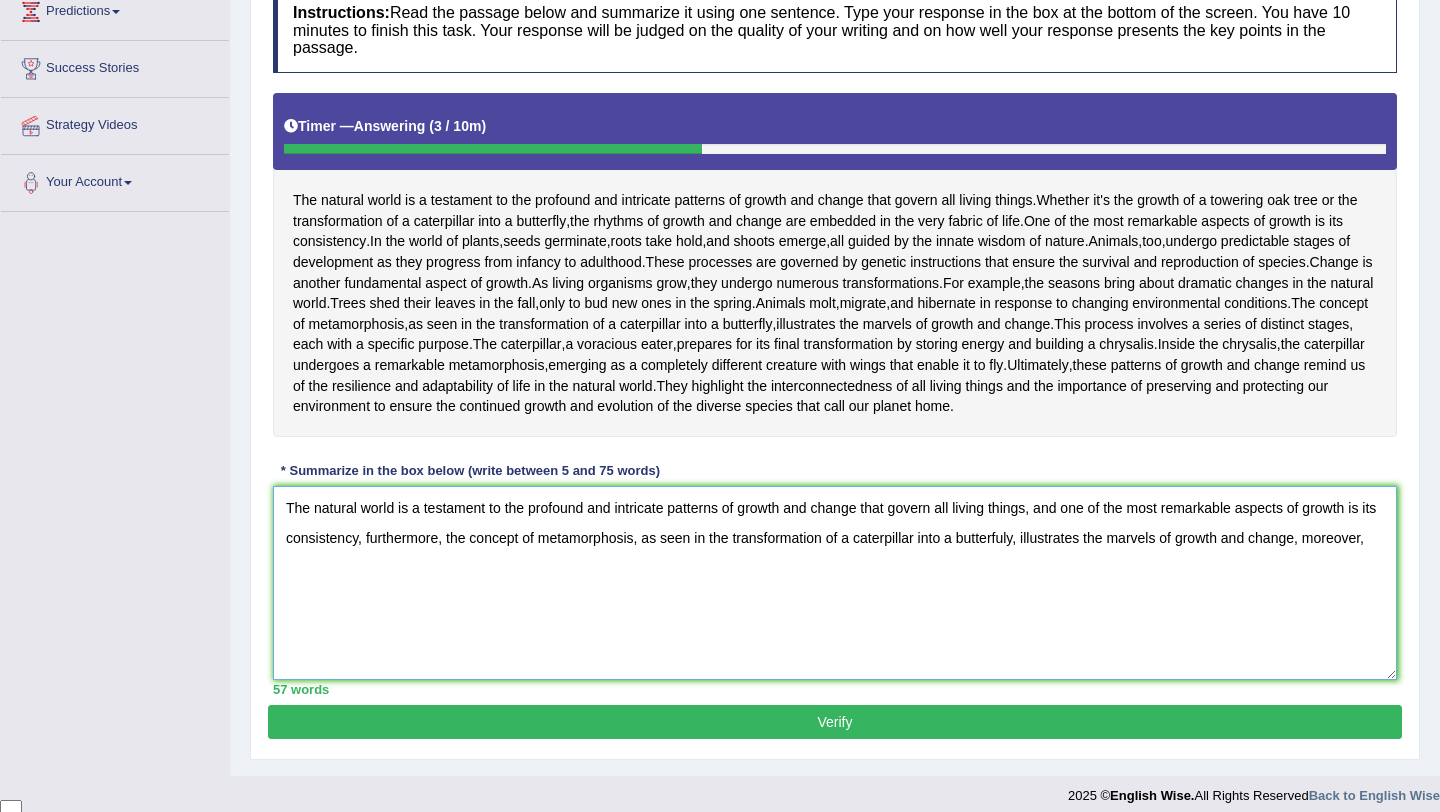 scroll, scrollTop: 289, scrollLeft: 0, axis: vertical 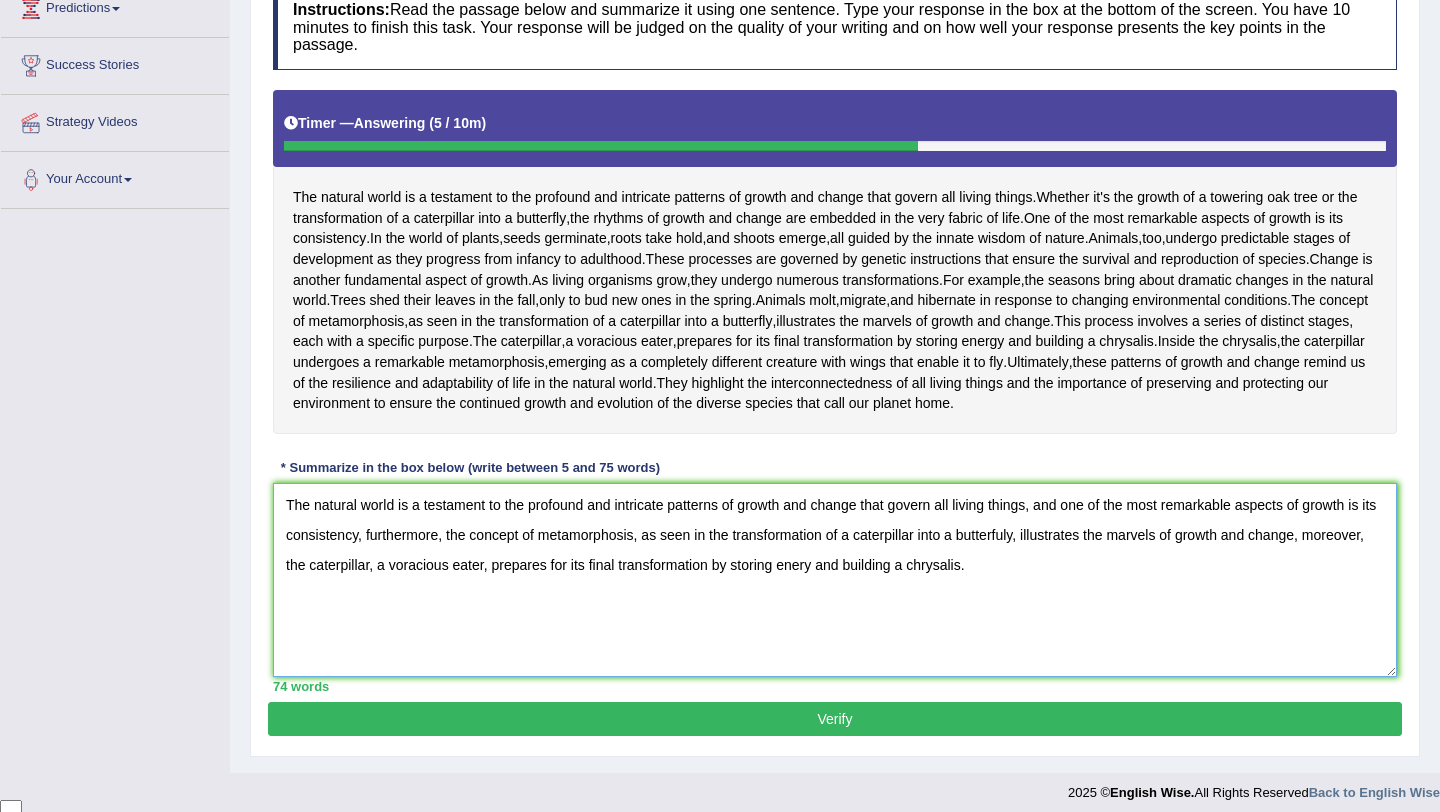 type on "The natural world is a testament to the profound and intricate patterns of growth and change that govern all living things, and one of the most remarkable aspects of growth is its consistency, furthermore, the concept of metamorphosis, as seen in the transformation of a caterpillar into a butterfuly, illustrates the marvels of growth and change, moreover, the caterpillar, a voracious eater, prepares for its final transformation by storing enery and building a chrysalis." 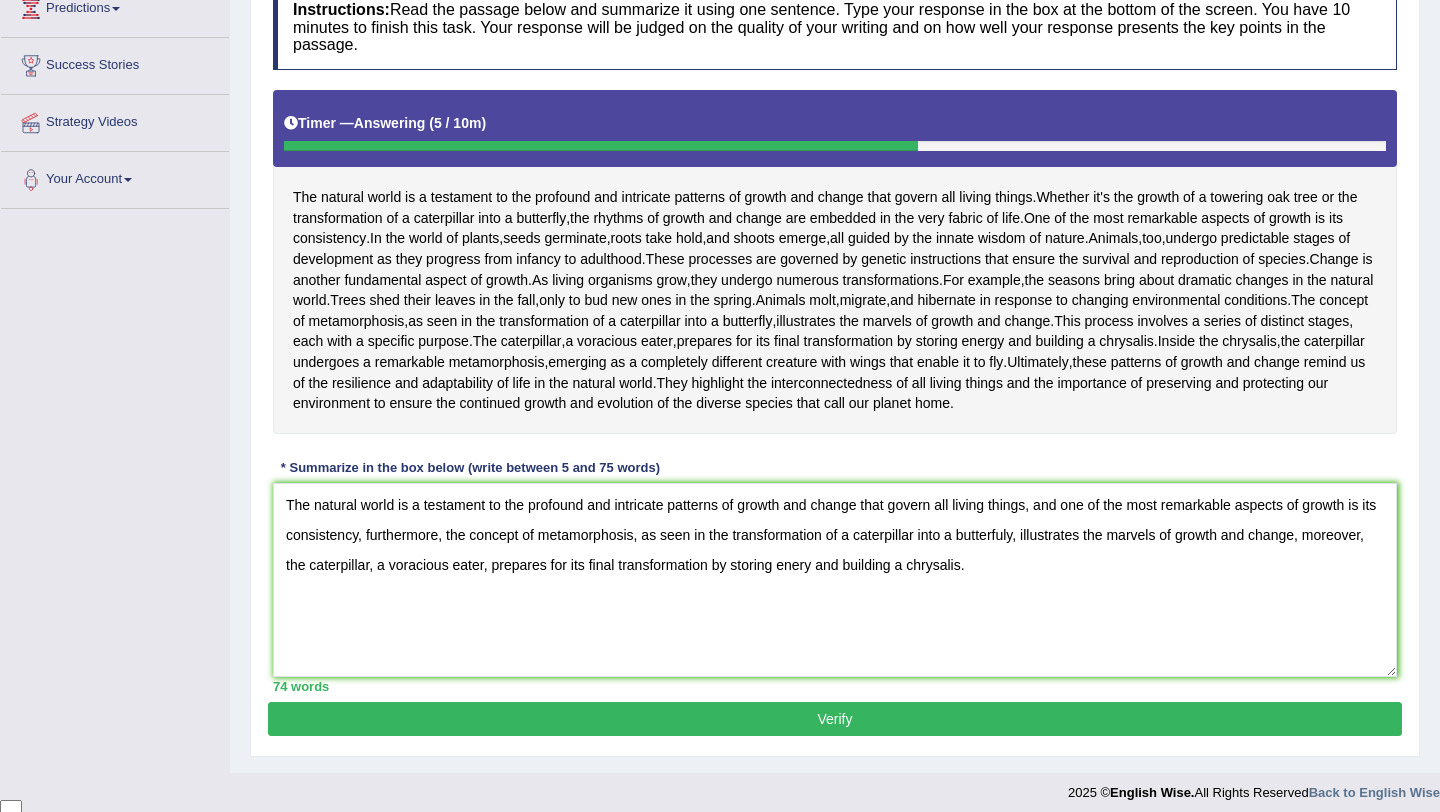 click on "Verify" at bounding box center [835, 719] 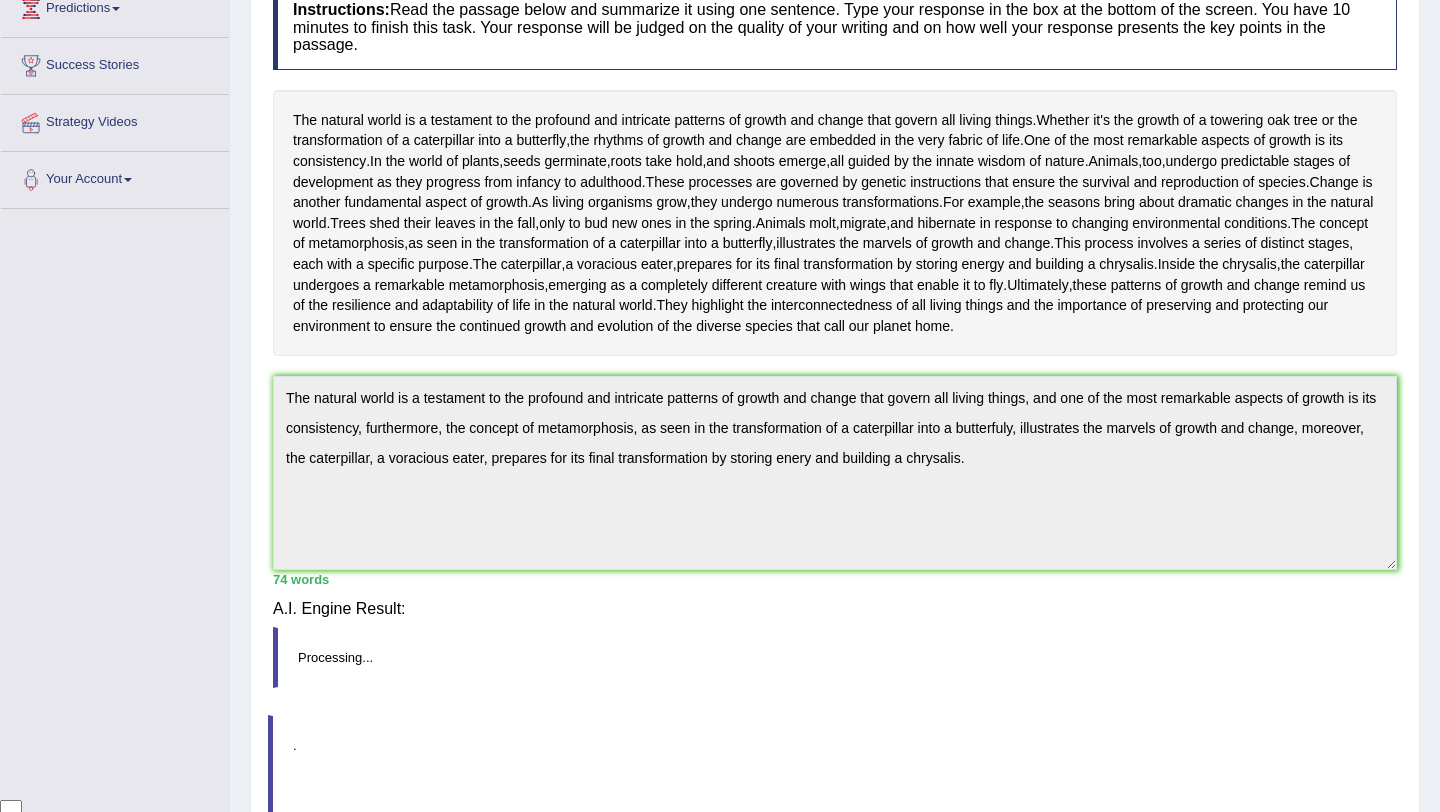 scroll, scrollTop: 289, scrollLeft: 0, axis: vertical 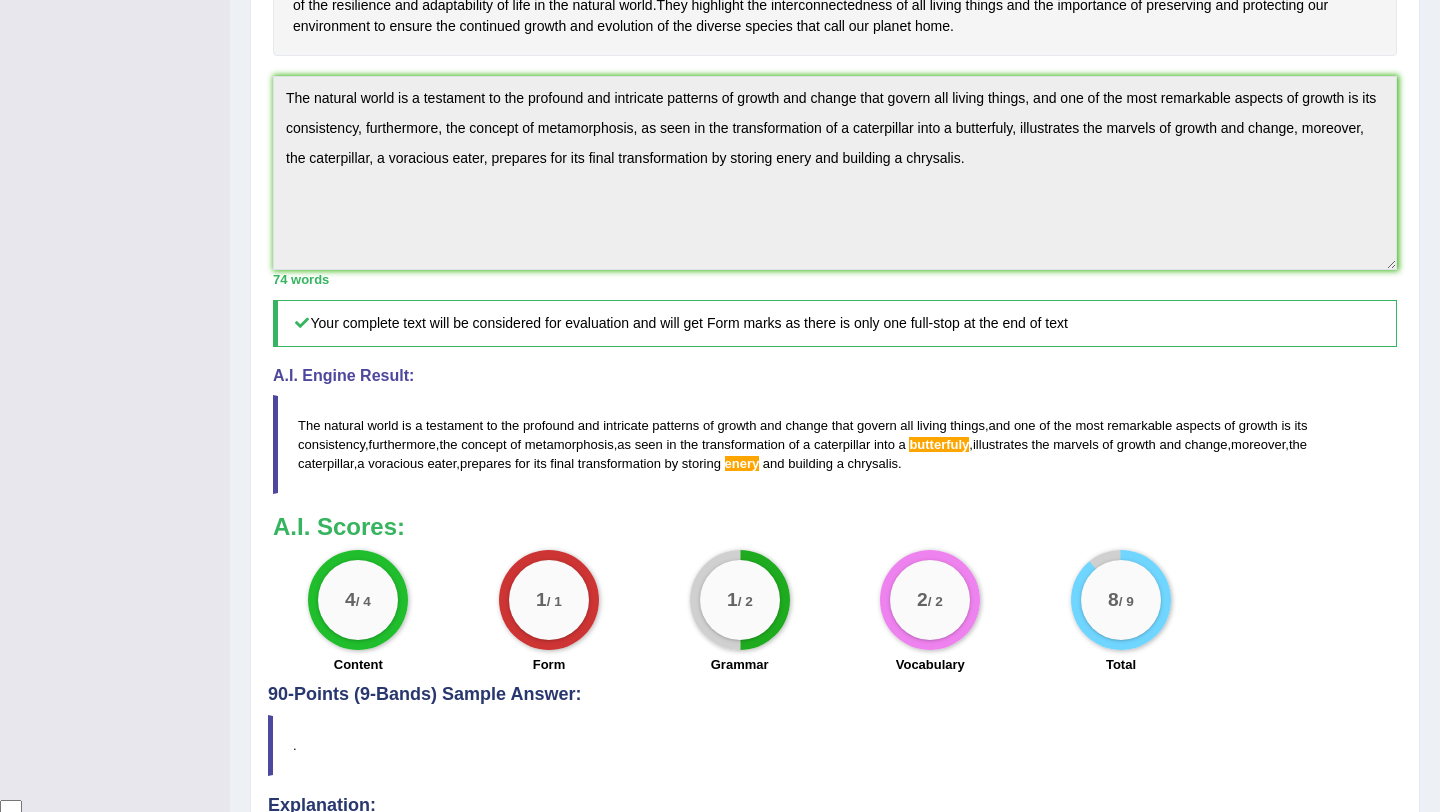 click on "Practice Writing: Summarize Written Text
15
The natural world
Instructions:  Read the passage below and summarize it using one sentence. Type your response in the box at the bottom of the screen. You have 10 minutes to finish this task. Your response will be judged on the quality of your writing and on how well your response presents the key points in the passage.
Timer —  Answering   ( 5 / 10m ) Skip The   natural   world   is   a   testament   to   the   profound   and   intricate   patterns   of   growth   and   change   that   govern   all   living   things .  Whether   it's   the   growth   of   a   towering   oak   tree   or   the   transformation   of   a   caterpillar   into   a   butterfly ,  the   rhythms   of   growth   and   change   are   embedded   in   the   very   fabric   of   life .  One   of   the   most   remarkable   aspects   of   growth   is   its   consistency .  In   the   world   of   plants ,    ," at bounding box center (835, 248) 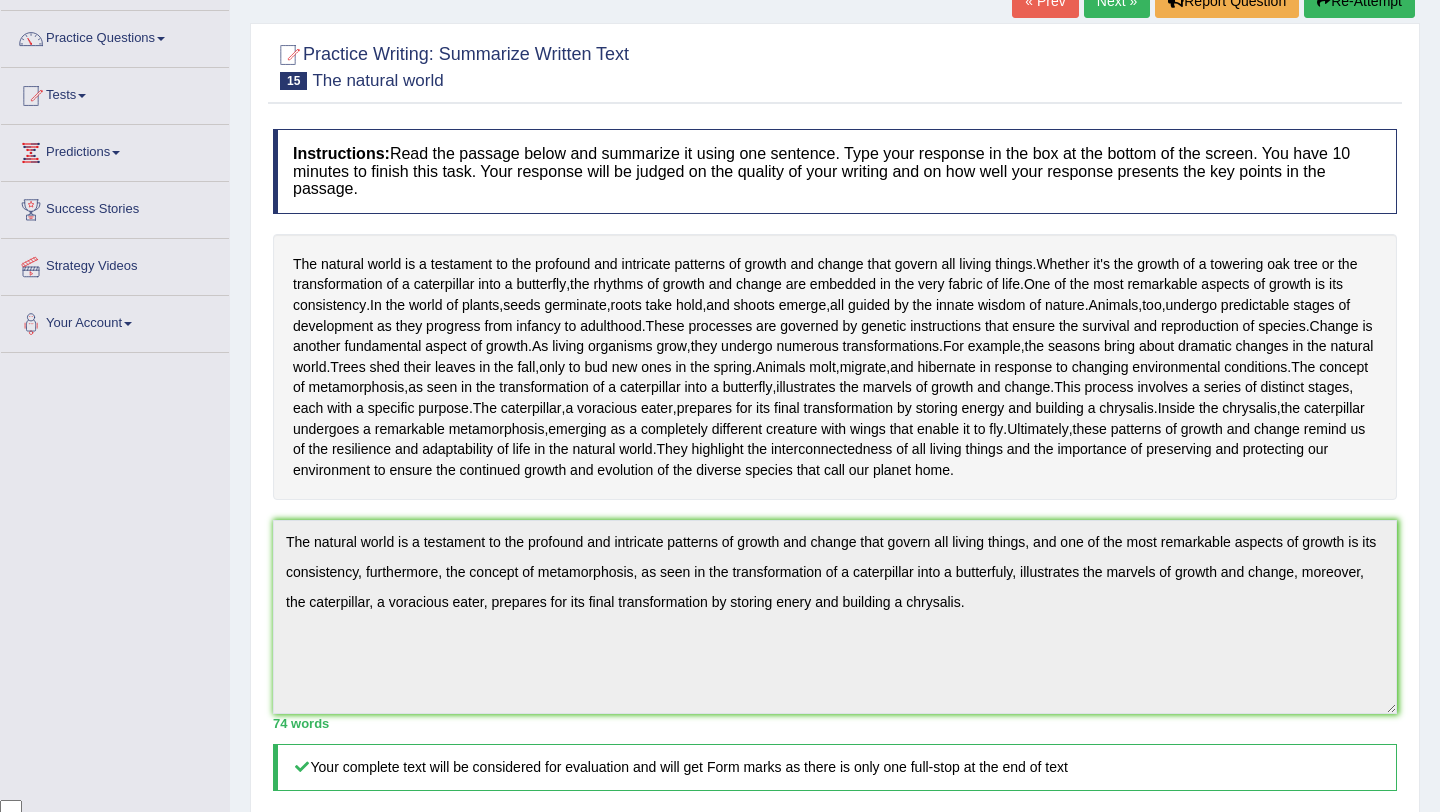 scroll, scrollTop: 0, scrollLeft: 0, axis: both 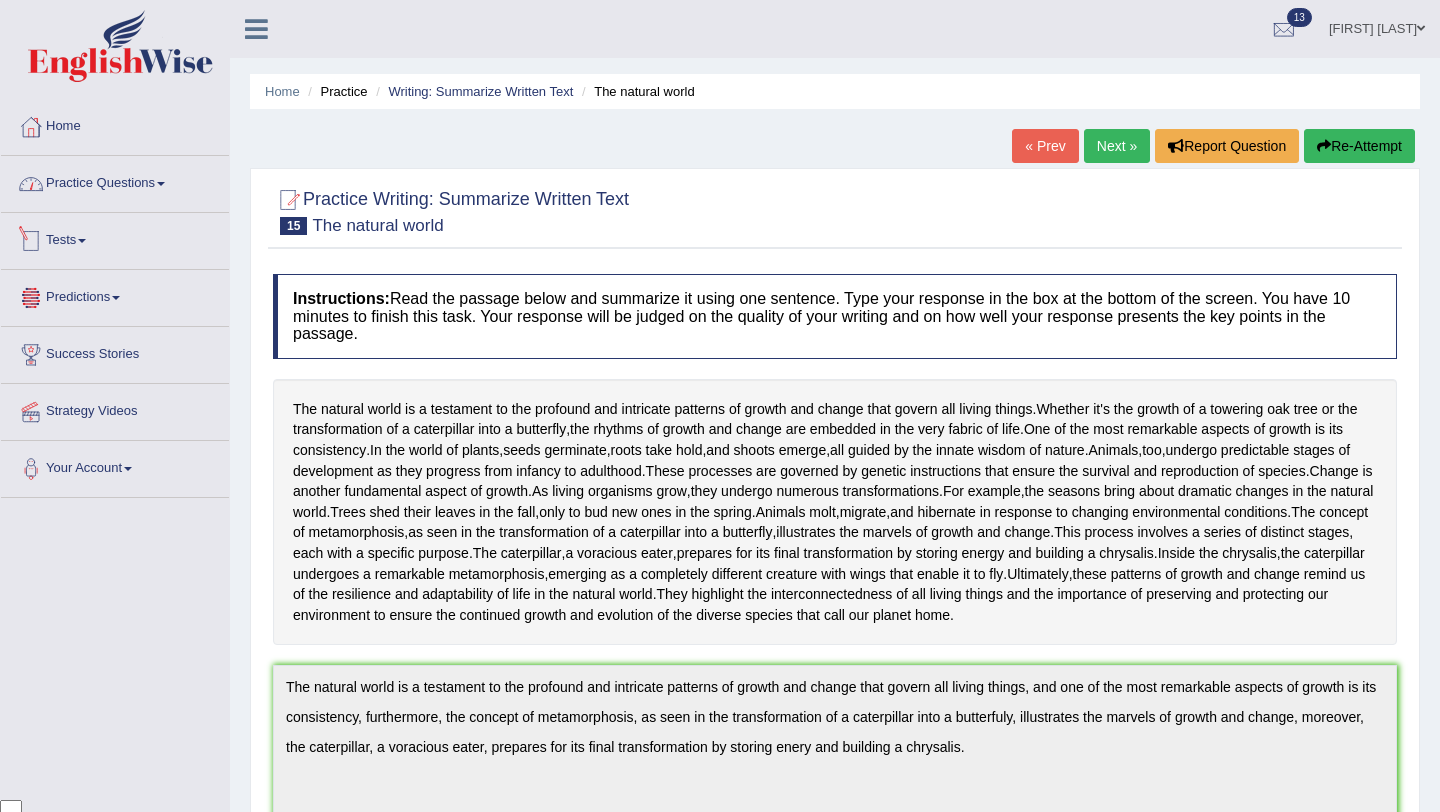 click on "Practice Questions" at bounding box center (115, 181) 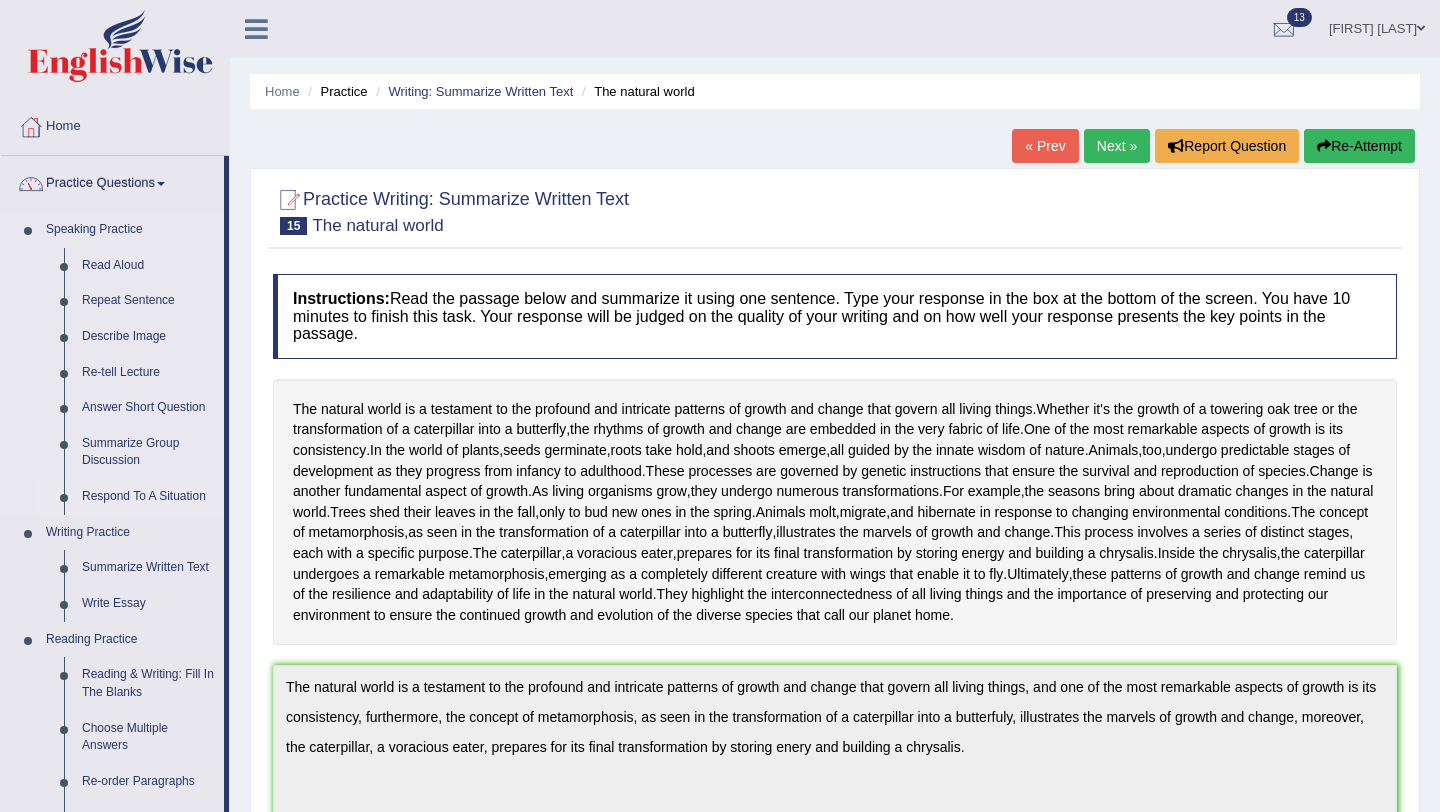 click on "Respond To A Situation" at bounding box center (148, 497) 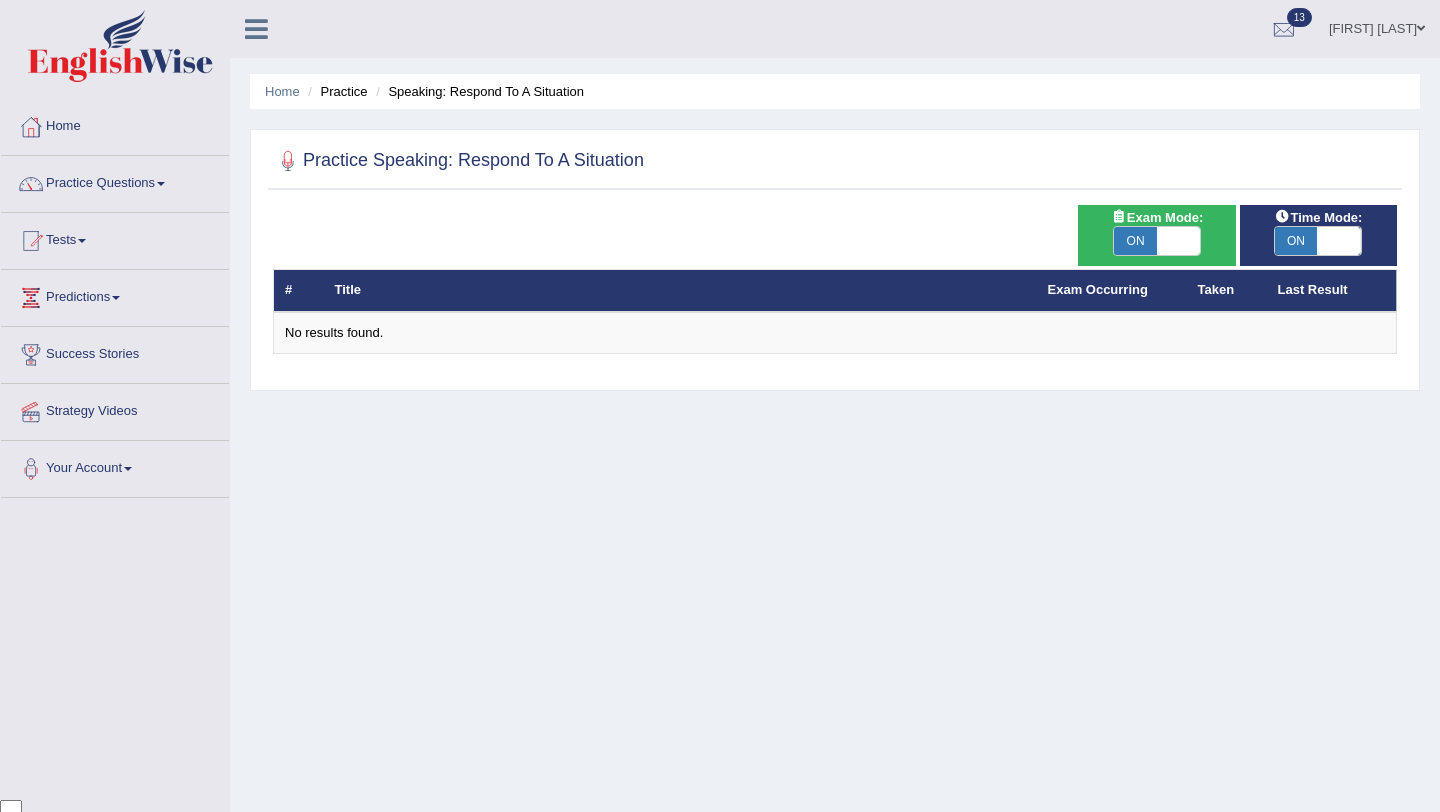 scroll, scrollTop: 0, scrollLeft: 0, axis: both 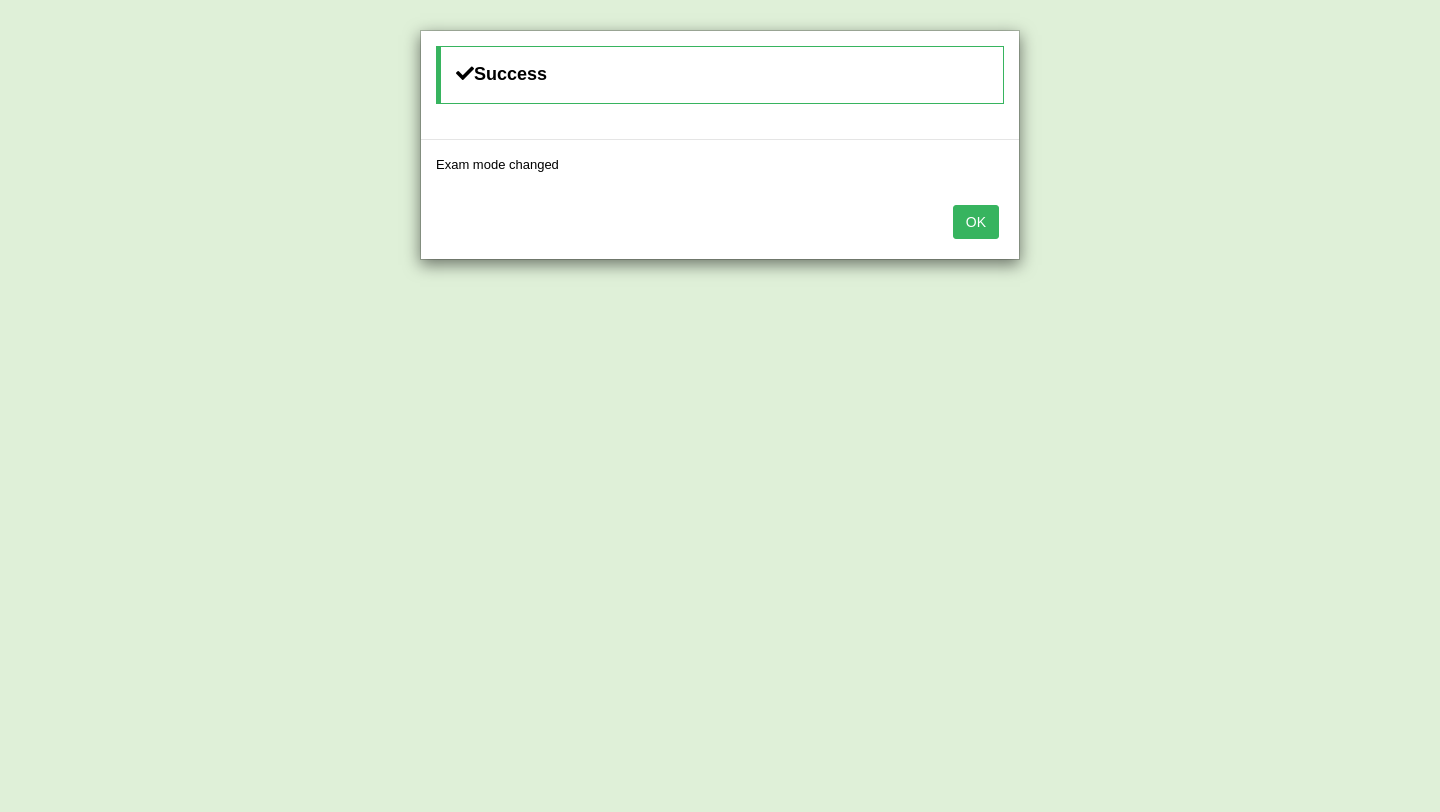 click on "OK" at bounding box center [976, 222] 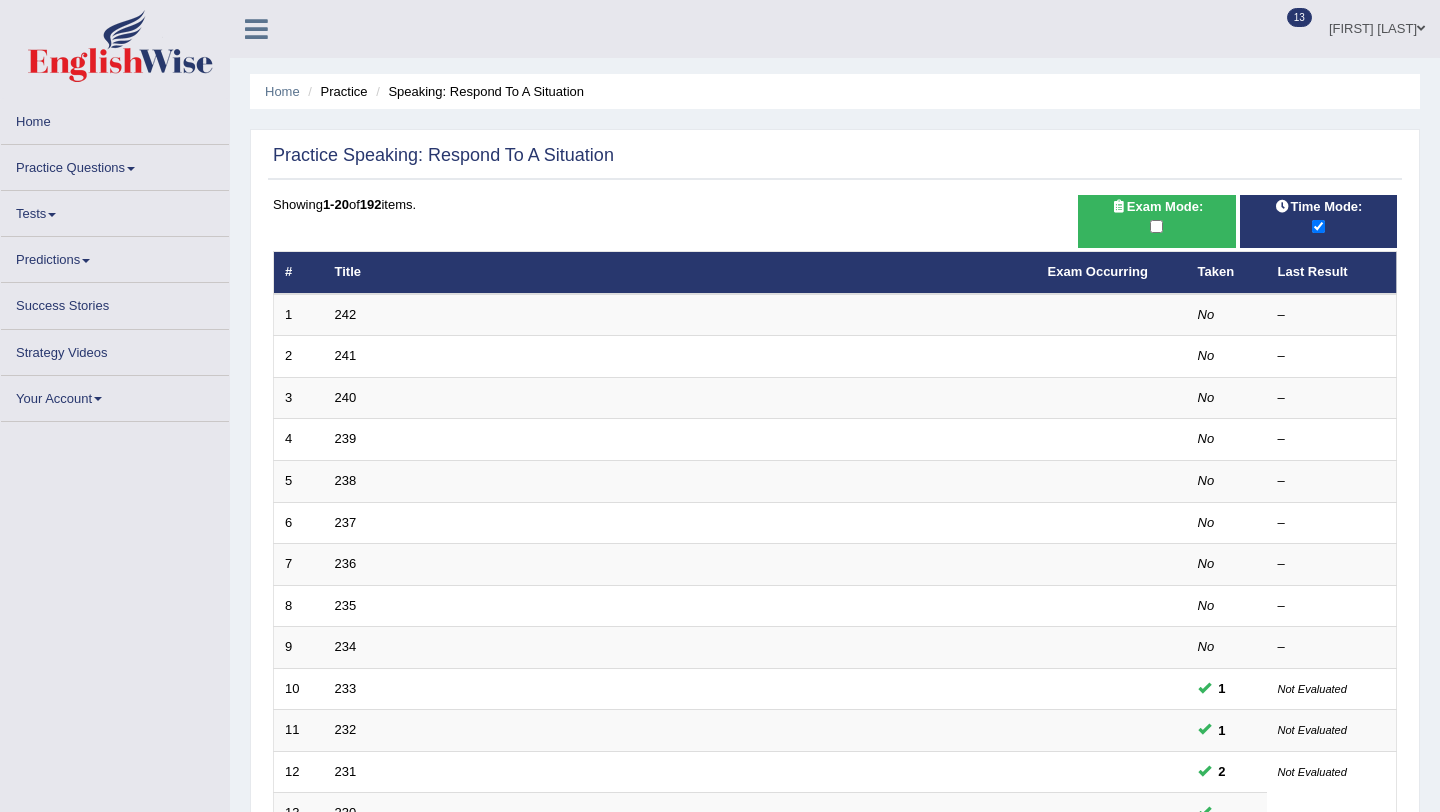 scroll, scrollTop: 0, scrollLeft: 0, axis: both 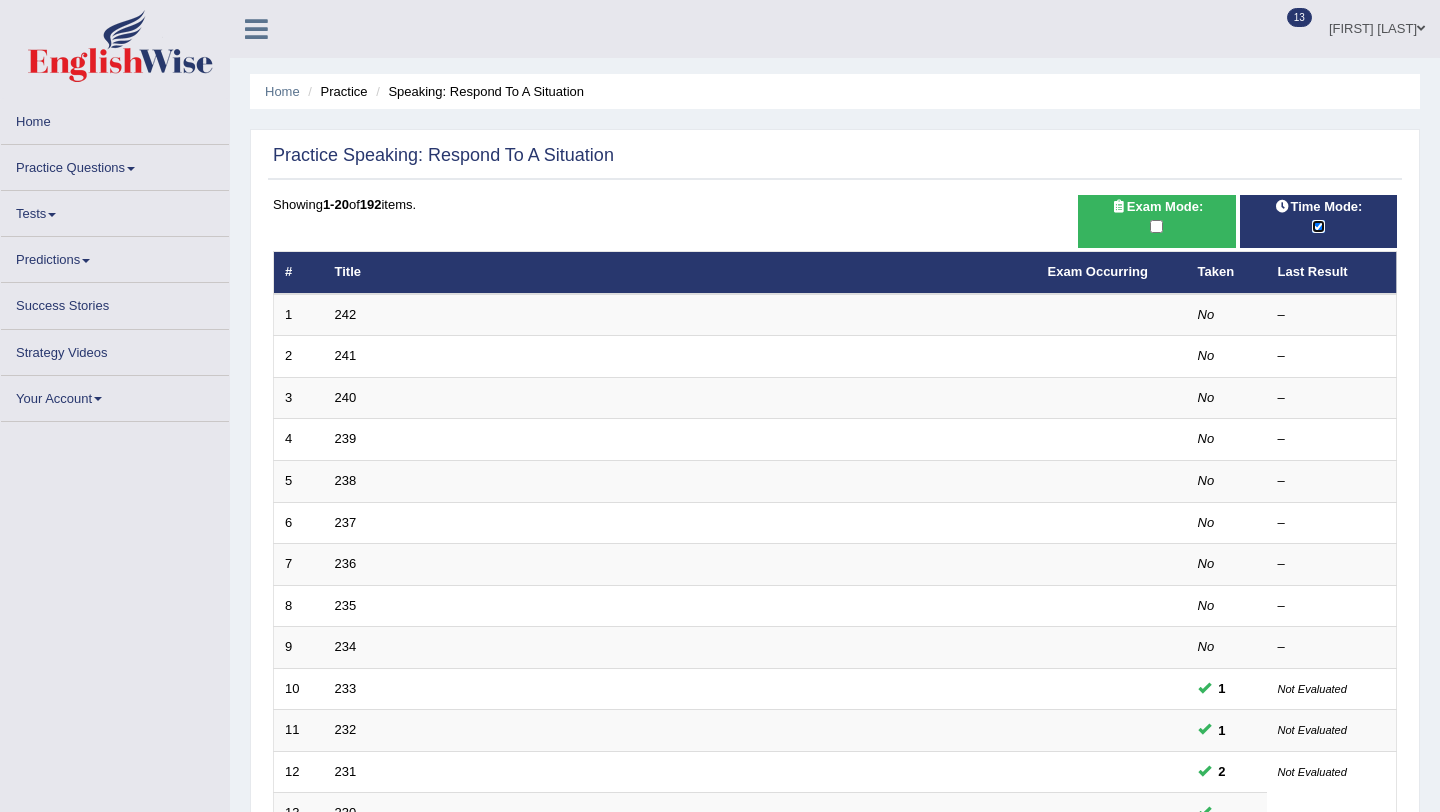 click at bounding box center (1318, 226) 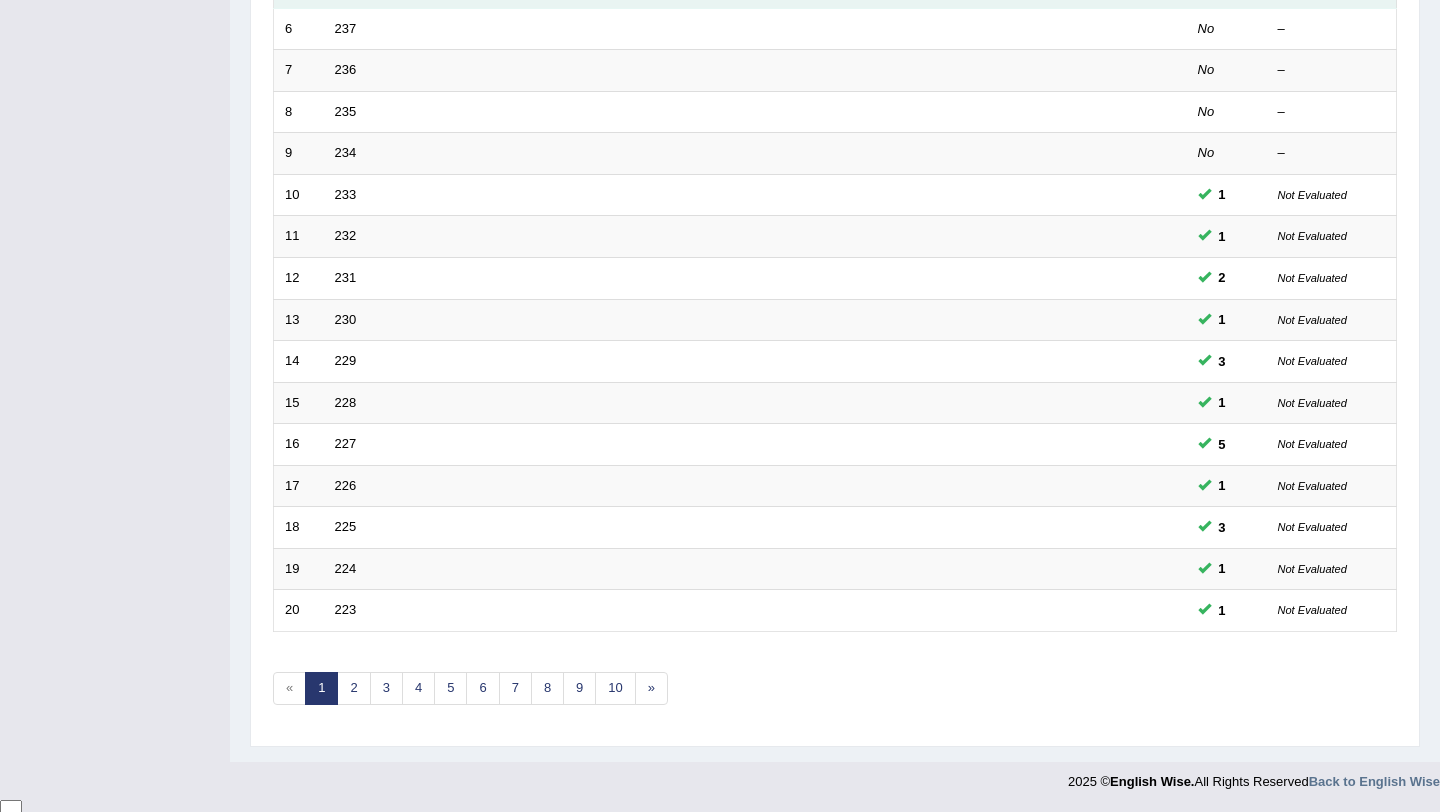 scroll, scrollTop: 0, scrollLeft: 0, axis: both 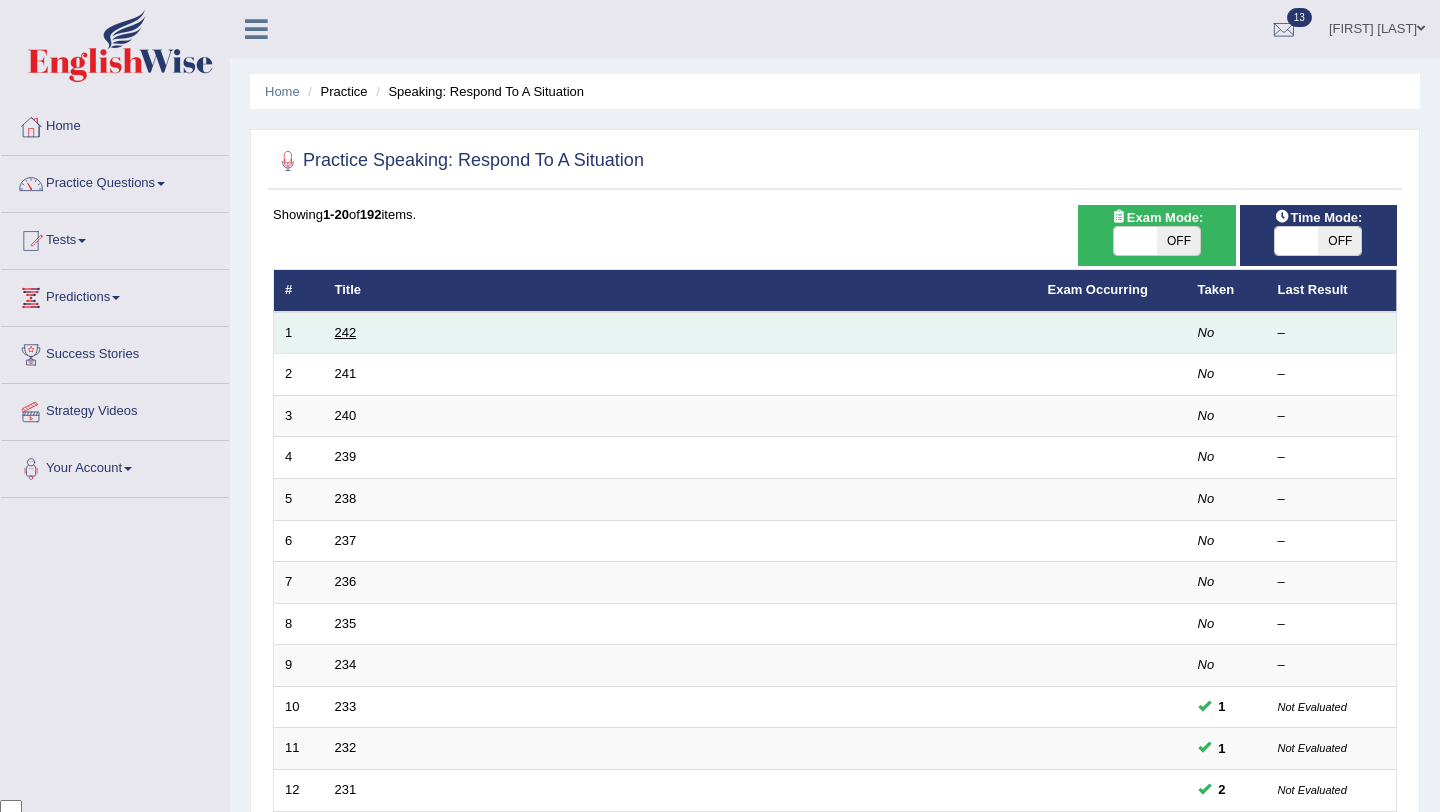 click on "242" at bounding box center (346, 332) 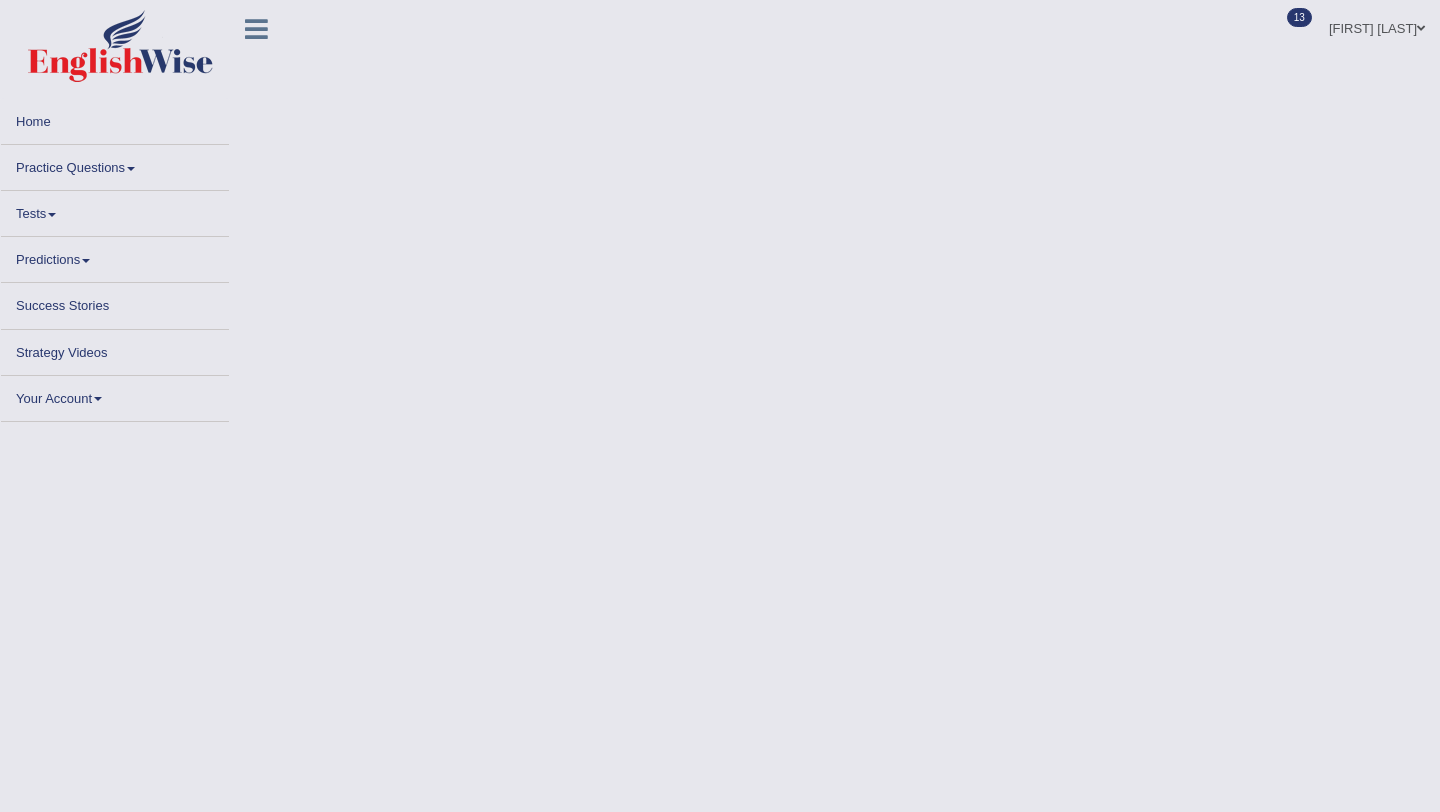 scroll, scrollTop: 0, scrollLeft: 0, axis: both 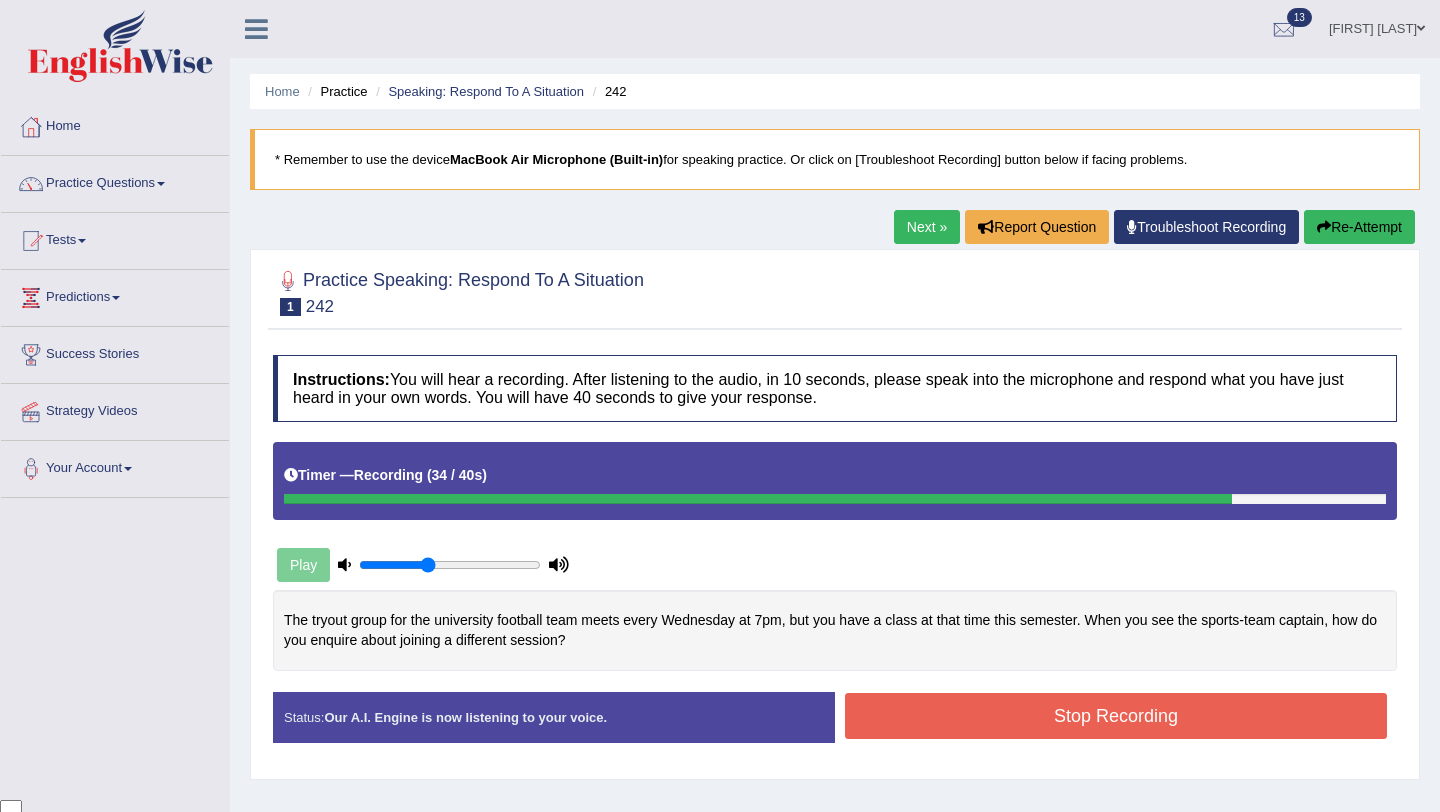 click on "Stop Recording" at bounding box center (1116, 716) 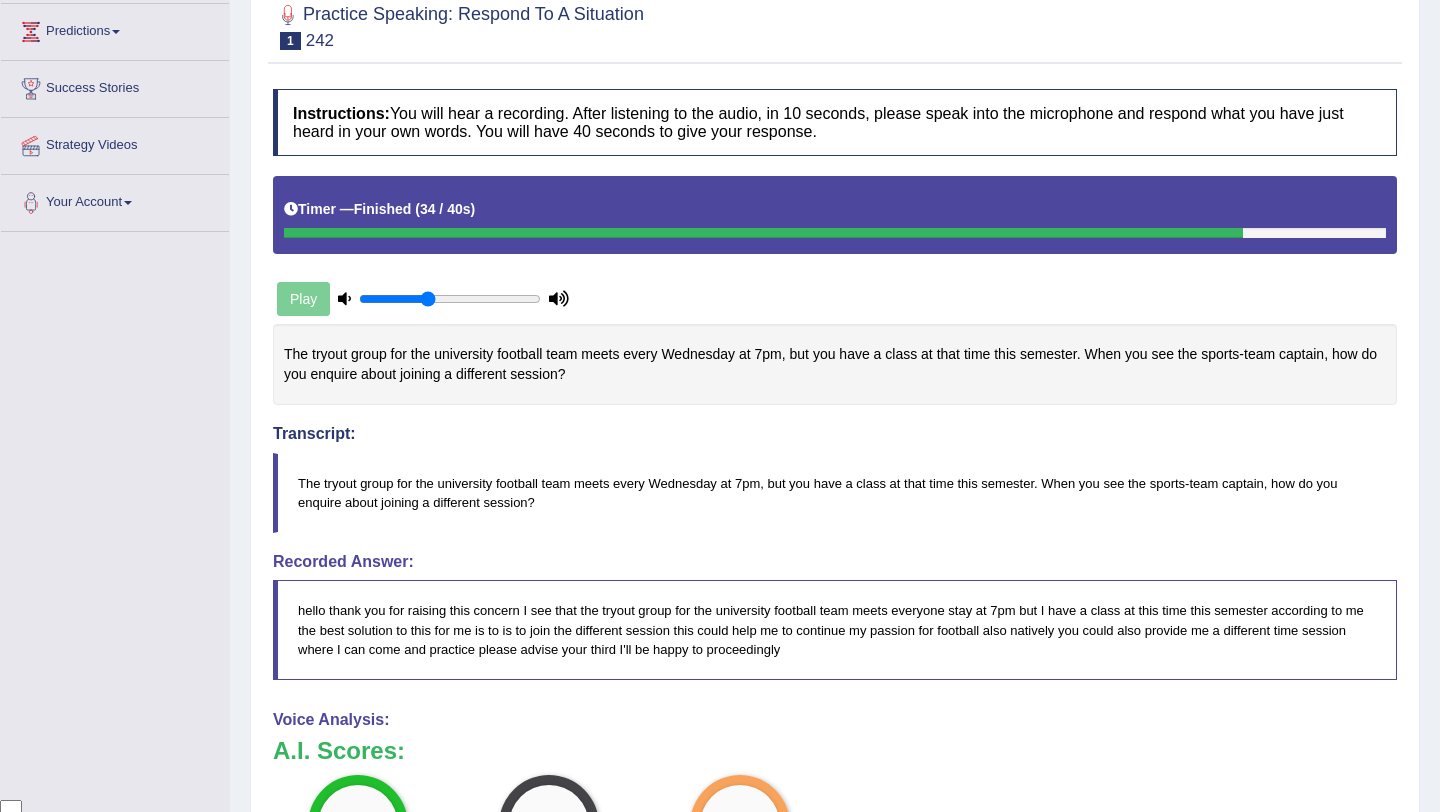 scroll, scrollTop: 0, scrollLeft: 0, axis: both 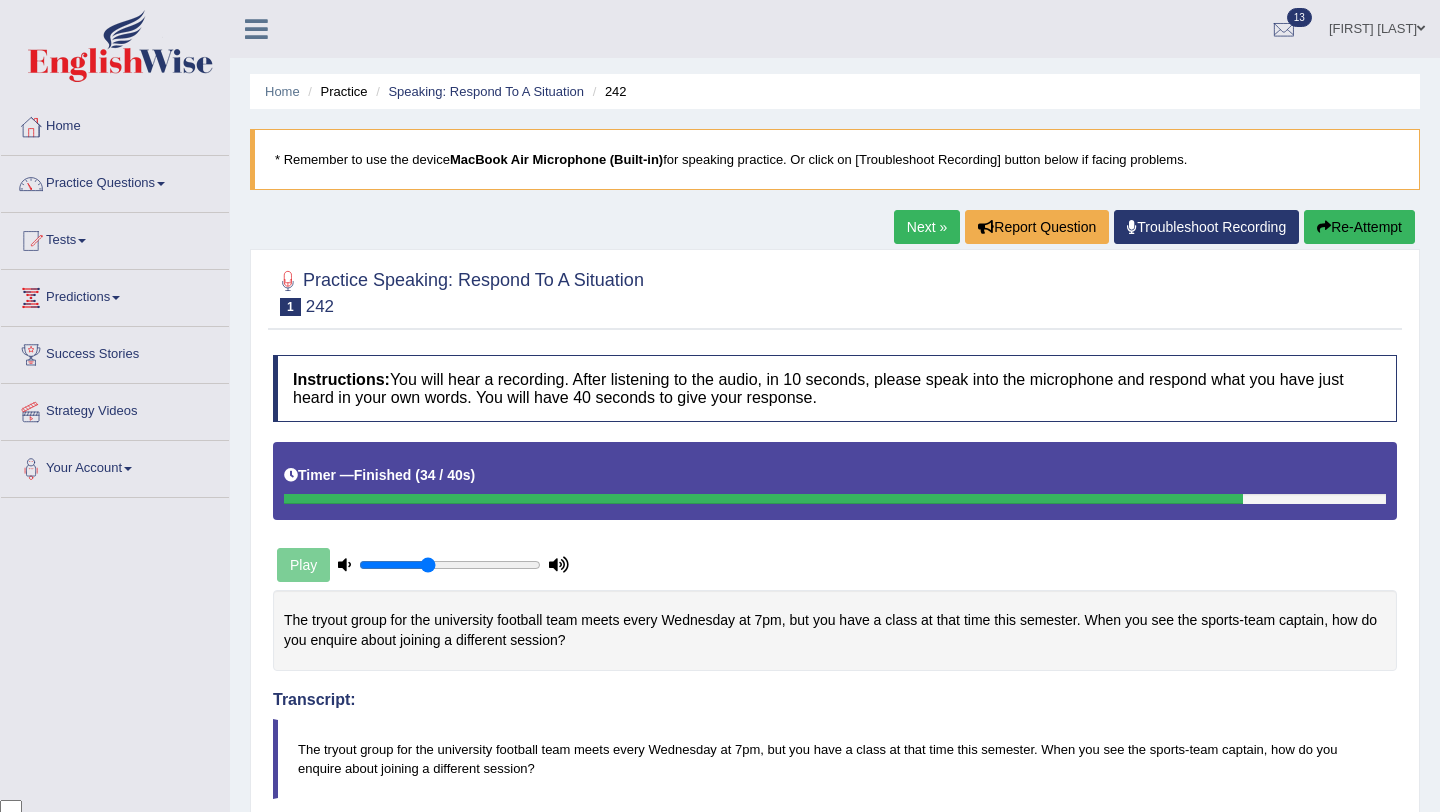 click on "Next »" at bounding box center [927, 227] 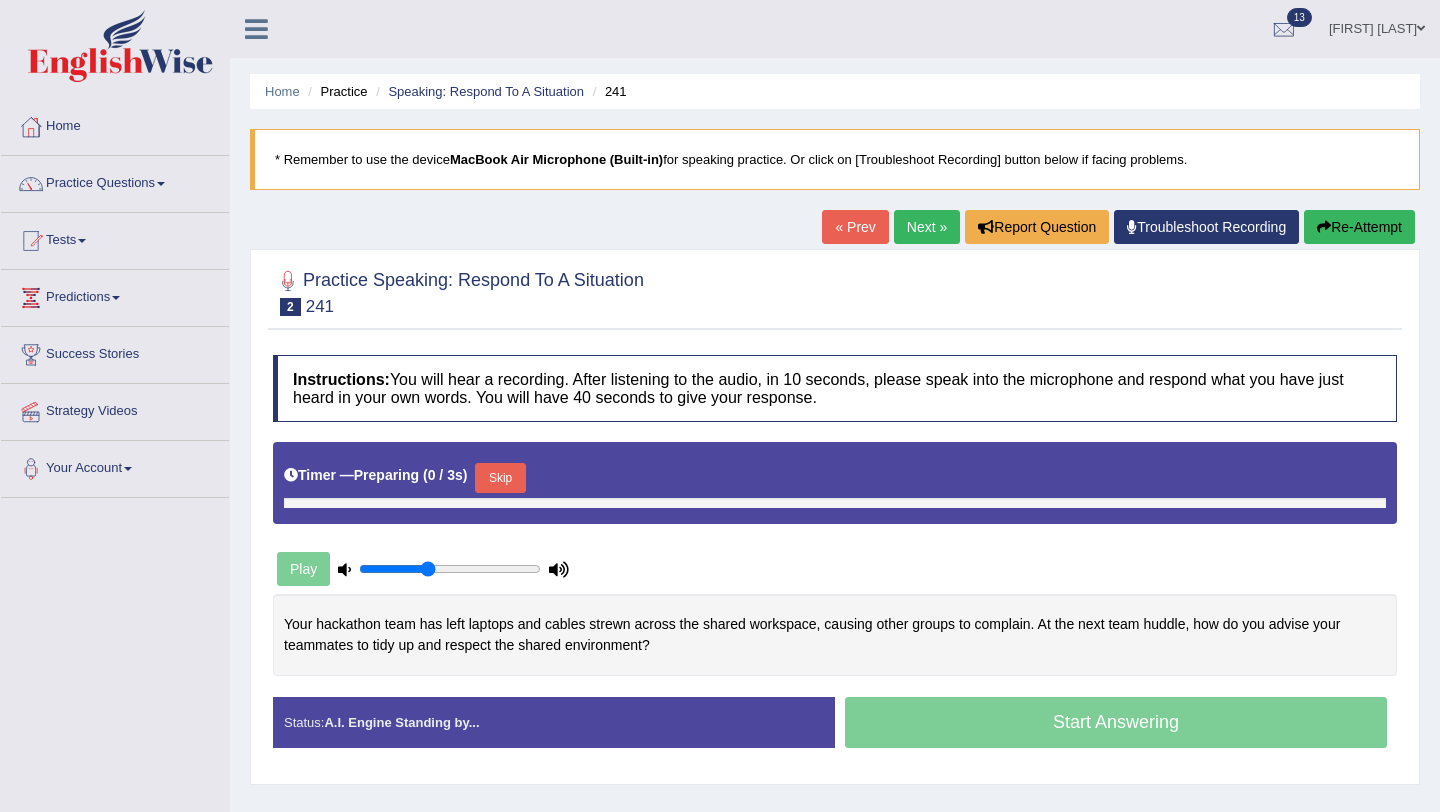 scroll, scrollTop: 0, scrollLeft: 0, axis: both 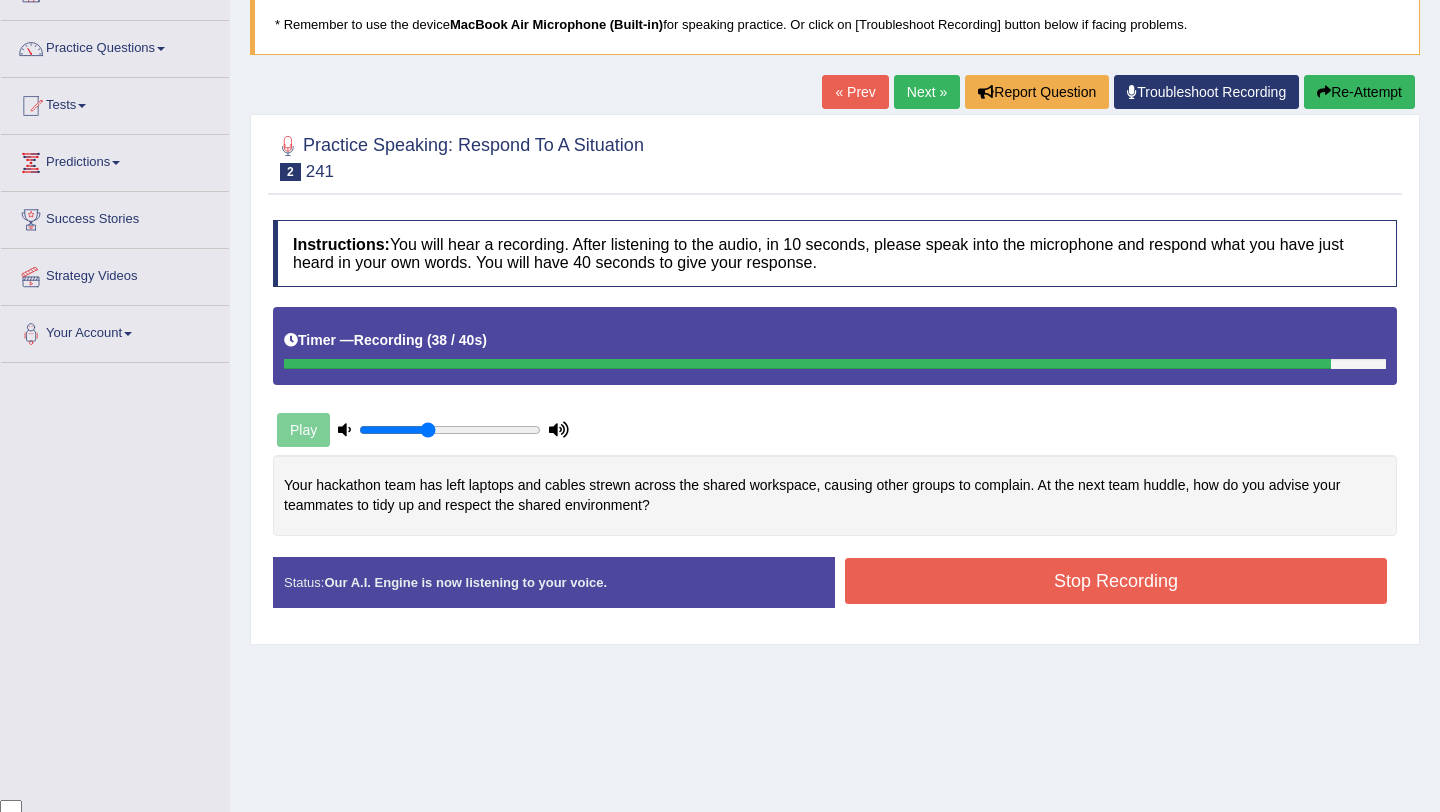click on "Stop Recording" at bounding box center [1116, 581] 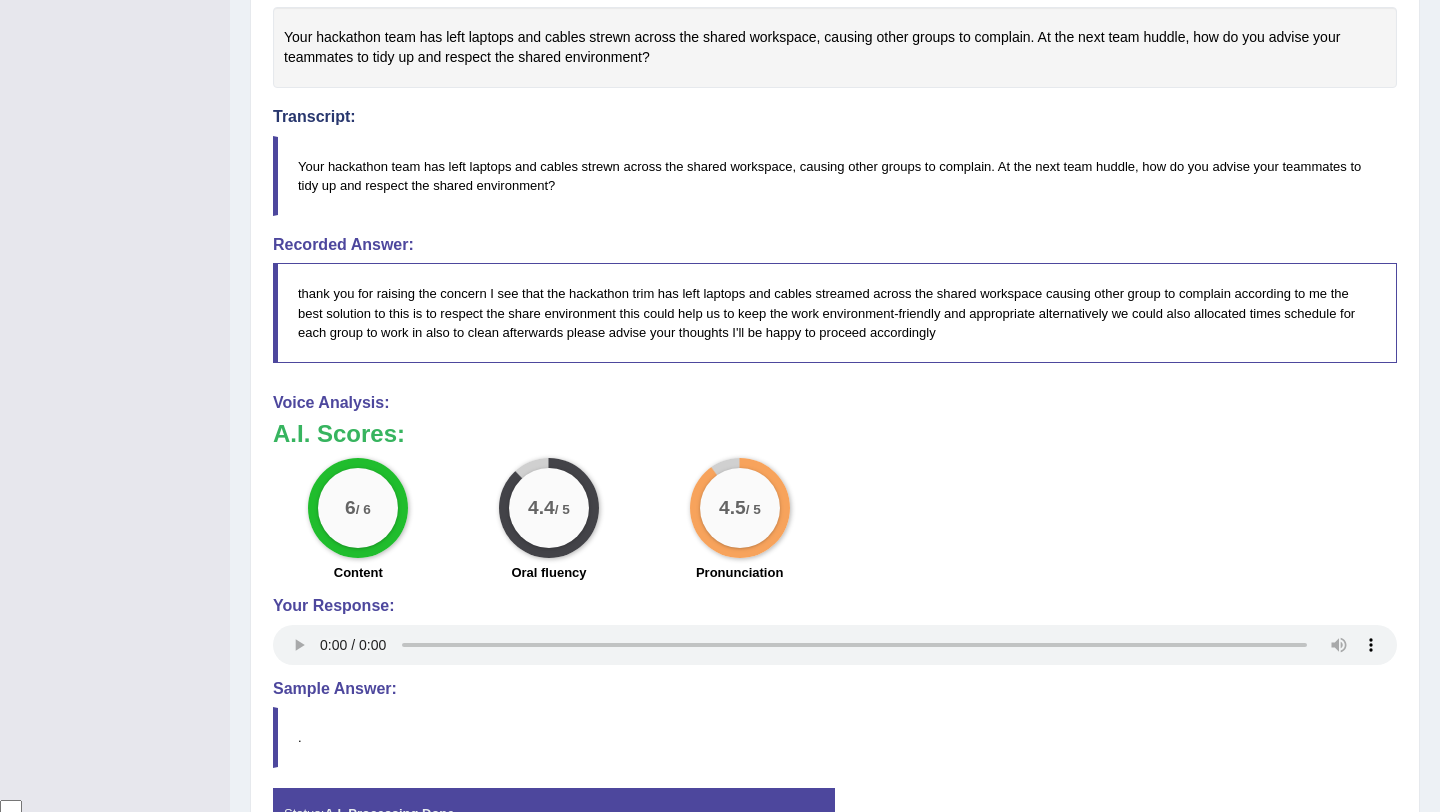 scroll, scrollTop: 573, scrollLeft: 0, axis: vertical 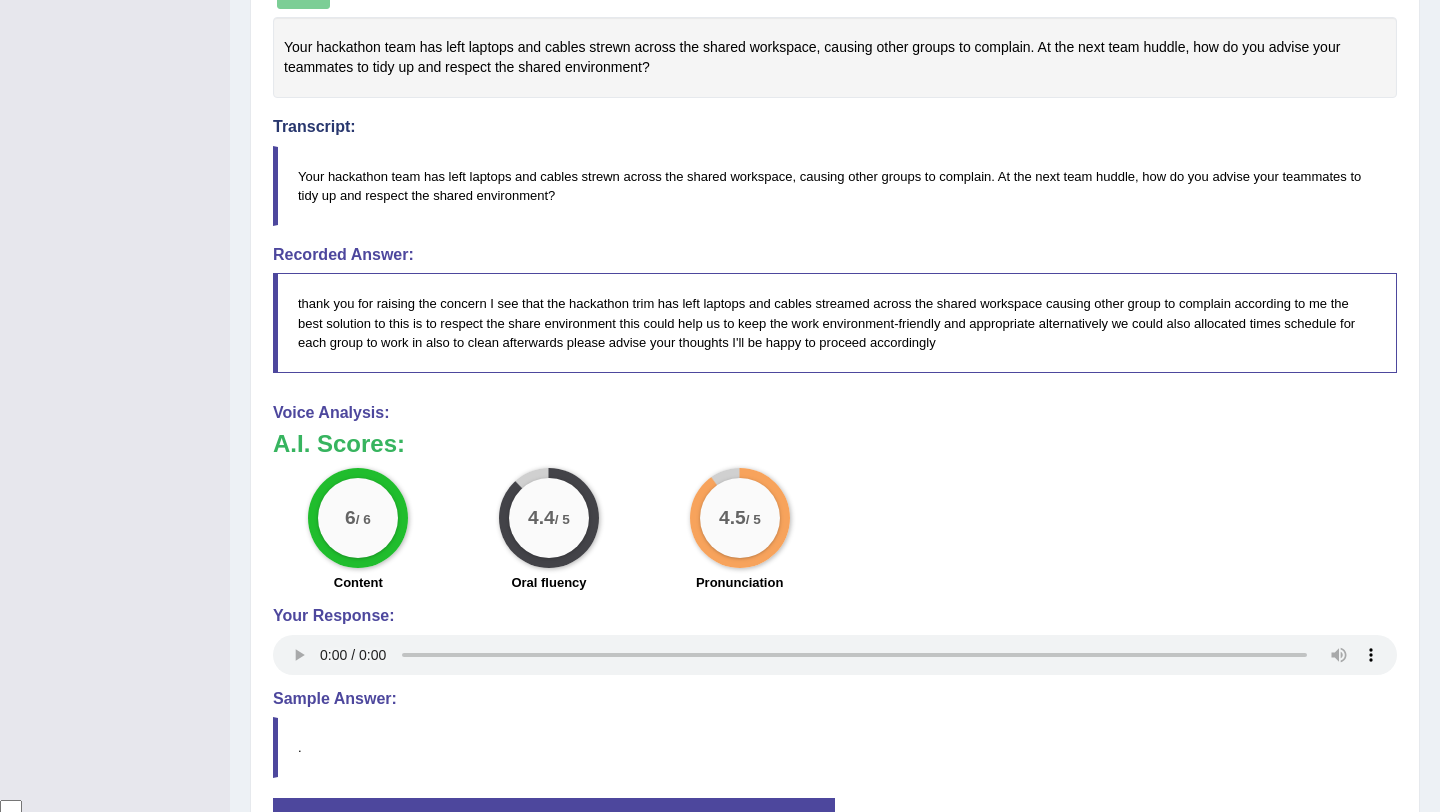 drag, startPoint x: 283, startPoint y: 42, endPoint x: 391, endPoint y: 65, distance: 110.42192 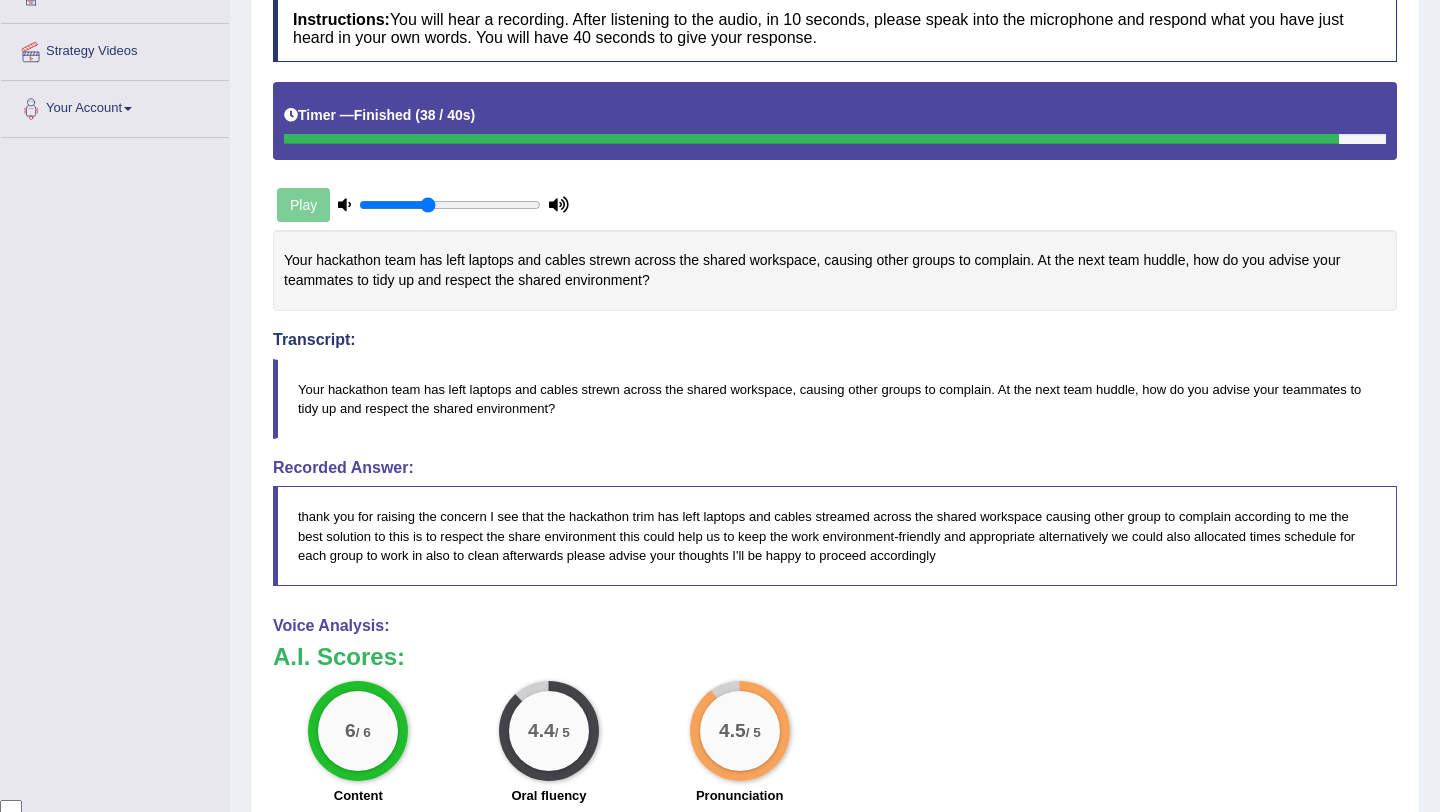 scroll, scrollTop: 359, scrollLeft: 0, axis: vertical 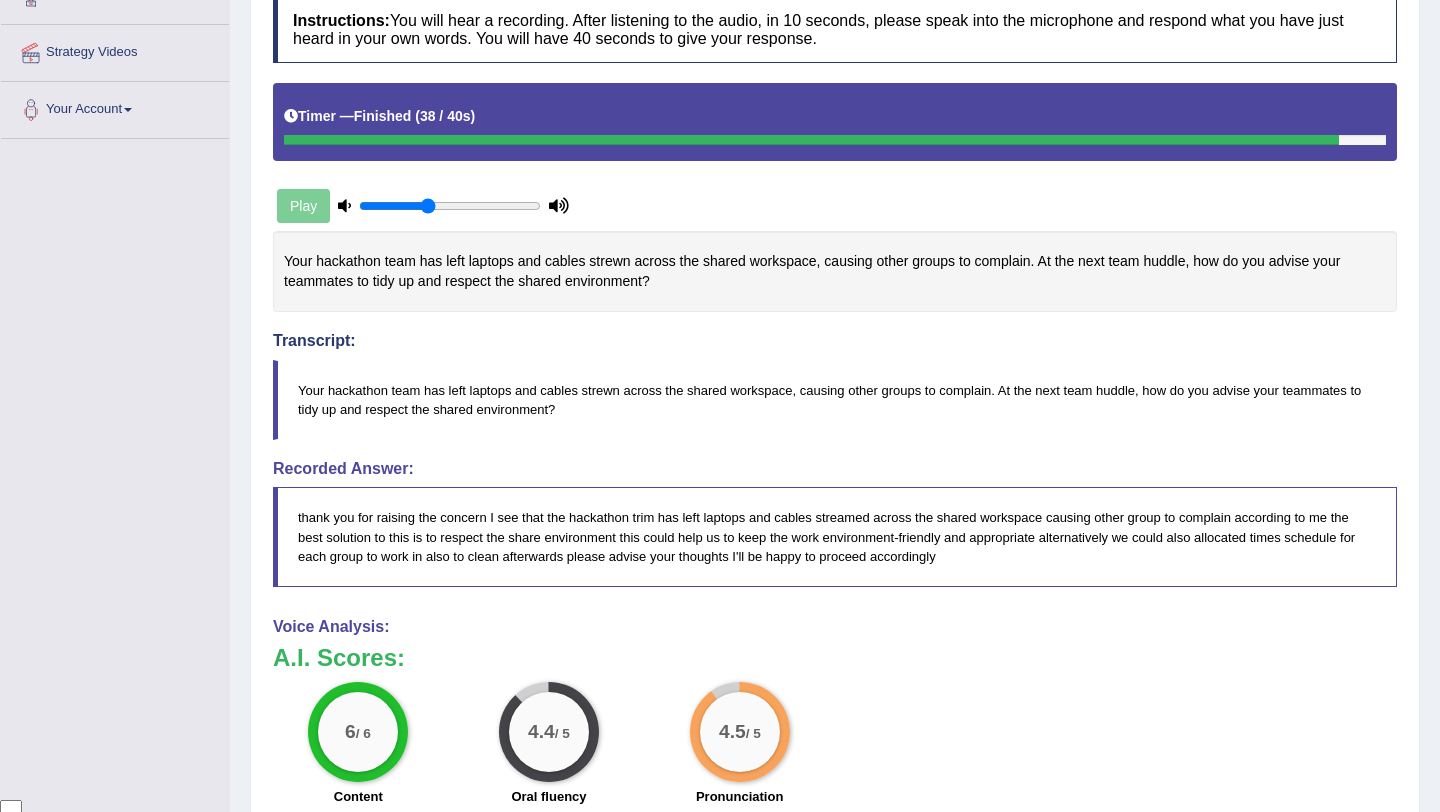drag, startPoint x: 657, startPoint y: 277, endPoint x: 516, endPoint y: 287, distance: 141.35417 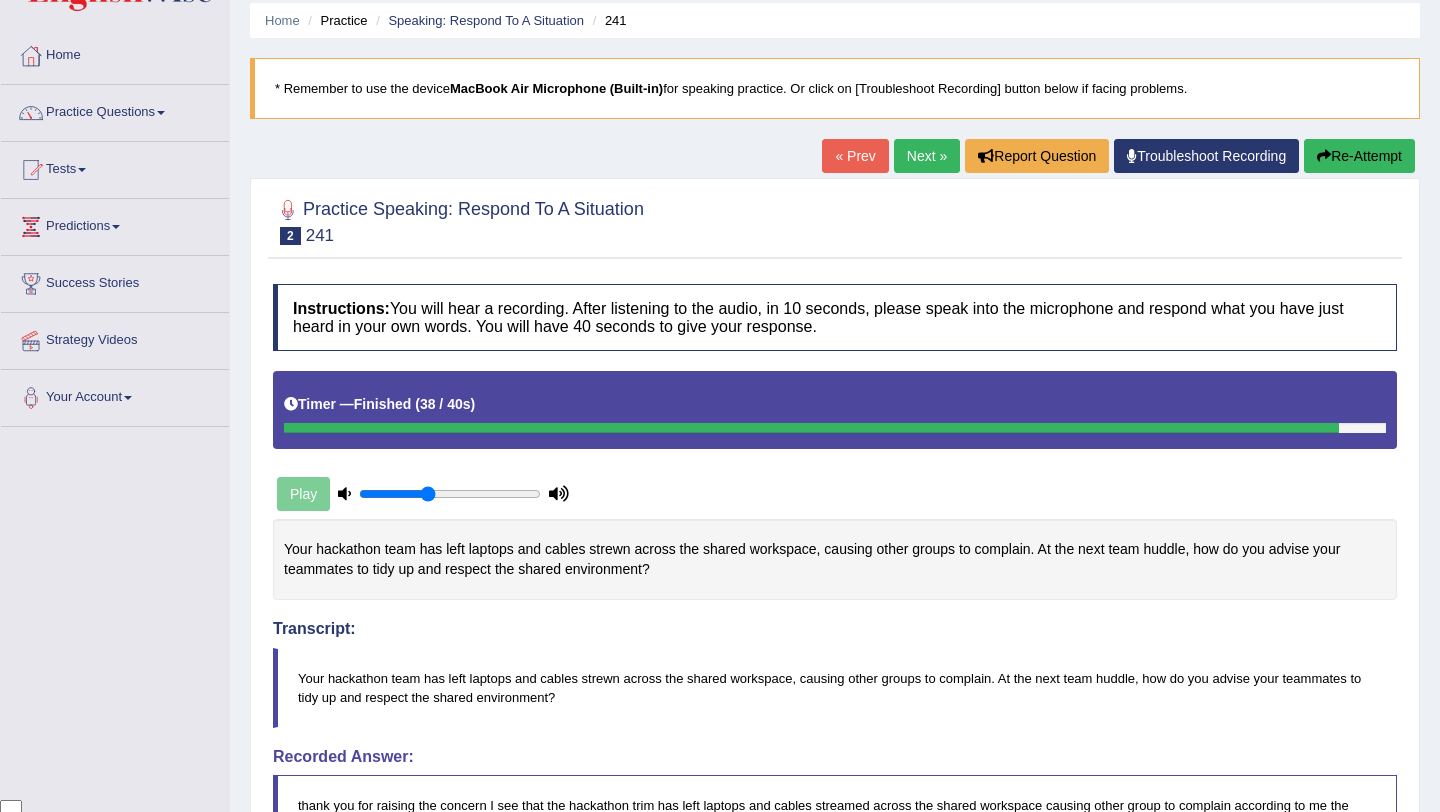 scroll, scrollTop: 0, scrollLeft: 0, axis: both 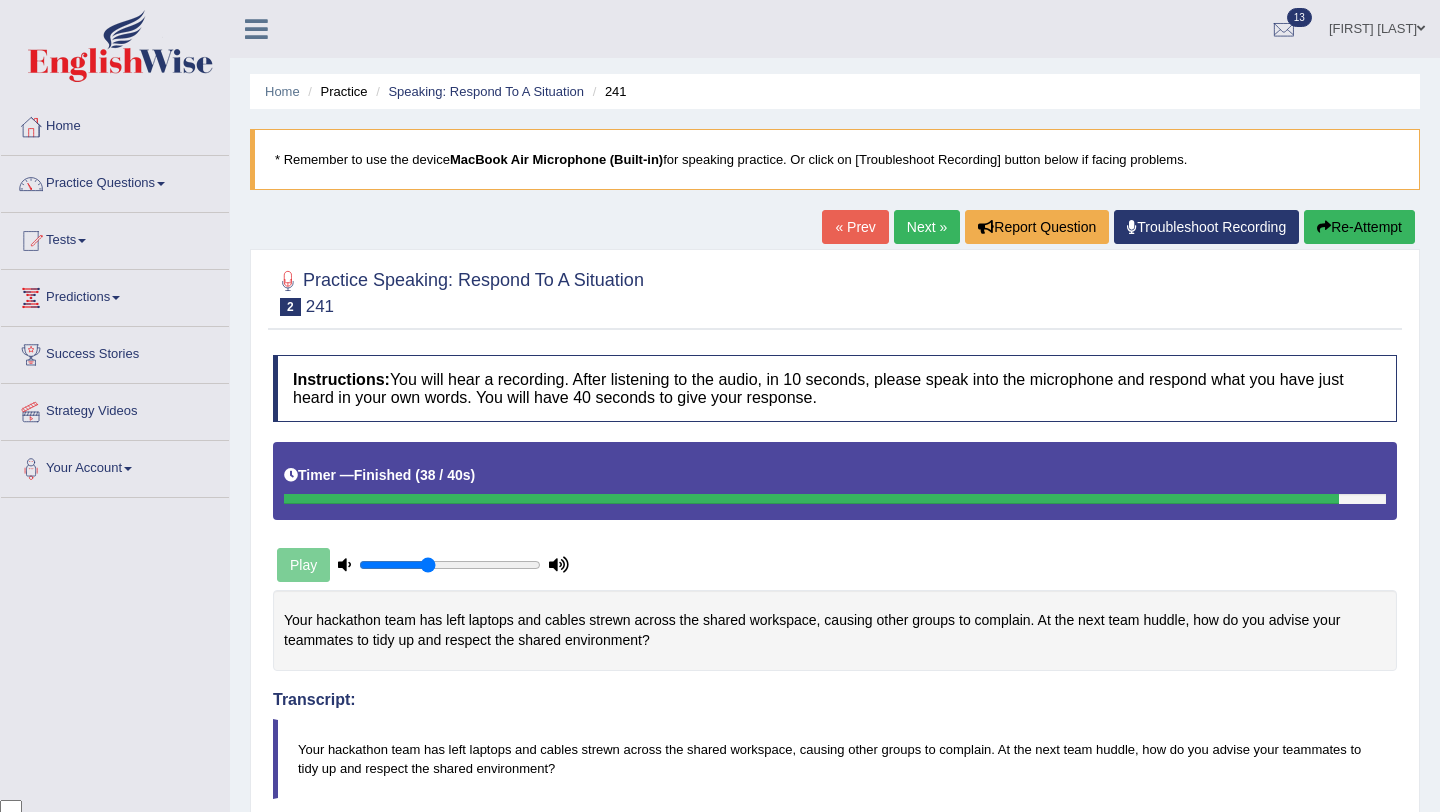 click on "Next »" at bounding box center (927, 227) 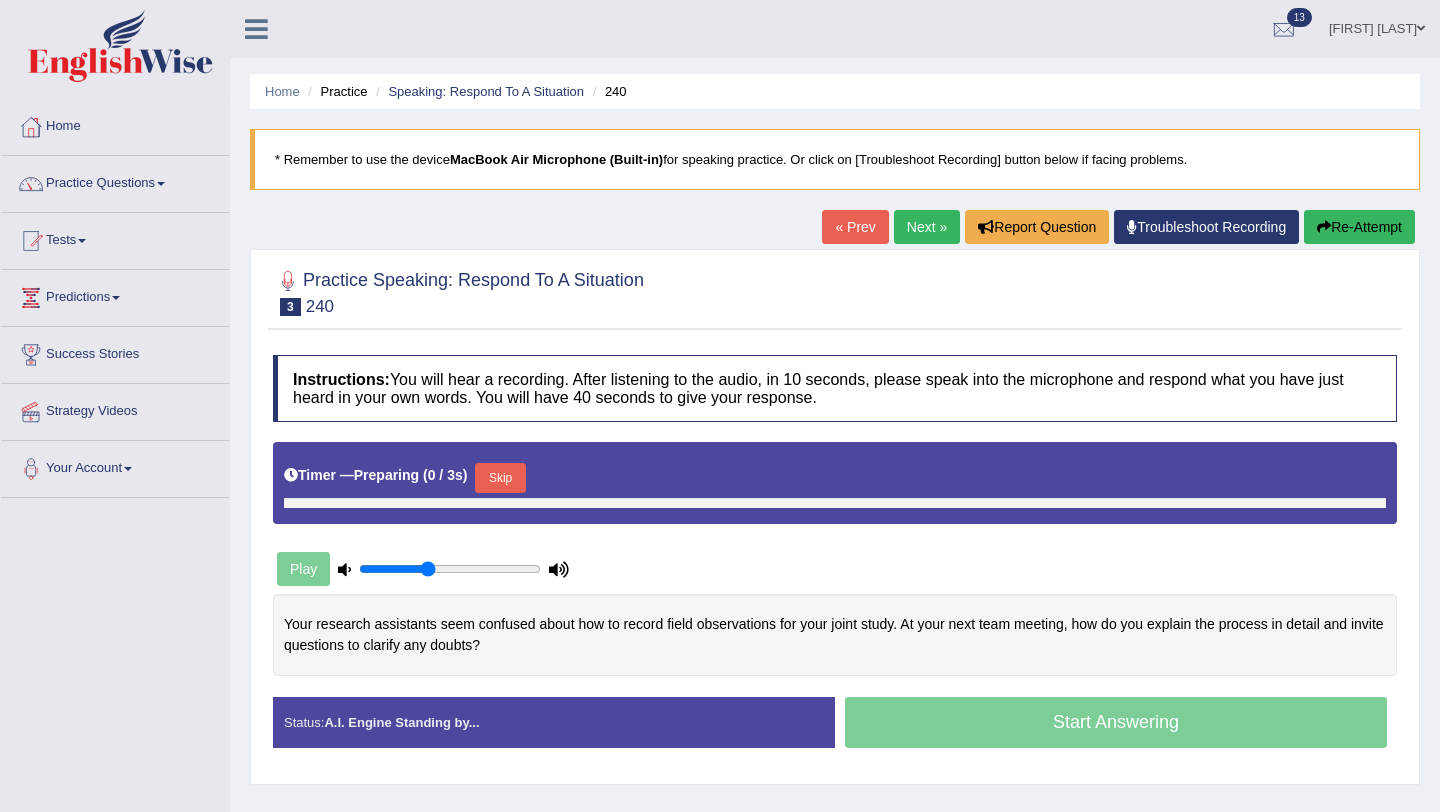 scroll, scrollTop: 0, scrollLeft: 0, axis: both 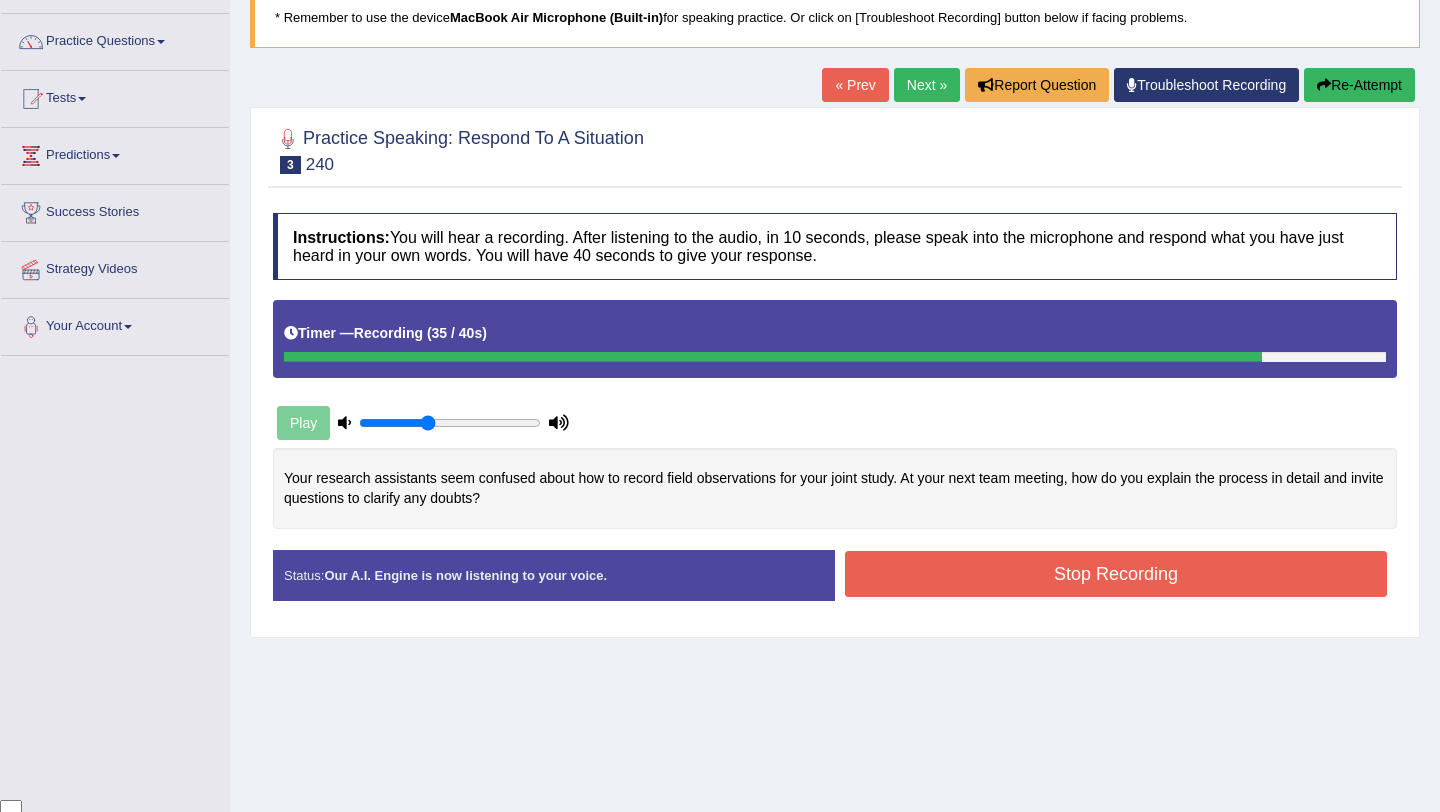 click on "Stop Recording" at bounding box center [1116, 574] 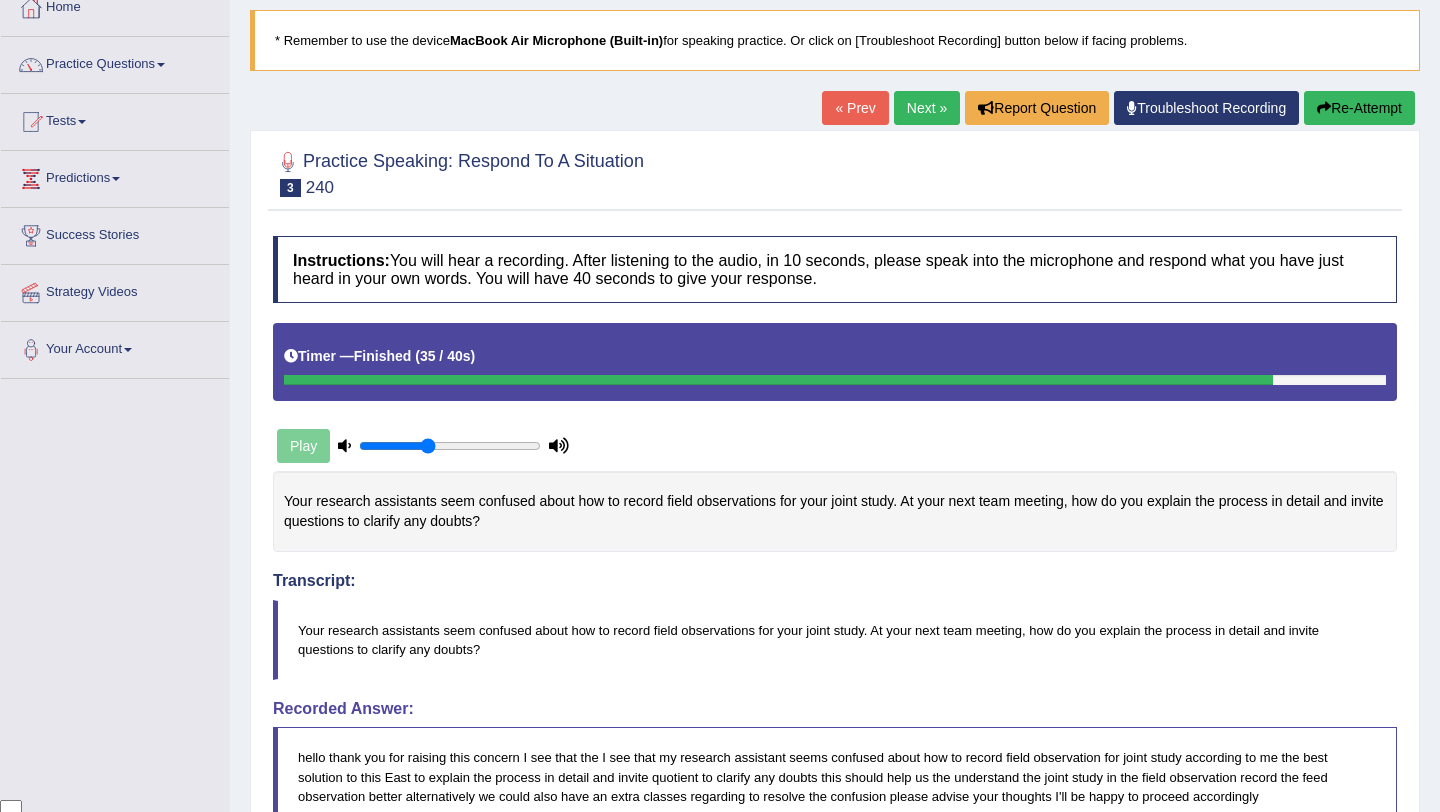 scroll, scrollTop: 34, scrollLeft: 0, axis: vertical 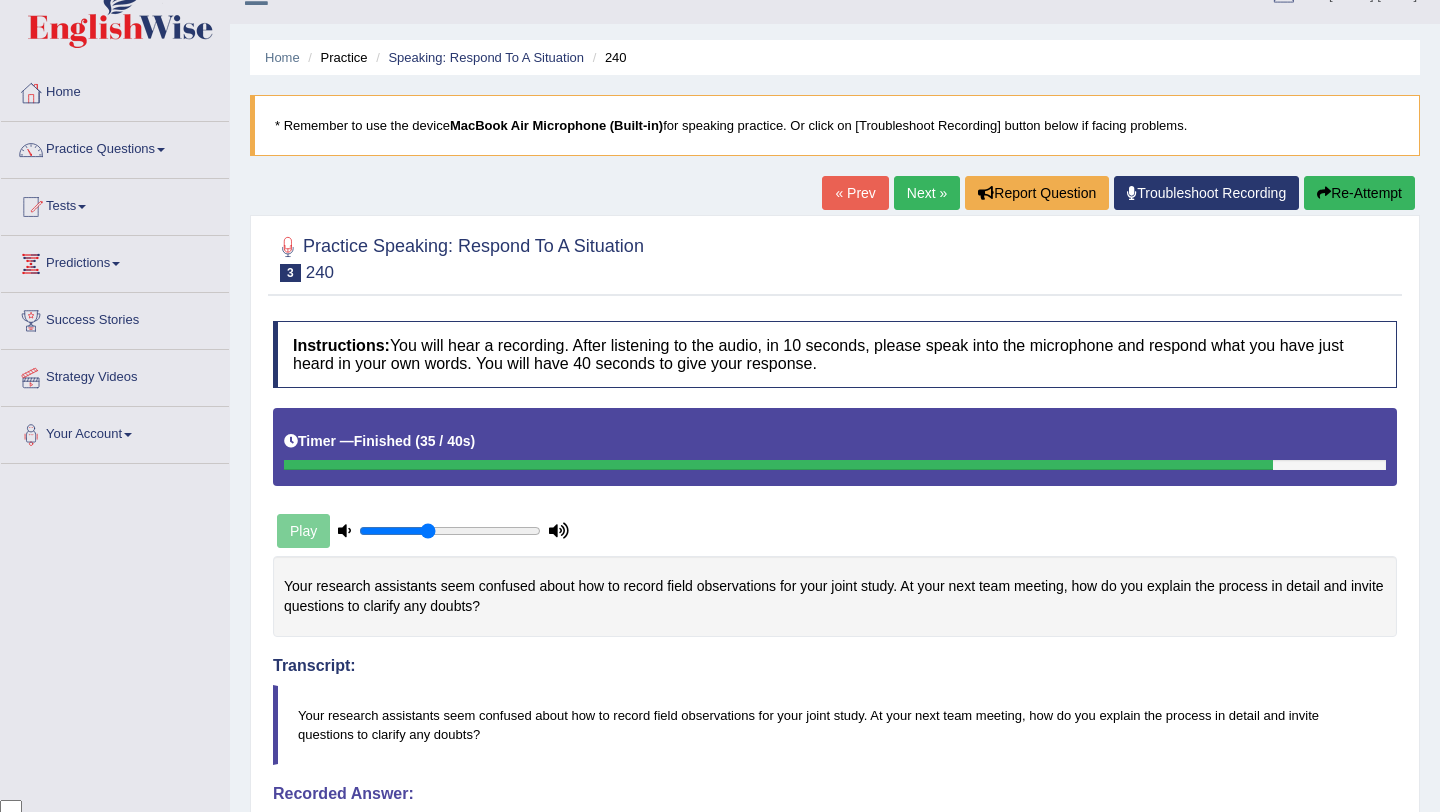 click on "Next »" at bounding box center (927, 193) 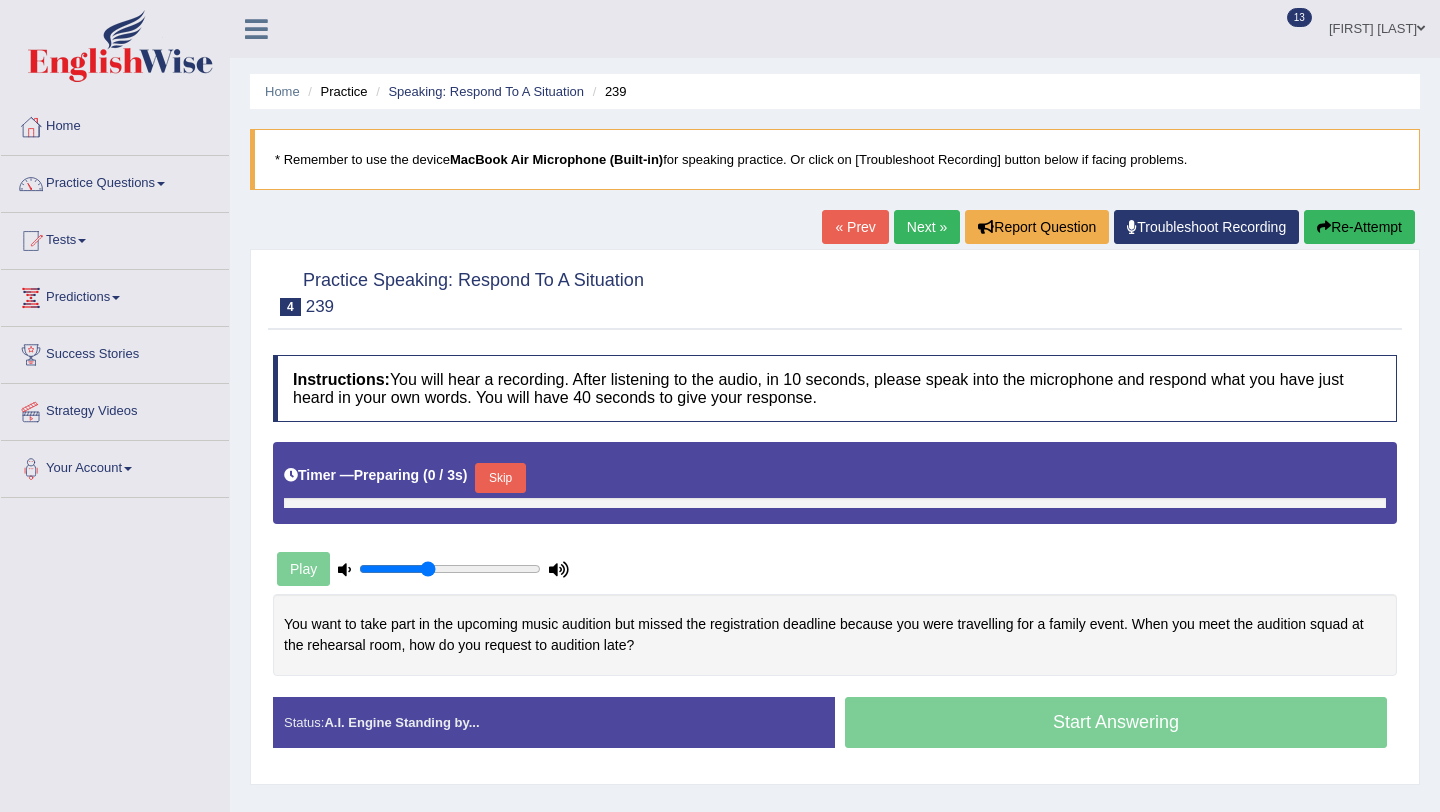 scroll, scrollTop: 0, scrollLeft: 0, axis: both 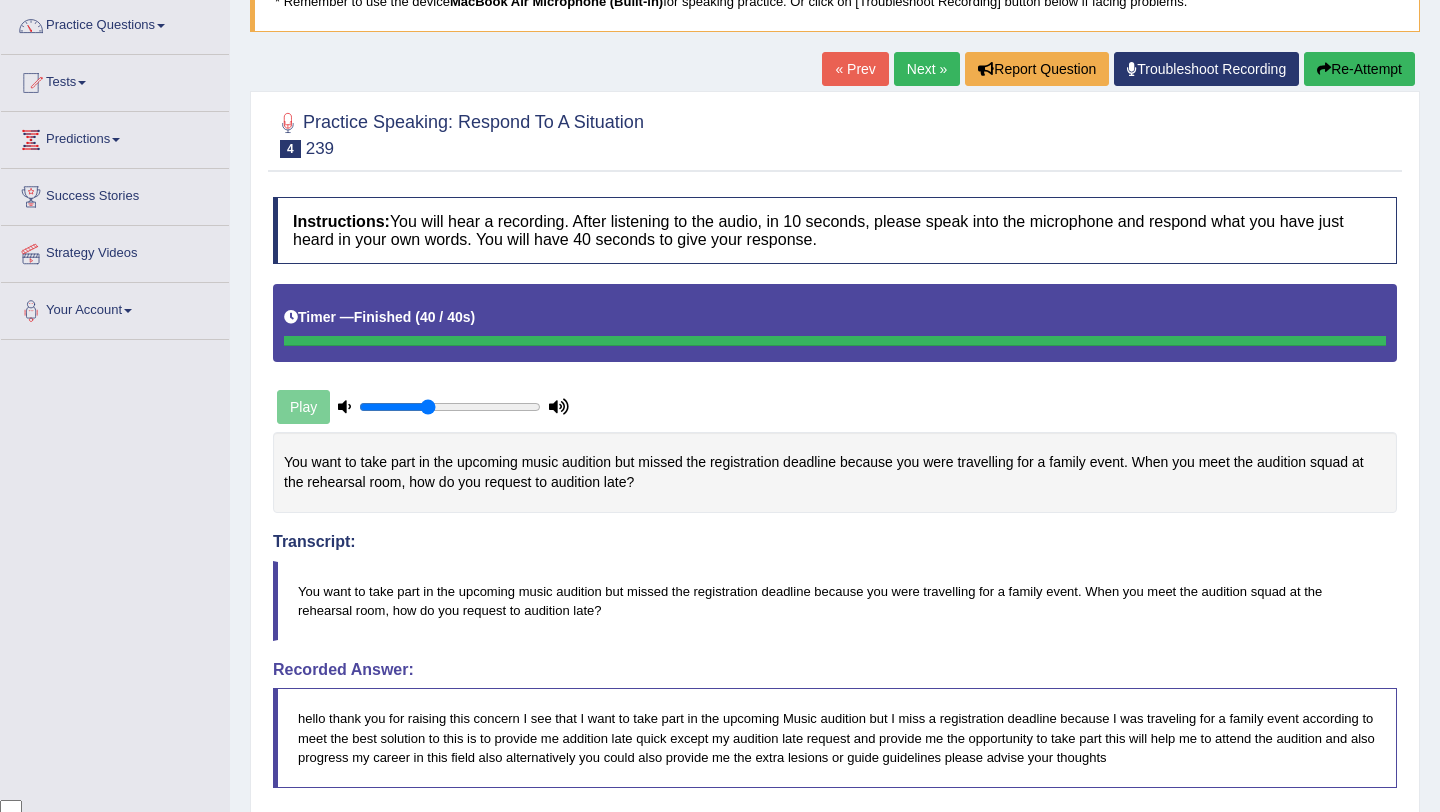 click on "Next »" at bounding box center (927, 69) 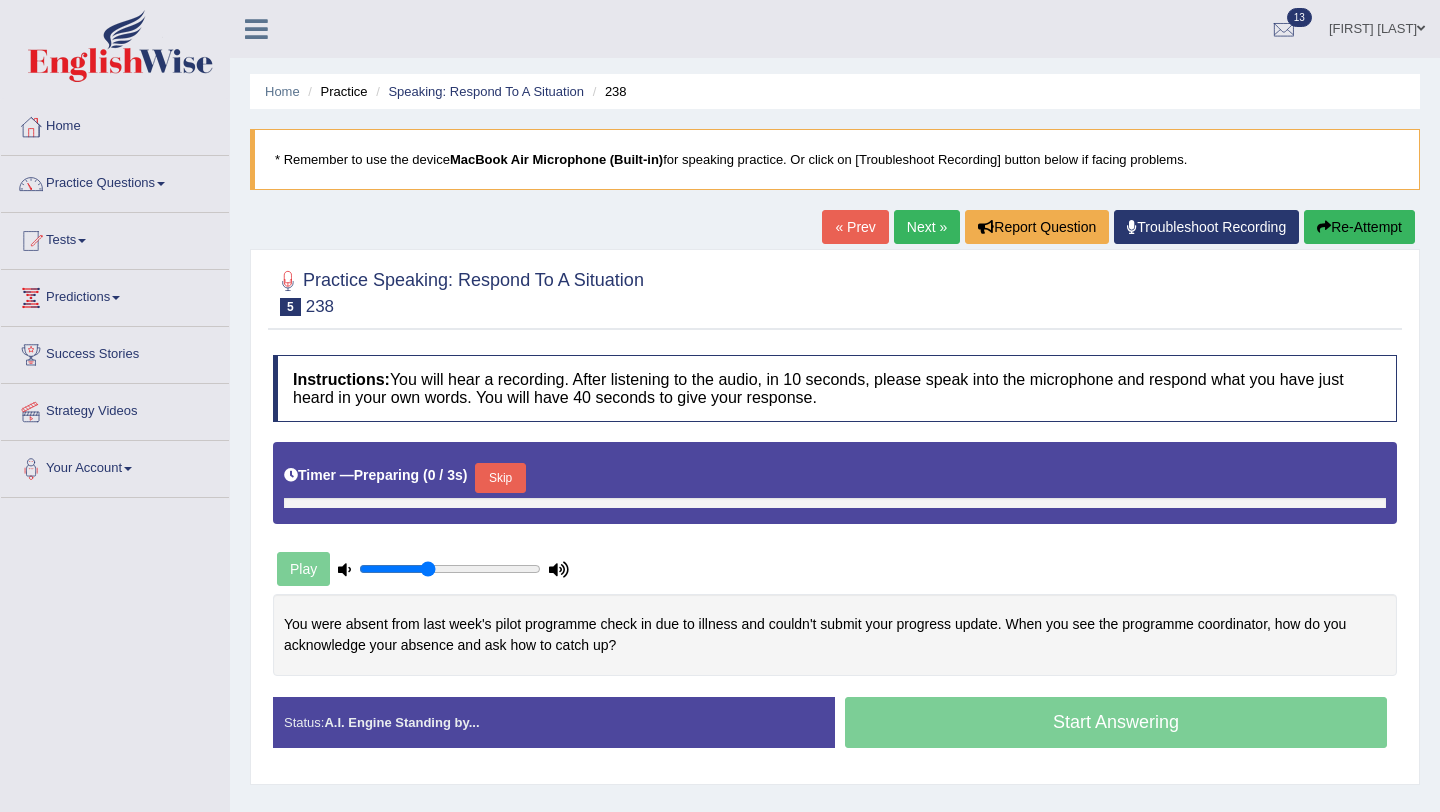 scroll, scrollTop: 0, scrollLeft: 0, axis: both 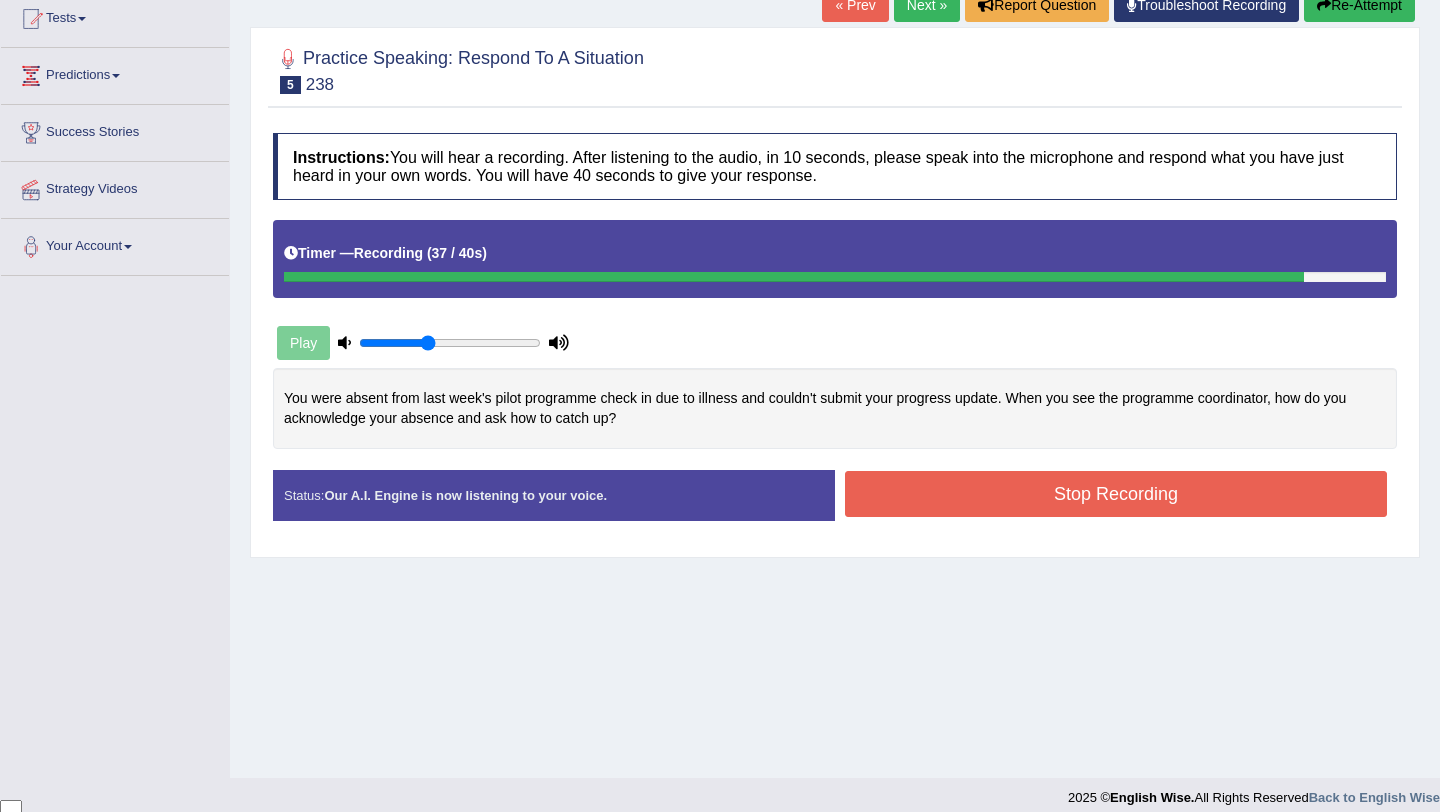 click on "Stop Recording" at bounding box center (1116, 494) 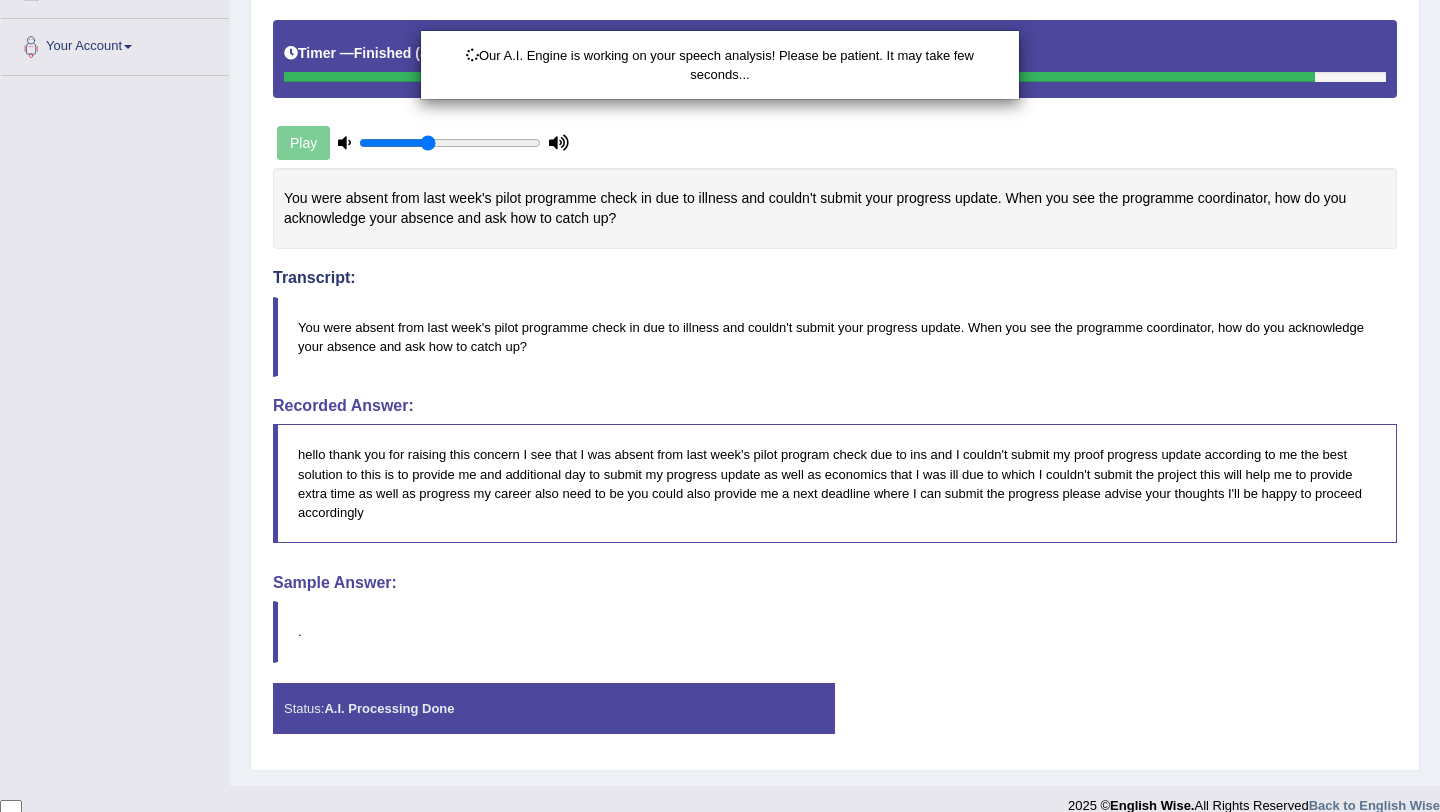 scroll, scrollTop: 446, scrollLeft: 0, axis: vertical 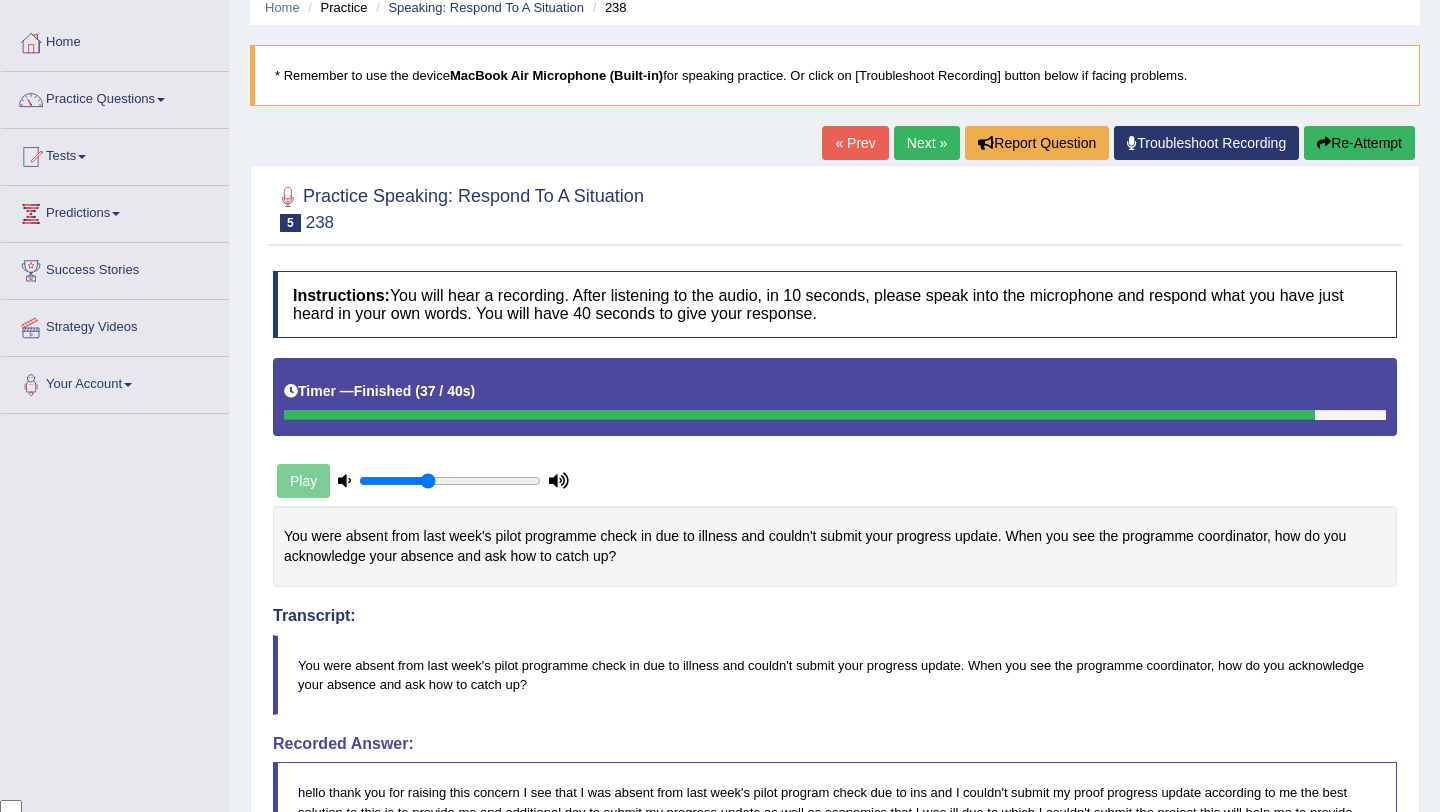 click on "Next »" at bounding box center [927, 143] 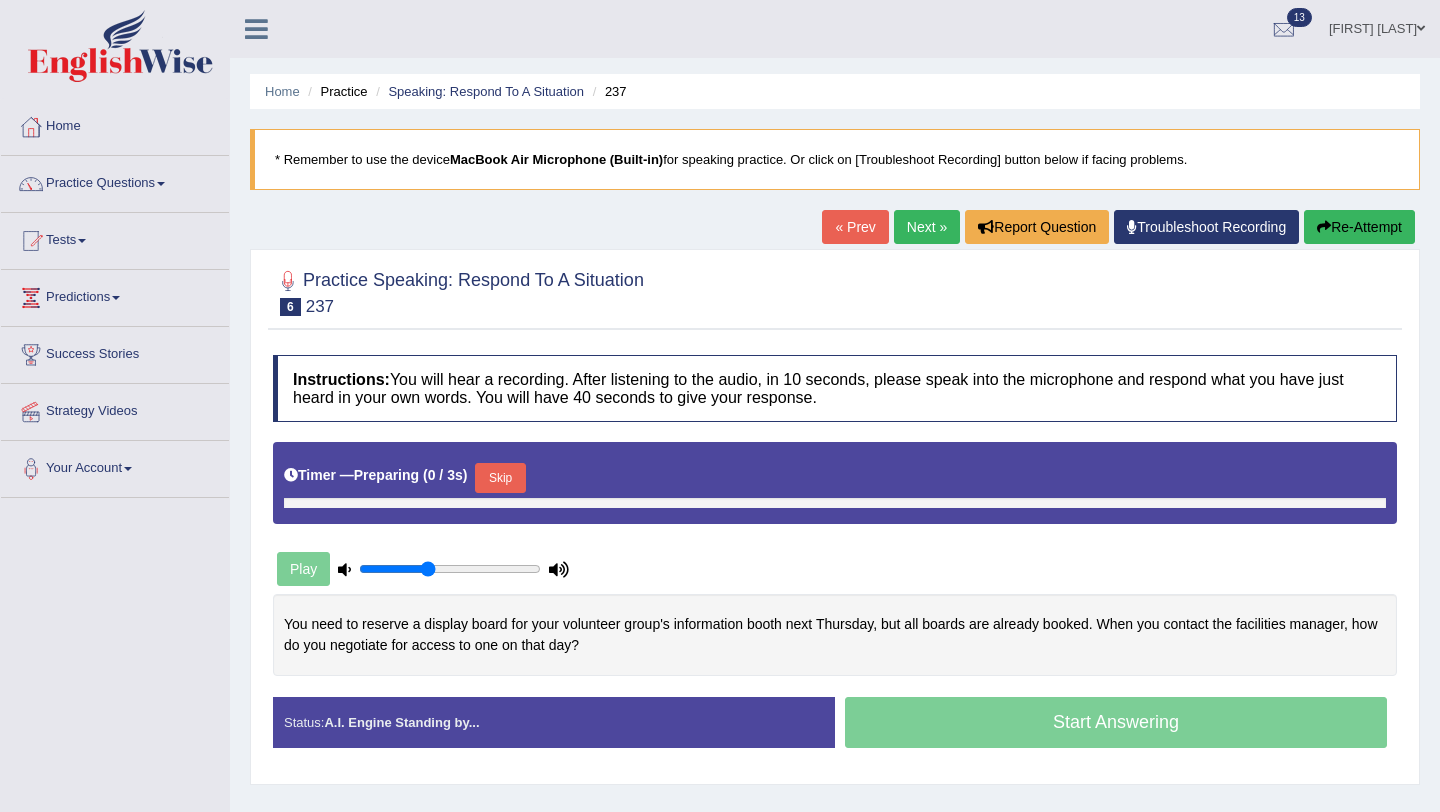 scroll, scrollTop: 0, scrollLeft: 0, axis: both 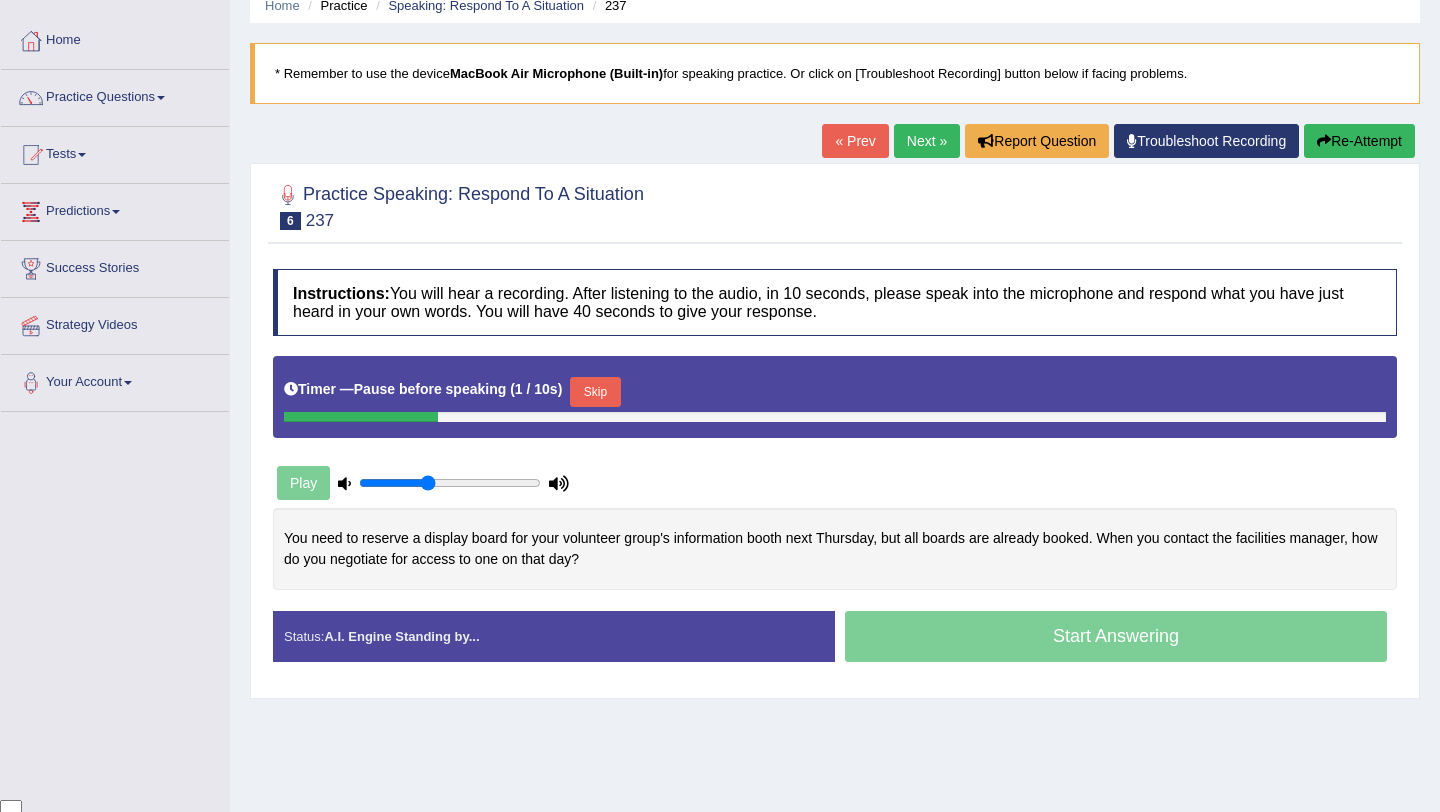 click on "Skip" at bounding box center (595, 392) 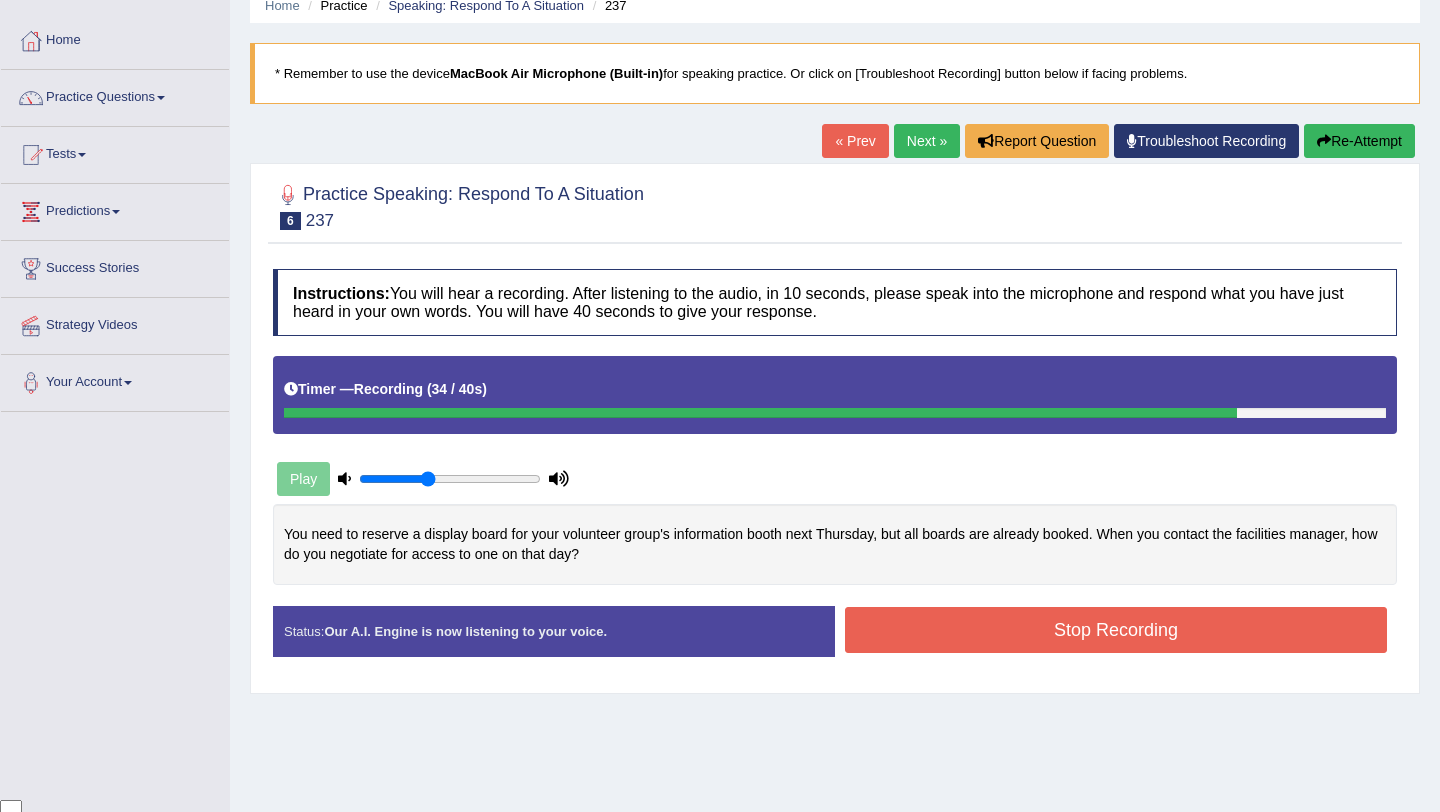 click on "Stop Recording" at bounding box center [1116, 630] 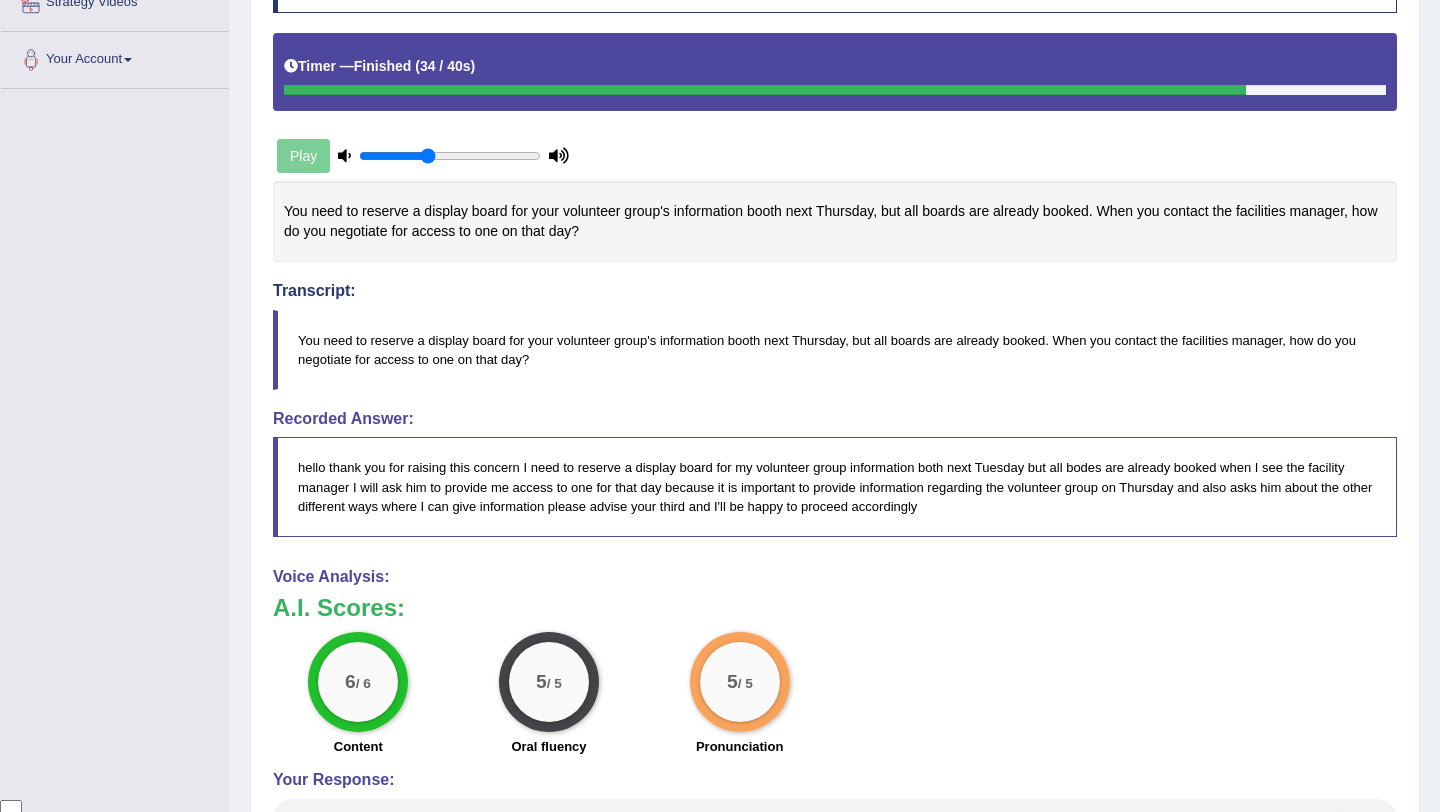 scroll, scrollTop: 0, scrollLeft: 0, axis: both 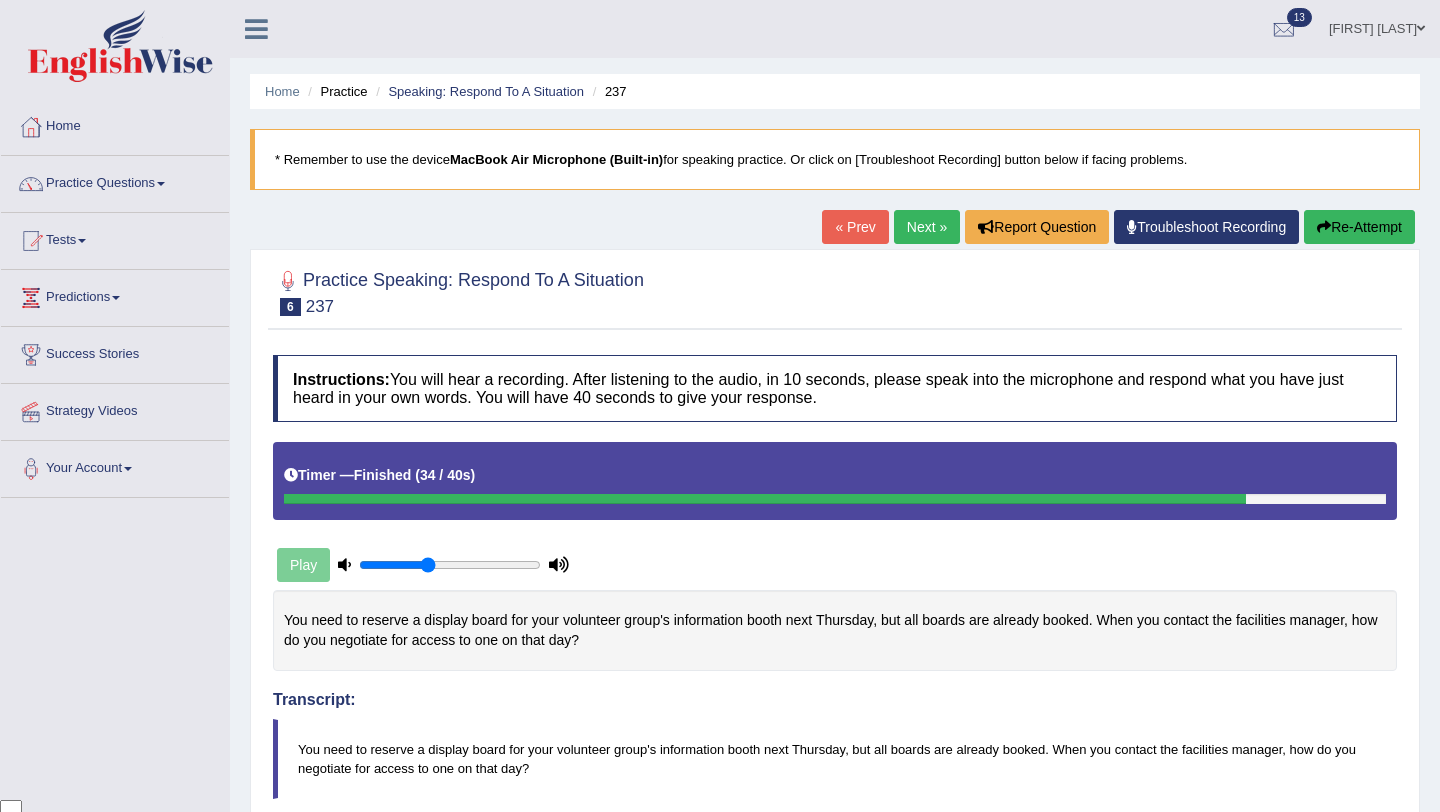 click on "Next »" at bounding box center [927, 227] 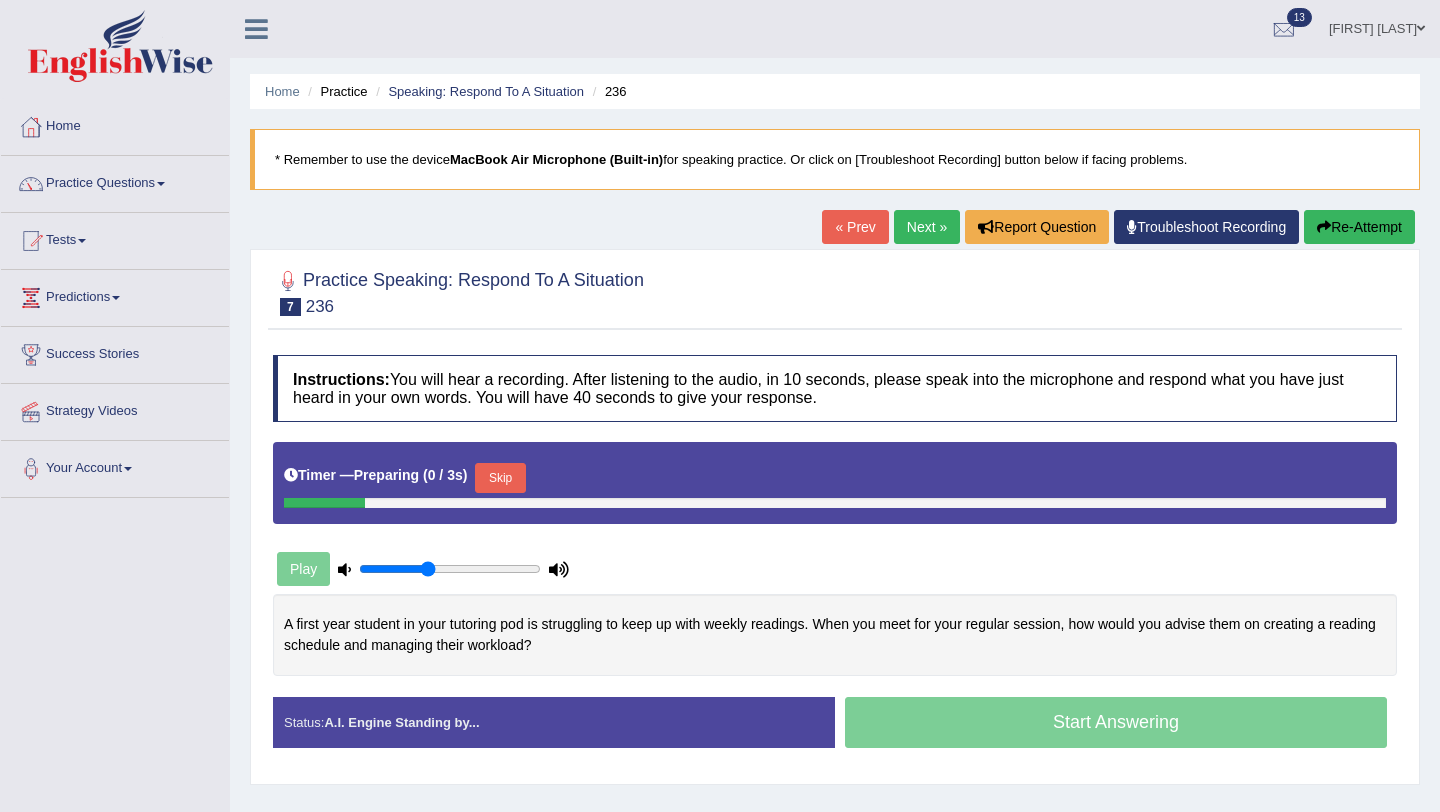 scroll, scrollTop: 0, scrollLeft: 0, axis: both 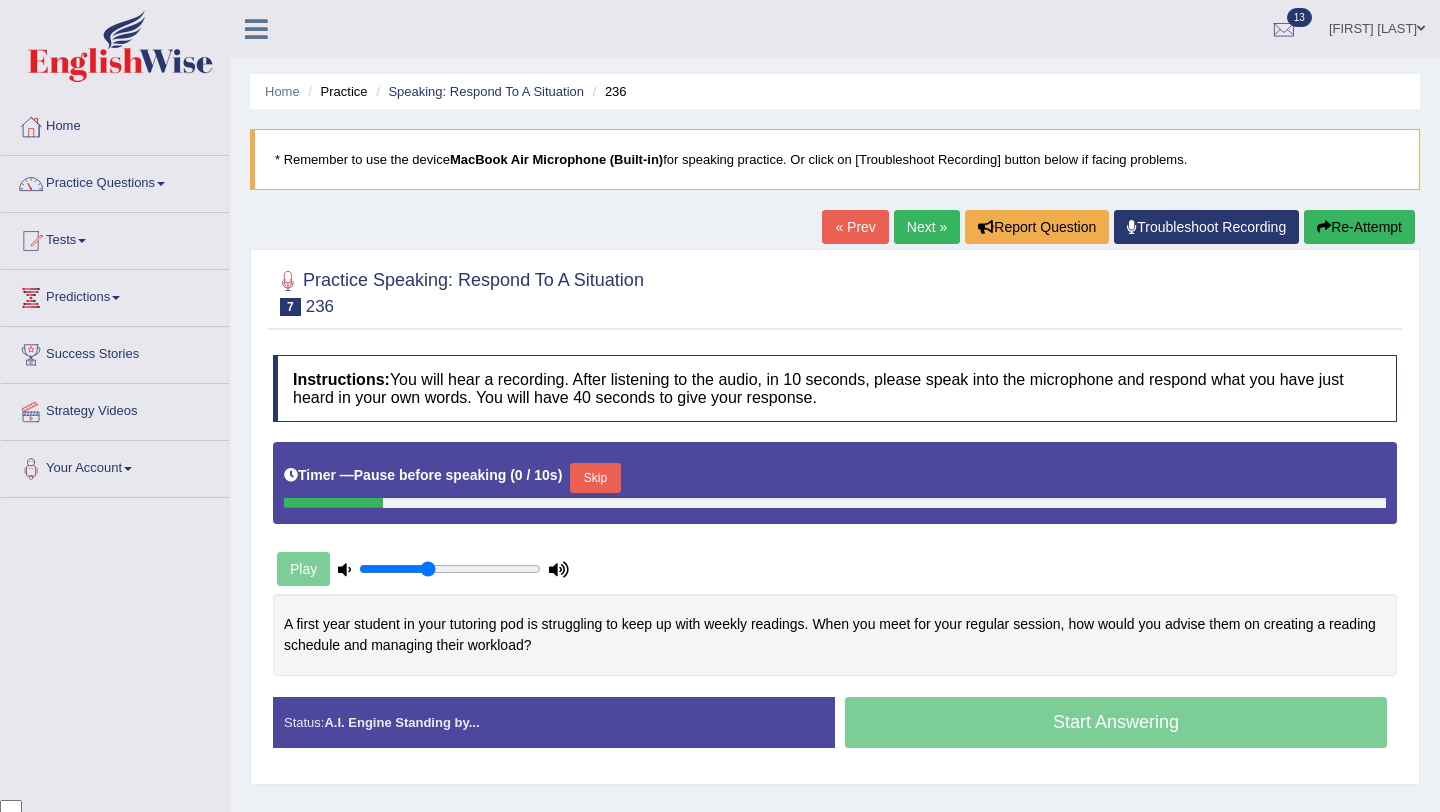 click on "Skip" at bounding box center (595, 478) 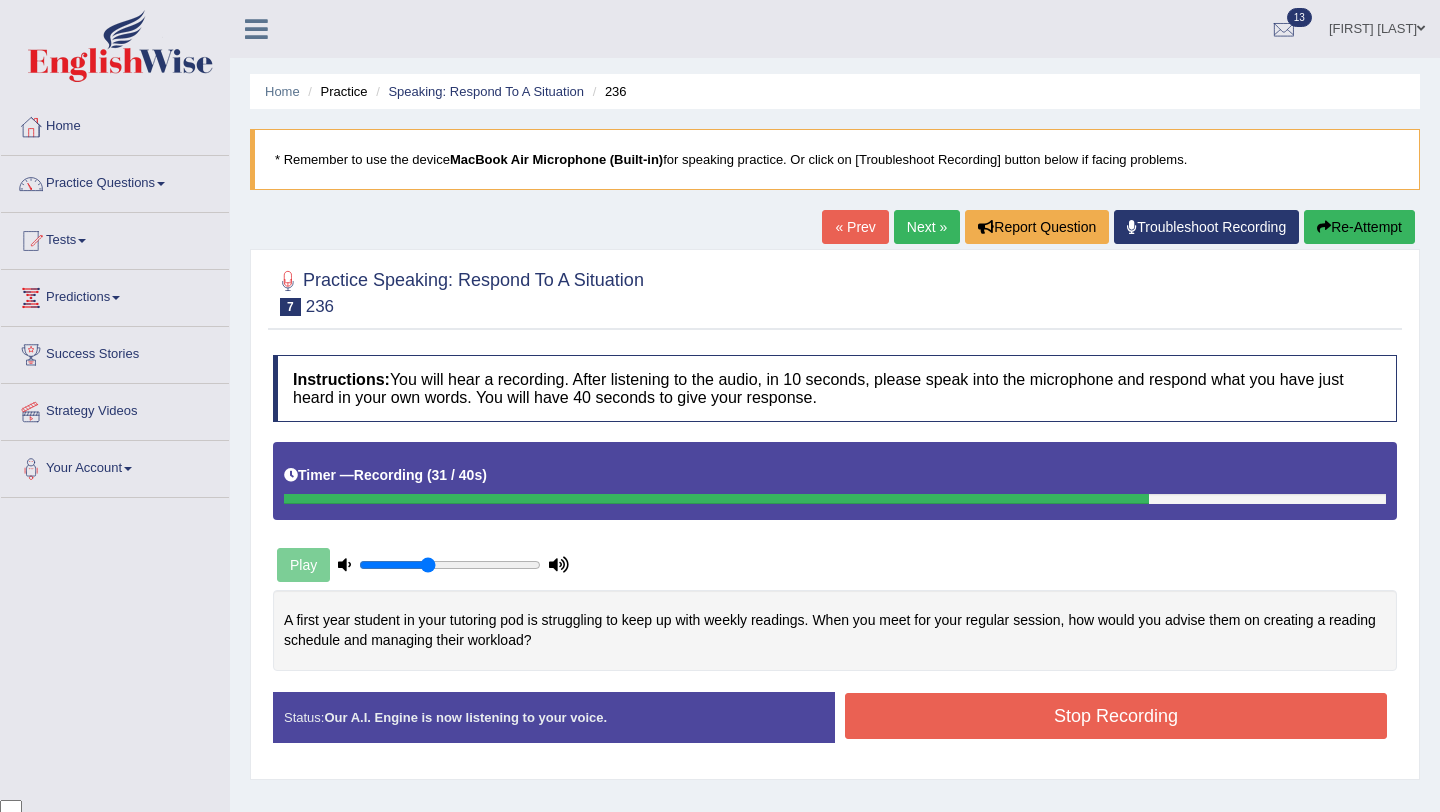 click on "Stop Recording" at bounding box center [1116, 716] 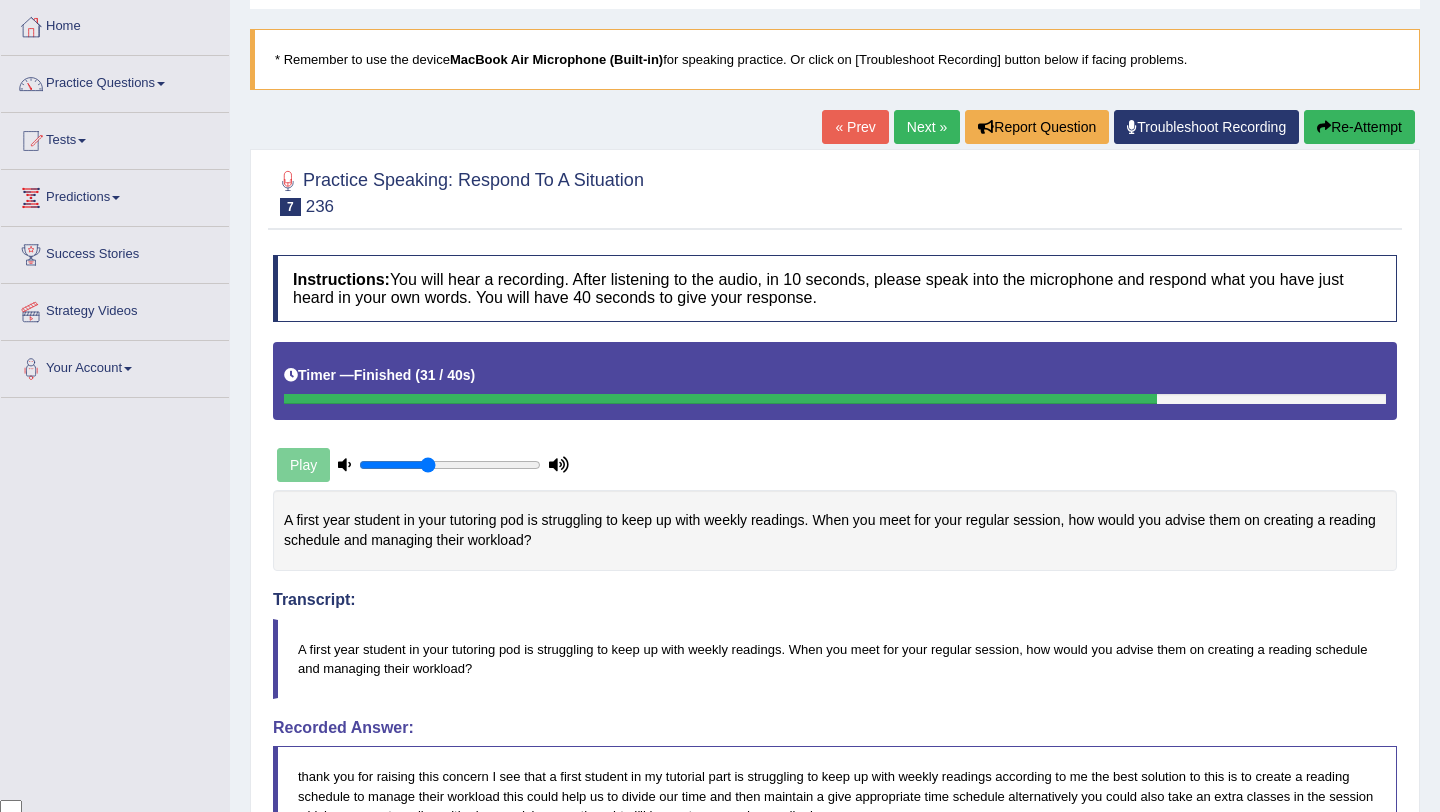 scroll, scrollTop: 0, scrollLeft: 0, axis: both 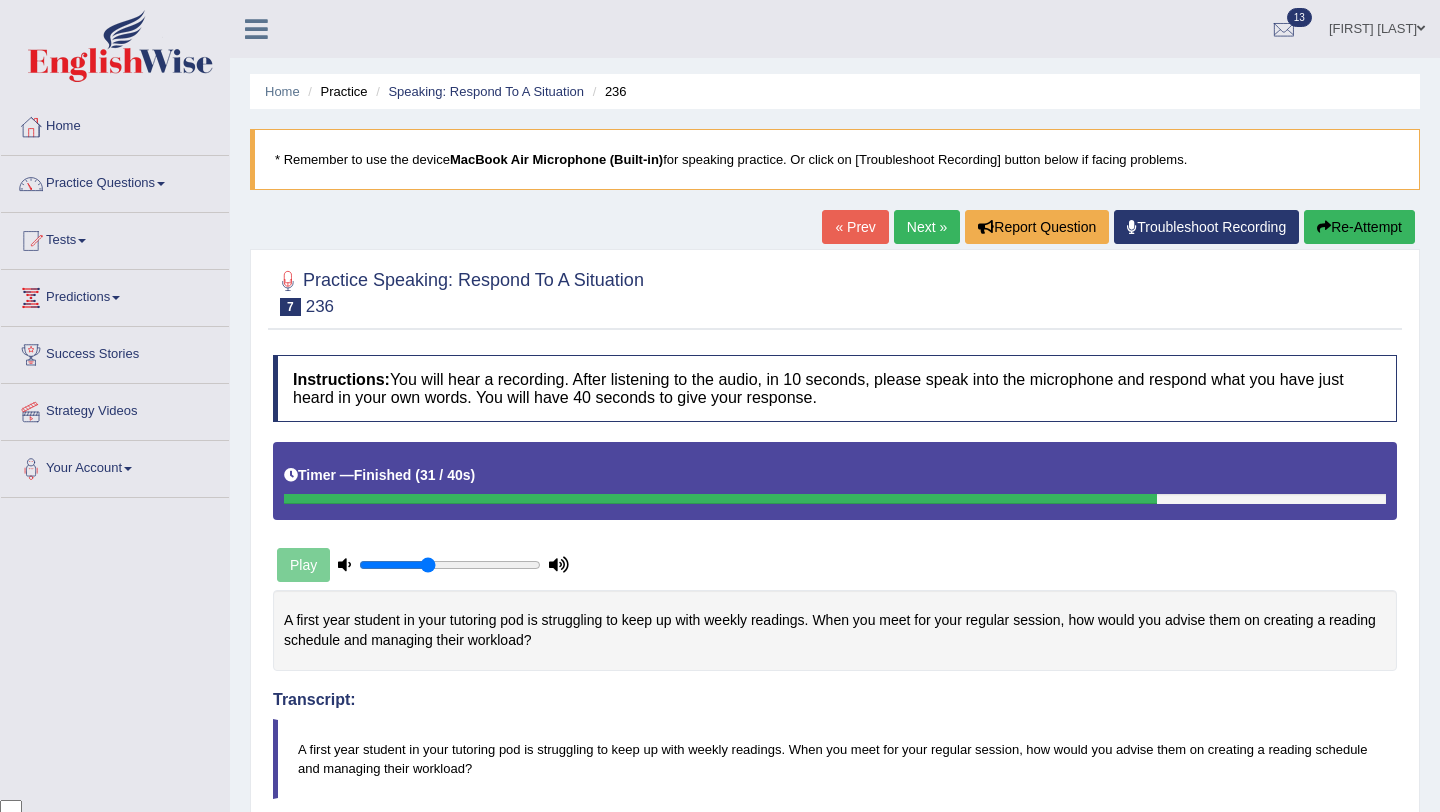 click on "Next »" at bounding box center (927, 227) 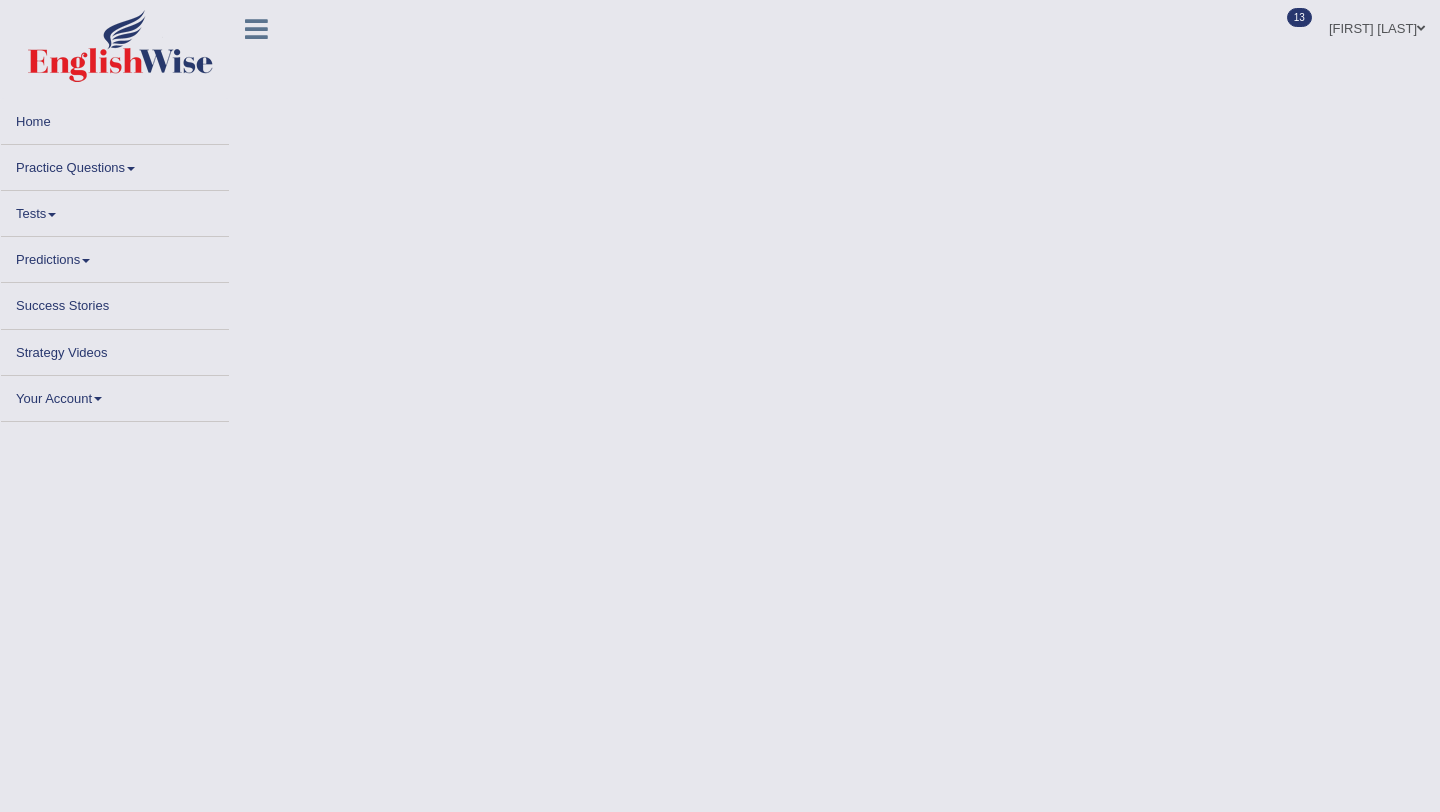 scroll, scrollTop: 0, scrollLeft: 0, axis: both 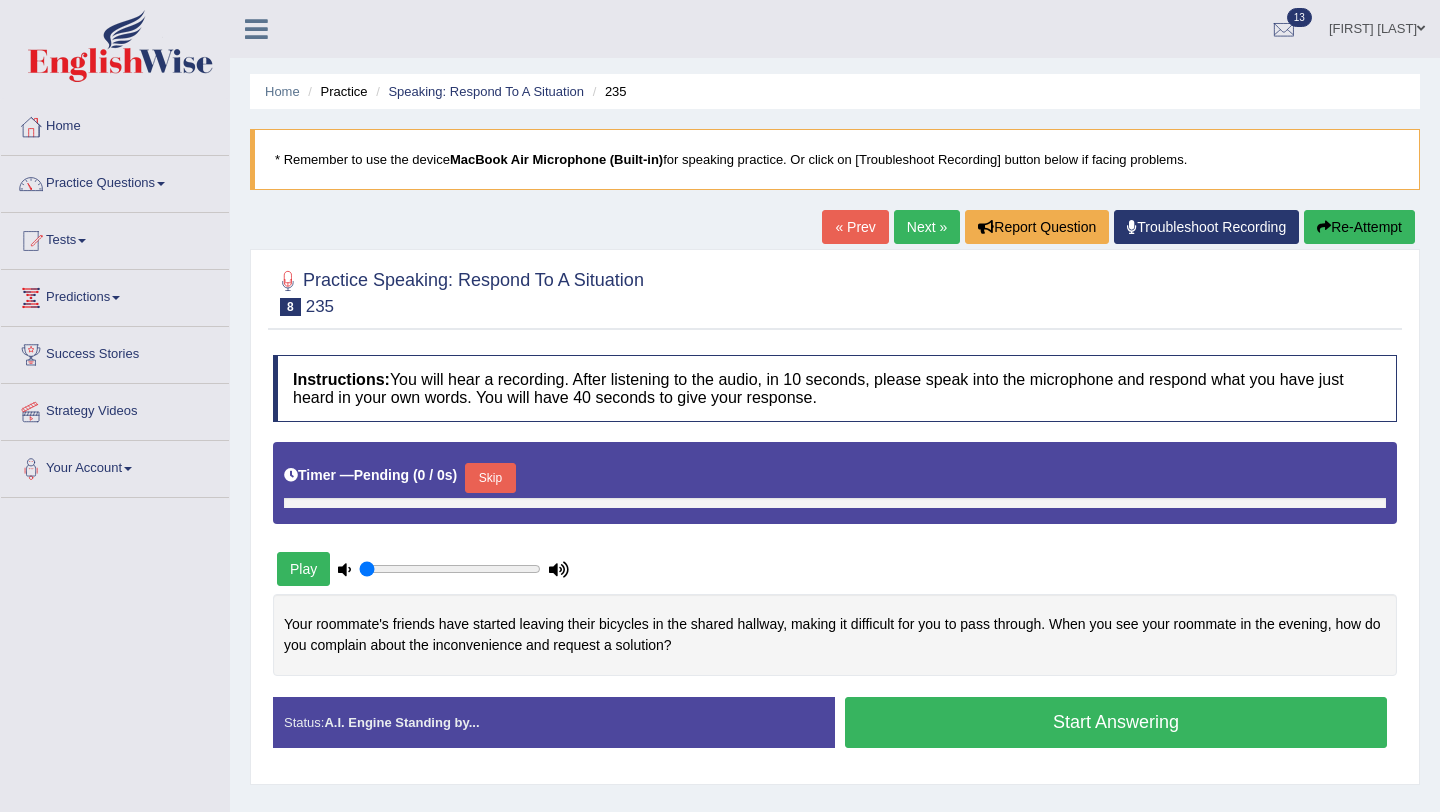 type on "0.4" 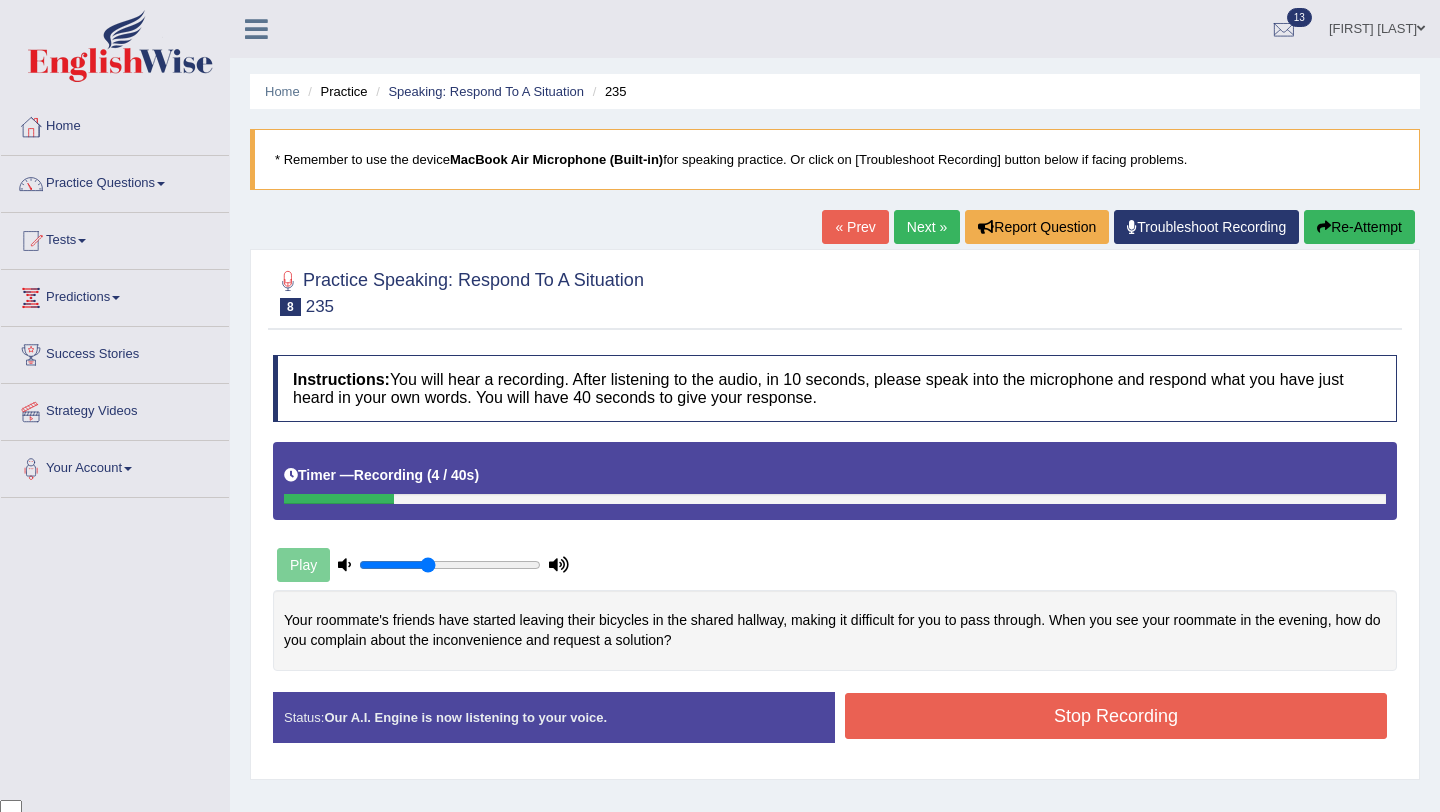 click on "Stop Recording" at bounding box center [1116, 716] 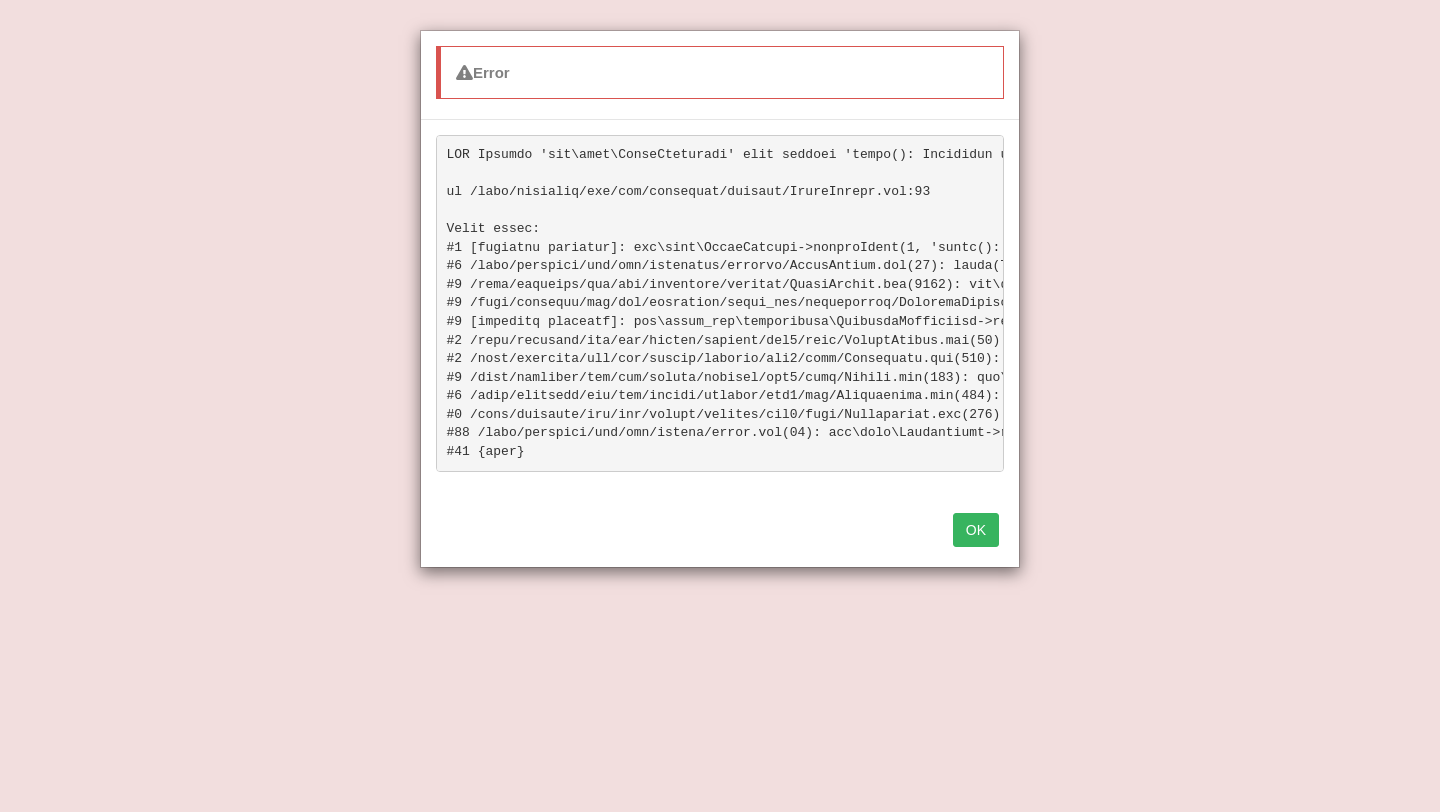 click on "OK" at bounding box center [976, 530] 